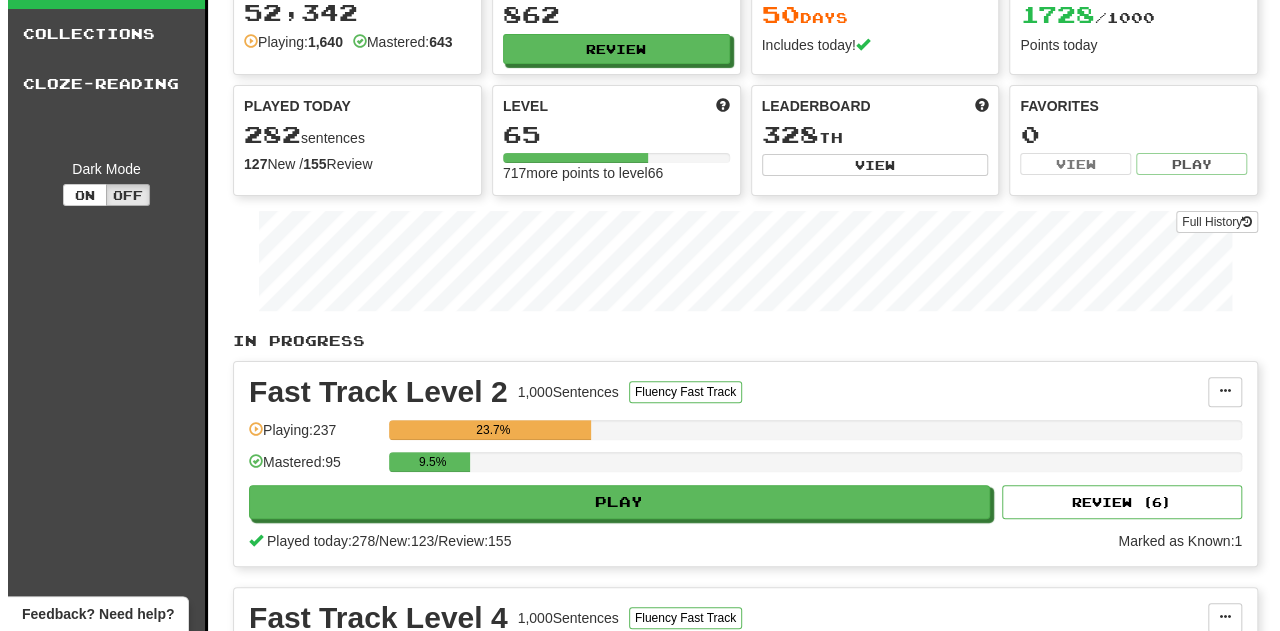 scroll, scrollTop: 200, scrollLeft: 0, axis: vertical 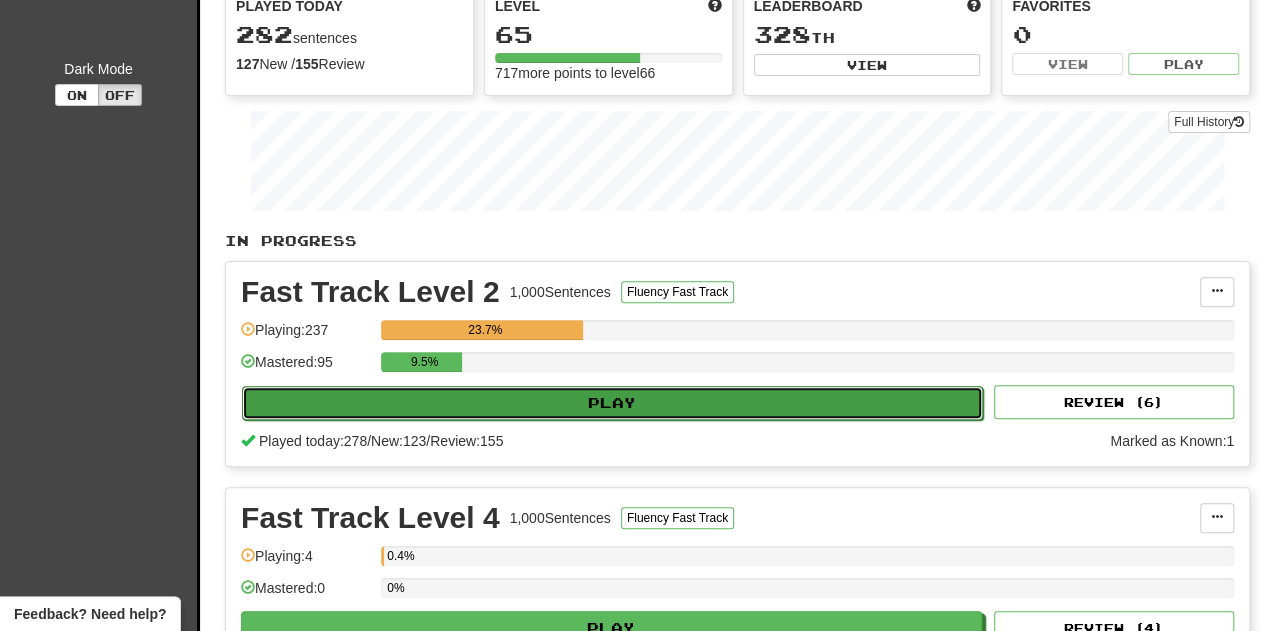 click on "Play" at bounding box center [612, 403] 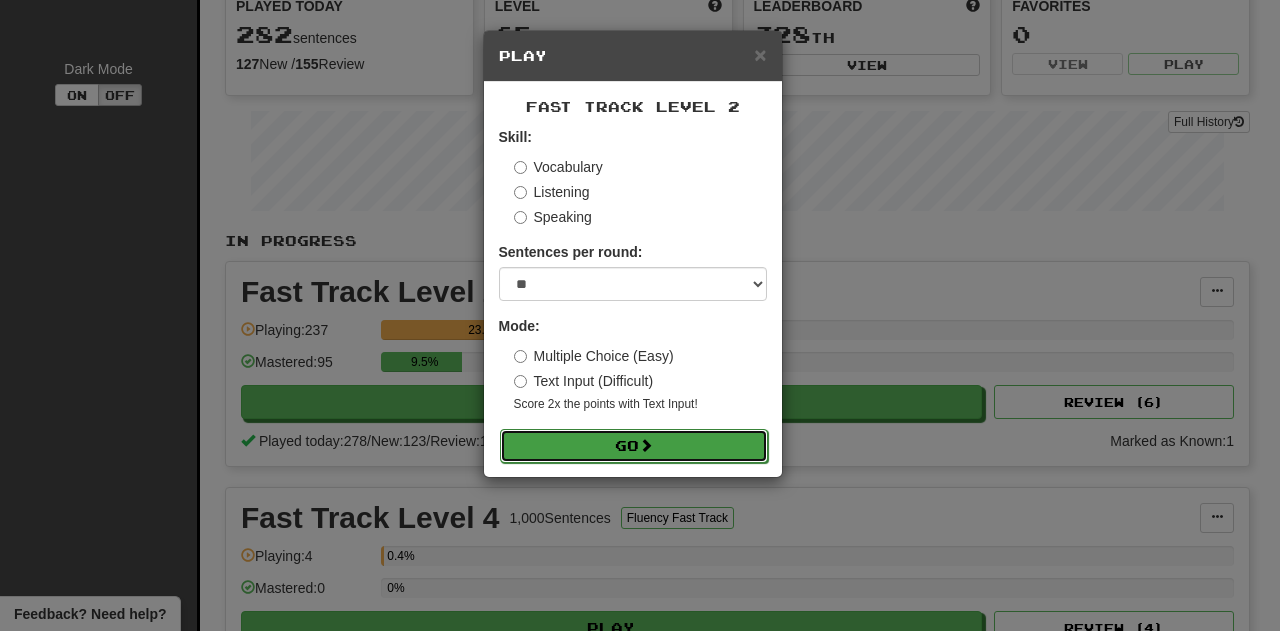 click on "Go" at bounding box center [634, 446] 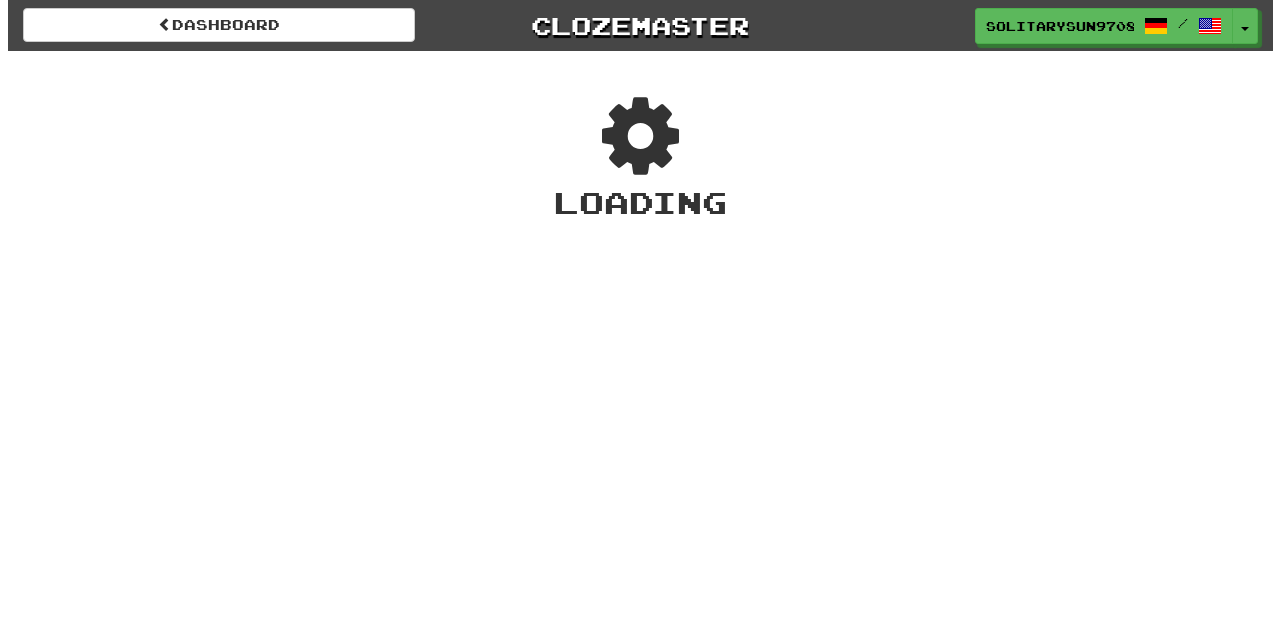 scroll, scrollTop: 0, scrollLeft: 0, axis: both 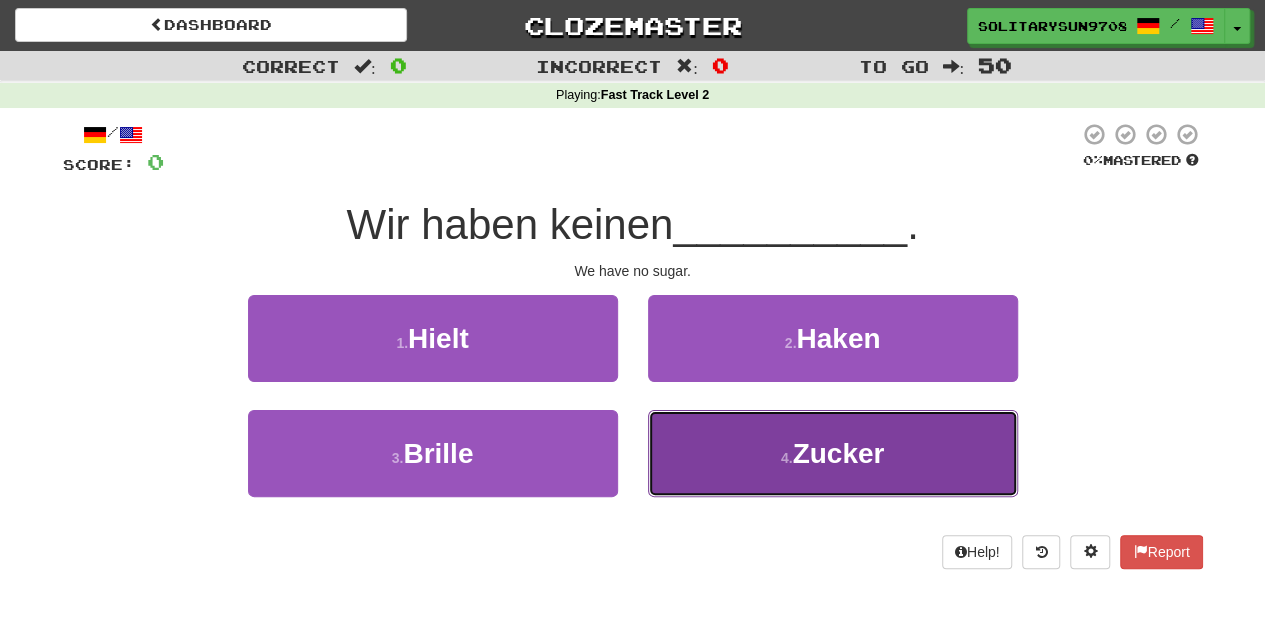 click on "Zucker" at bounding box center (838, 453) 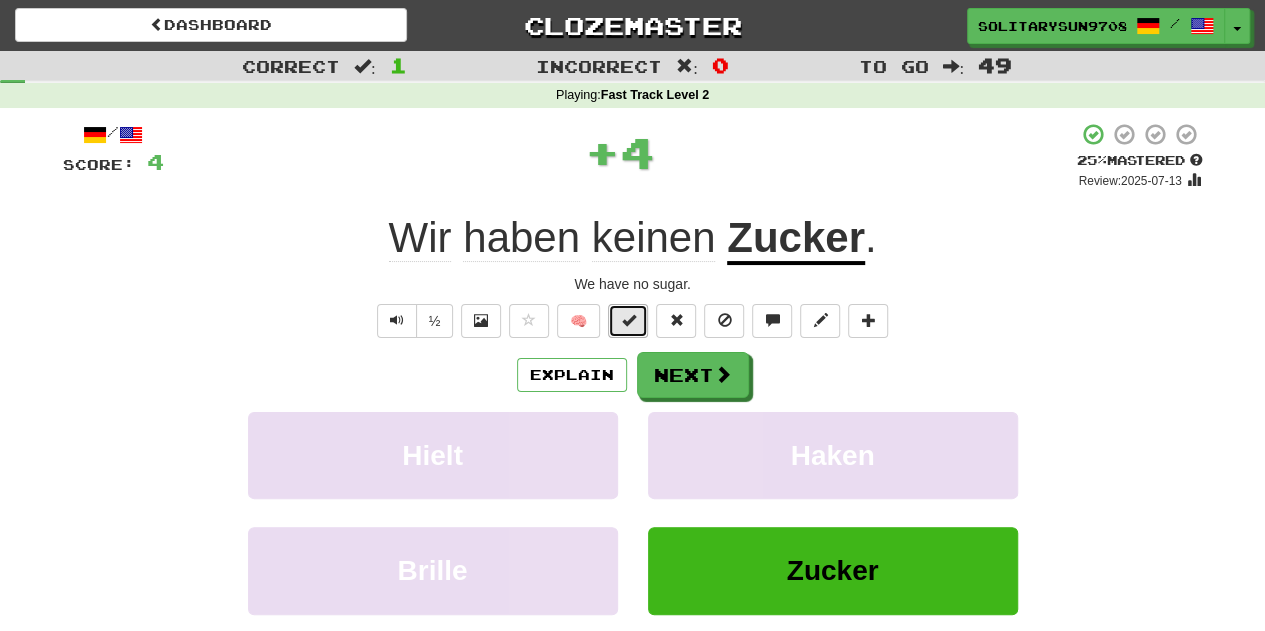 click at bounding box center [628, 321] 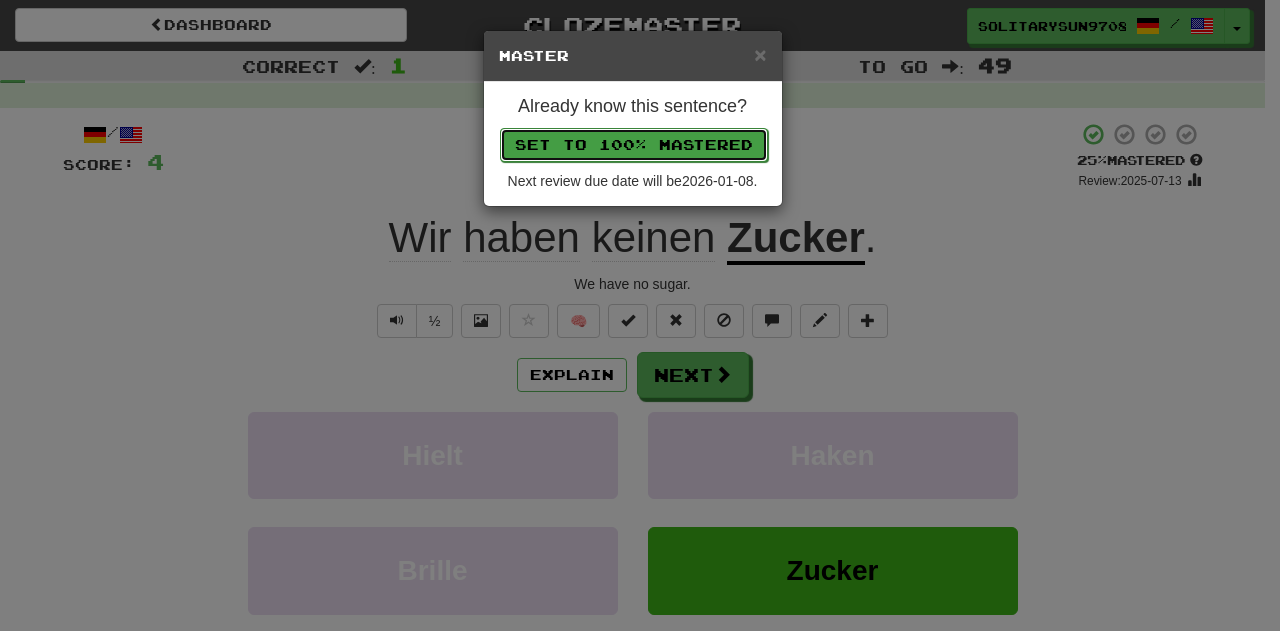 click on "Set to 100% Mastered" at bounding box center (634, 145) 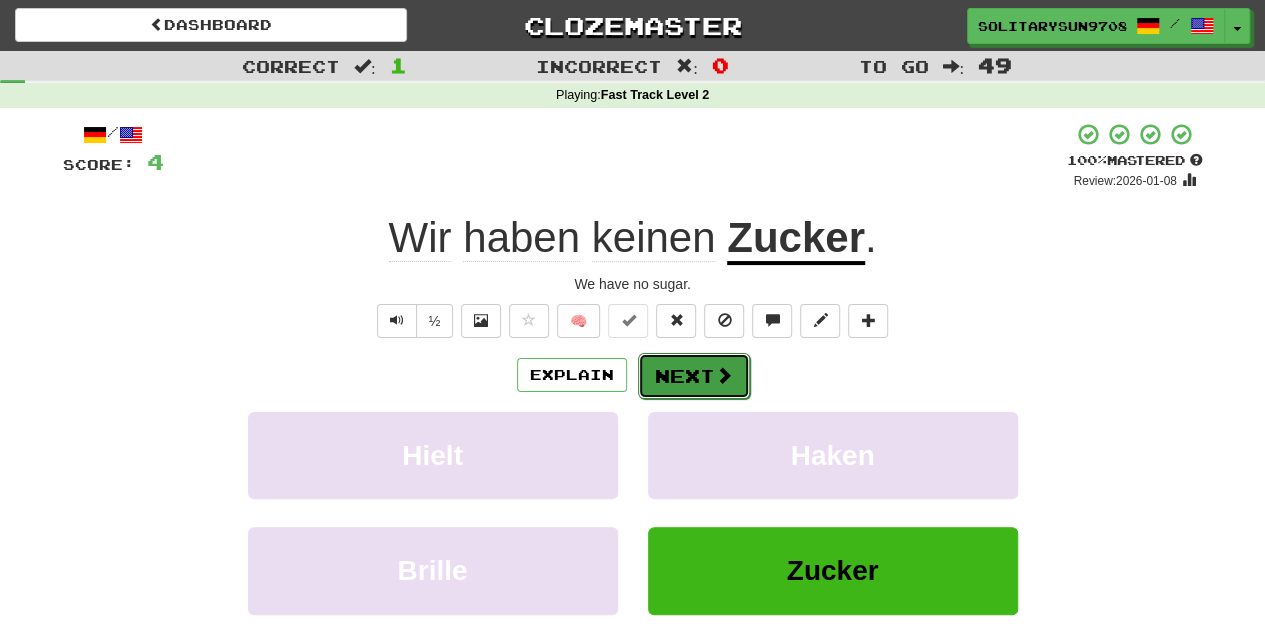 click on "Next" at bounding box center [694, 376] 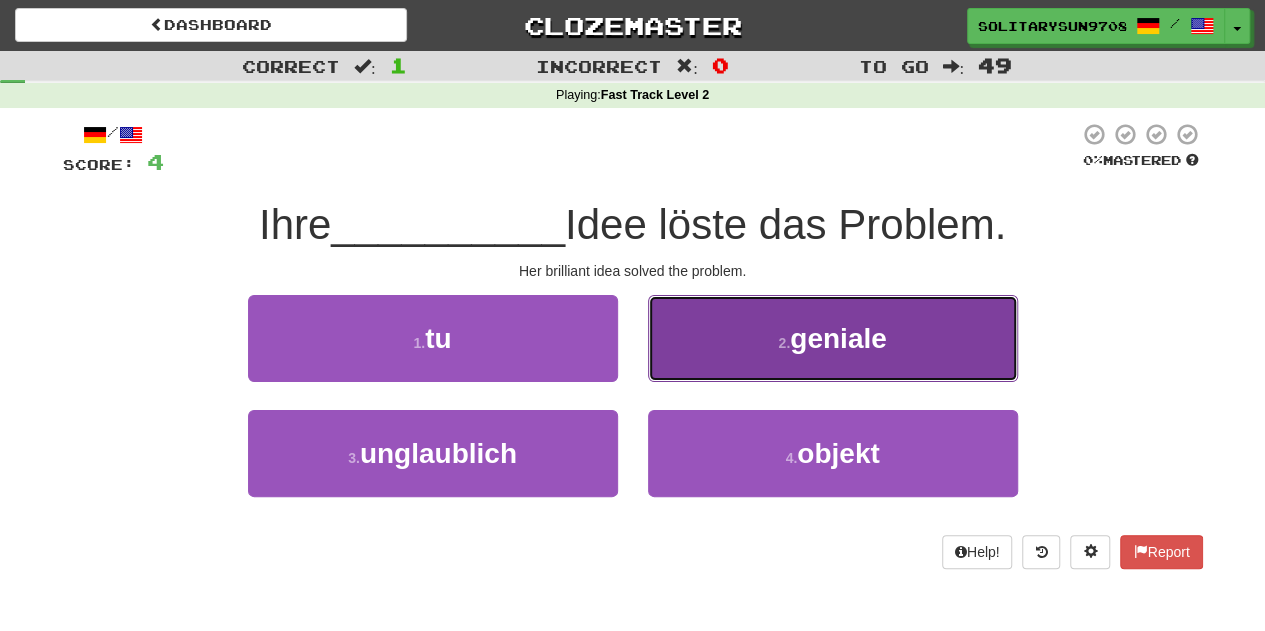click on "2 .  geniale" at bounding box center [833, 338] 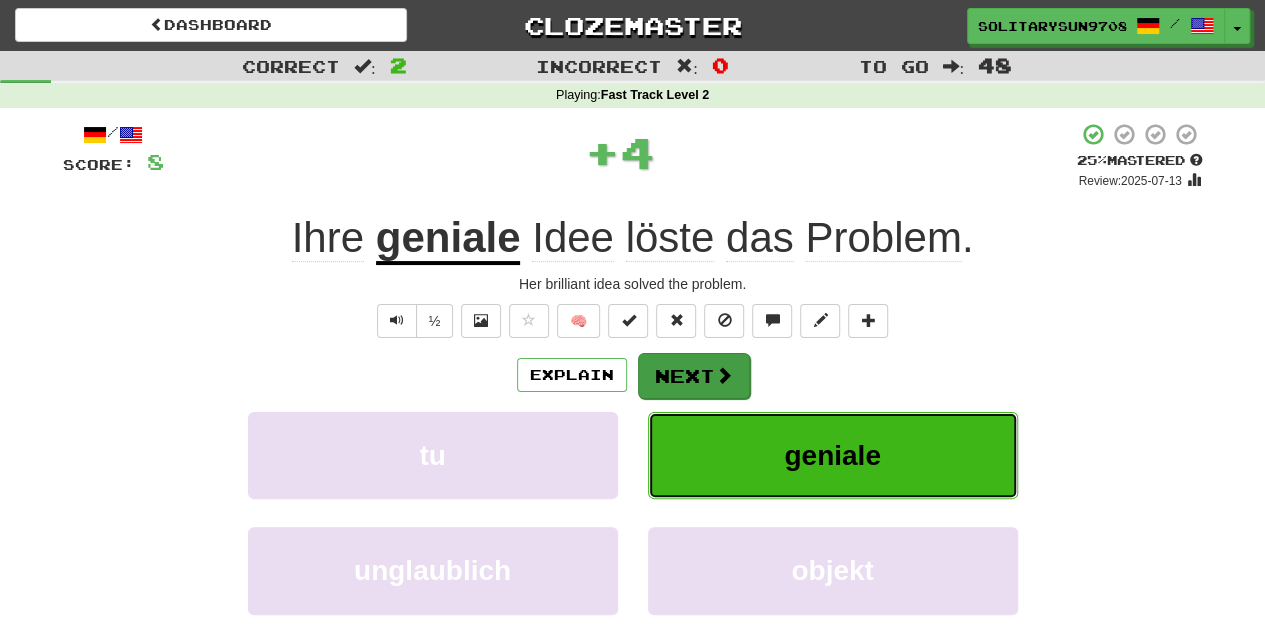 type 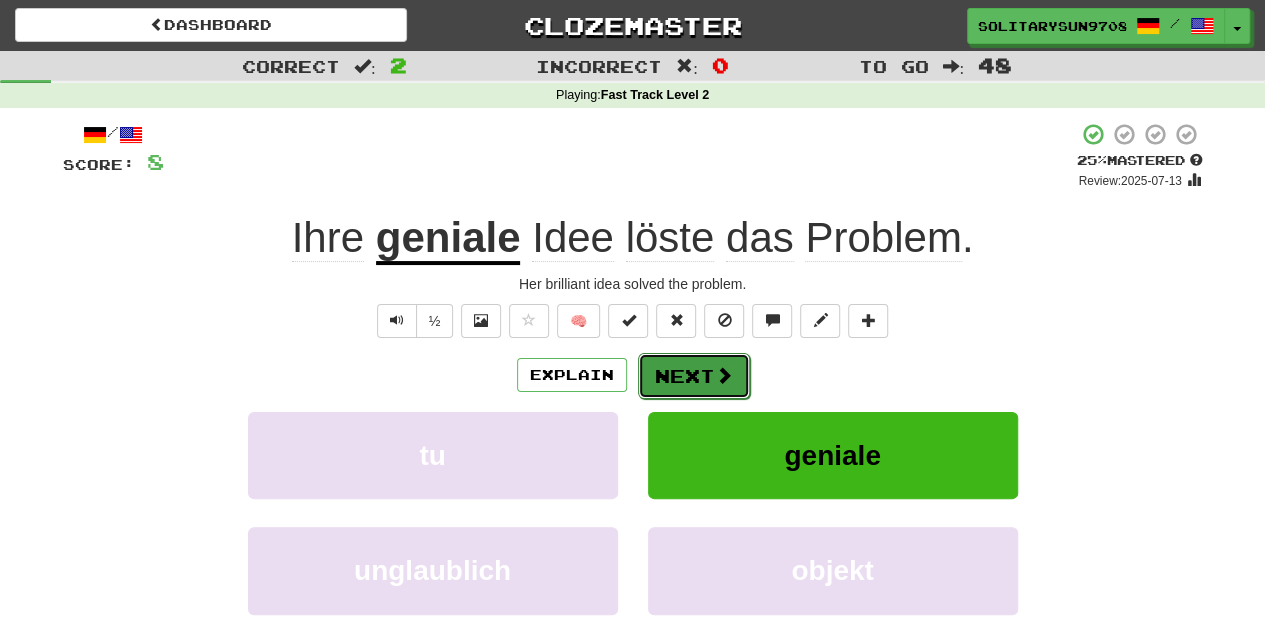 click on "Next" at bounding box center (694, 376) 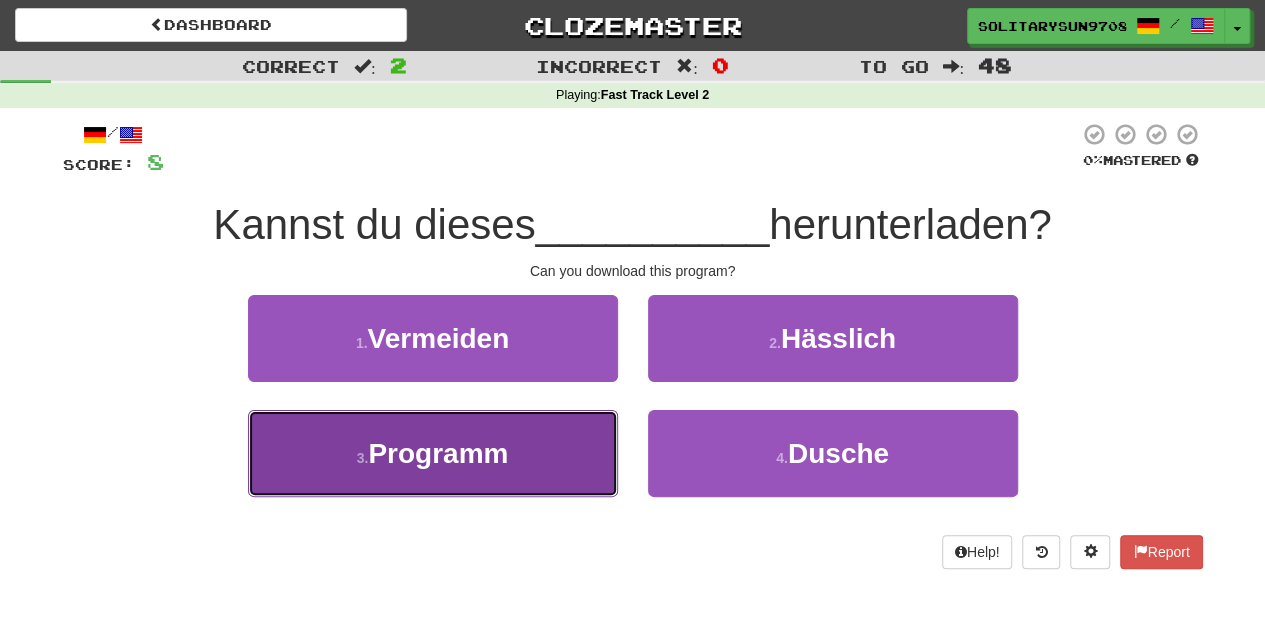 click on "3 . Programm" at bounding box center [433, 453] 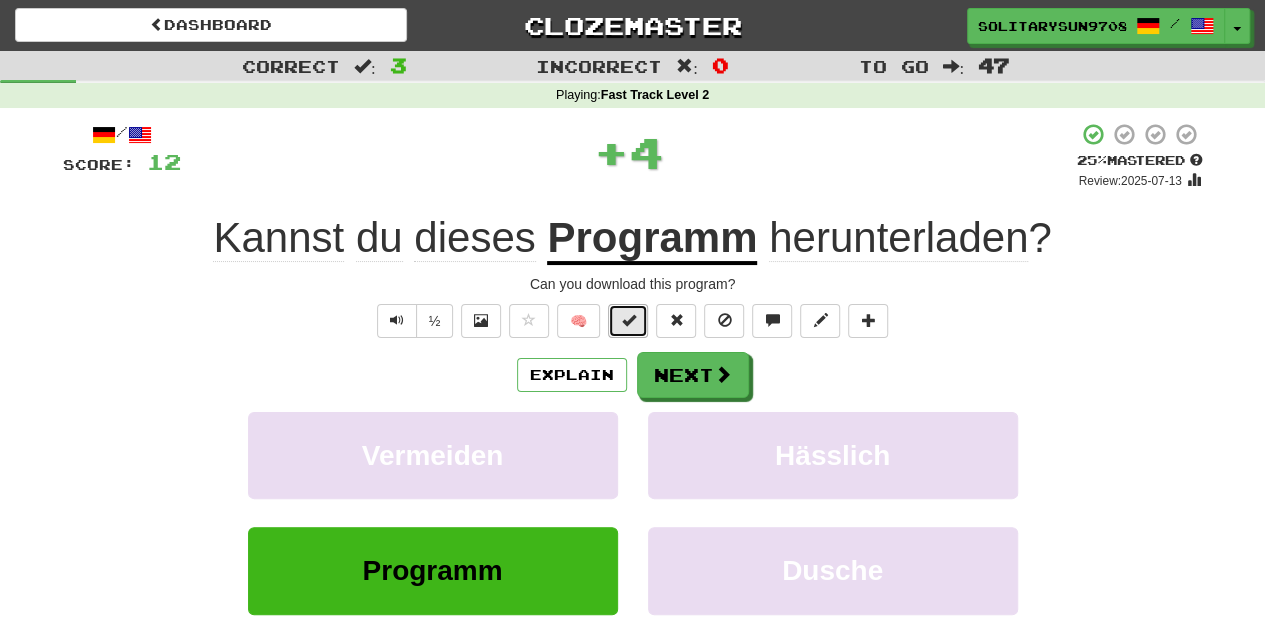 click at bounding box center [628, 321] 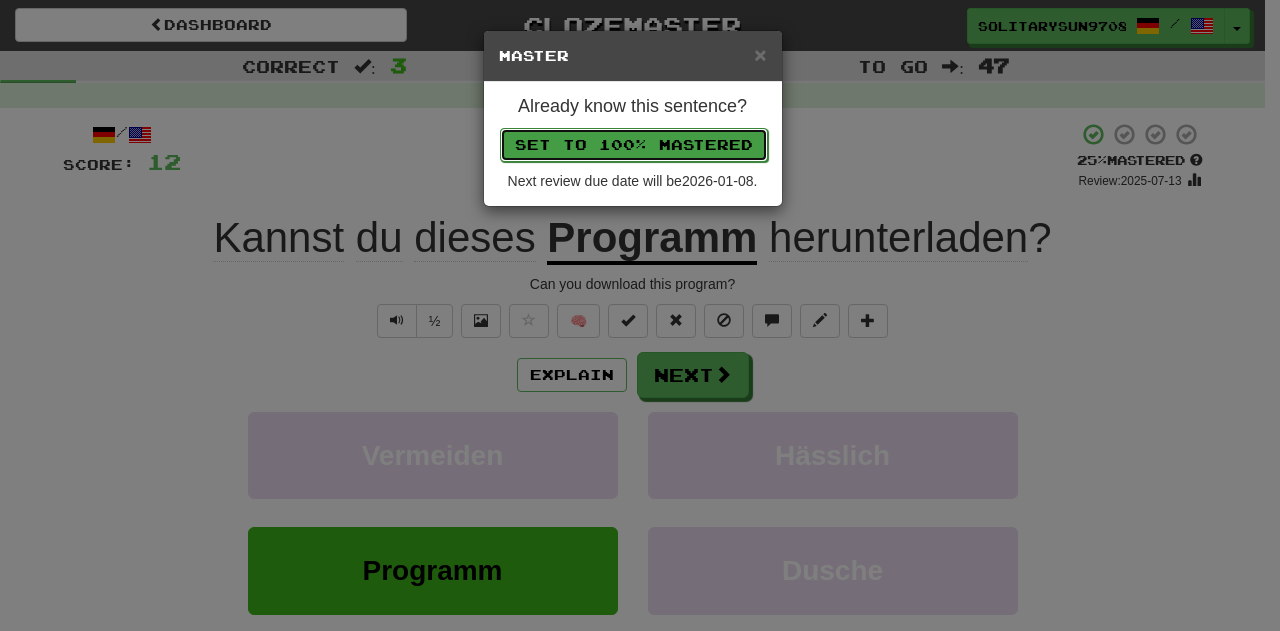 click on "Set to 100% Mastered" at bounding box center [634, 145] 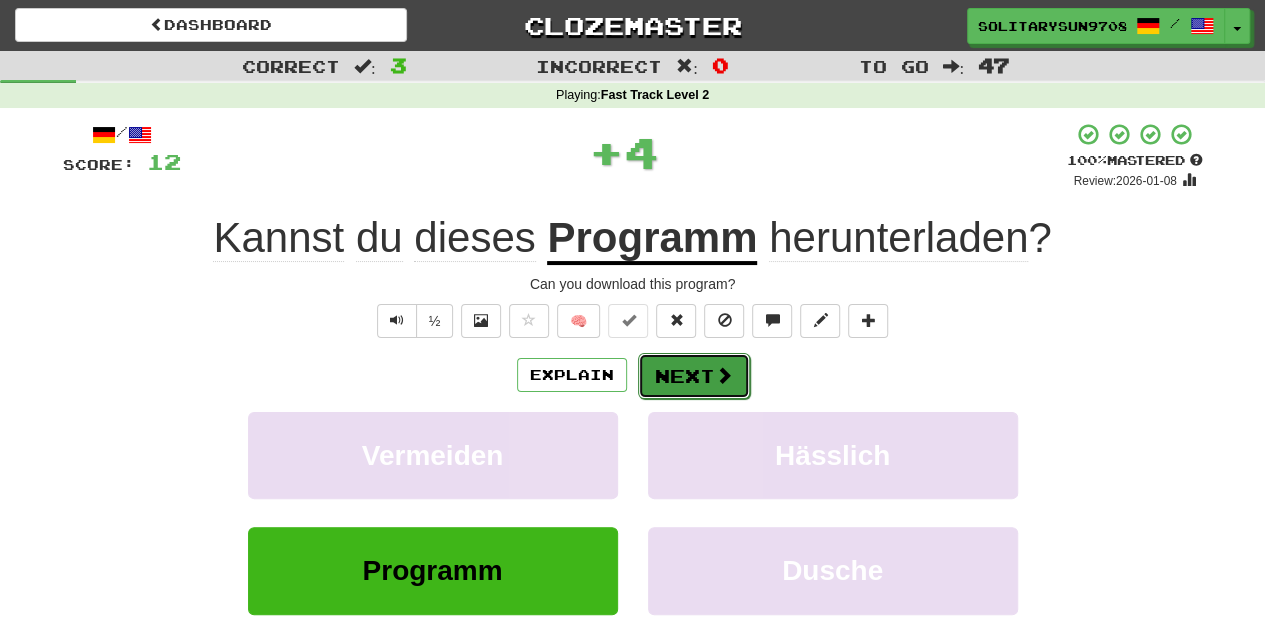 click on "Next" at bounding box center (694, 376) 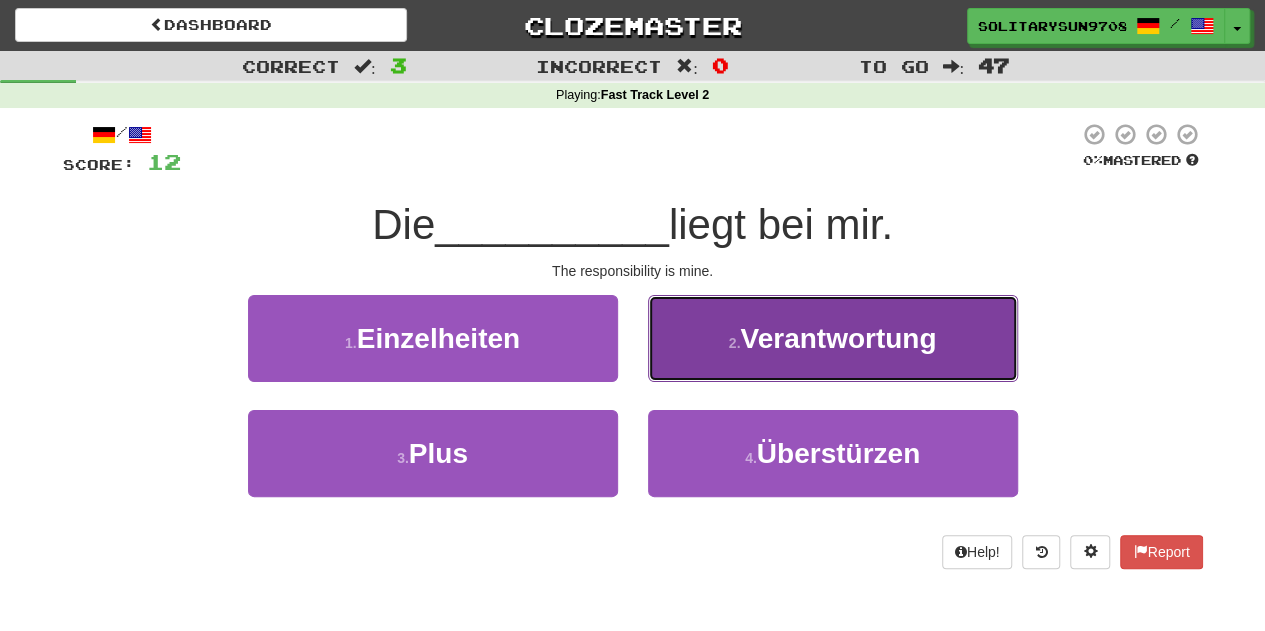 click on "2 .  Verantwortung" at bounding box center [833, 338] 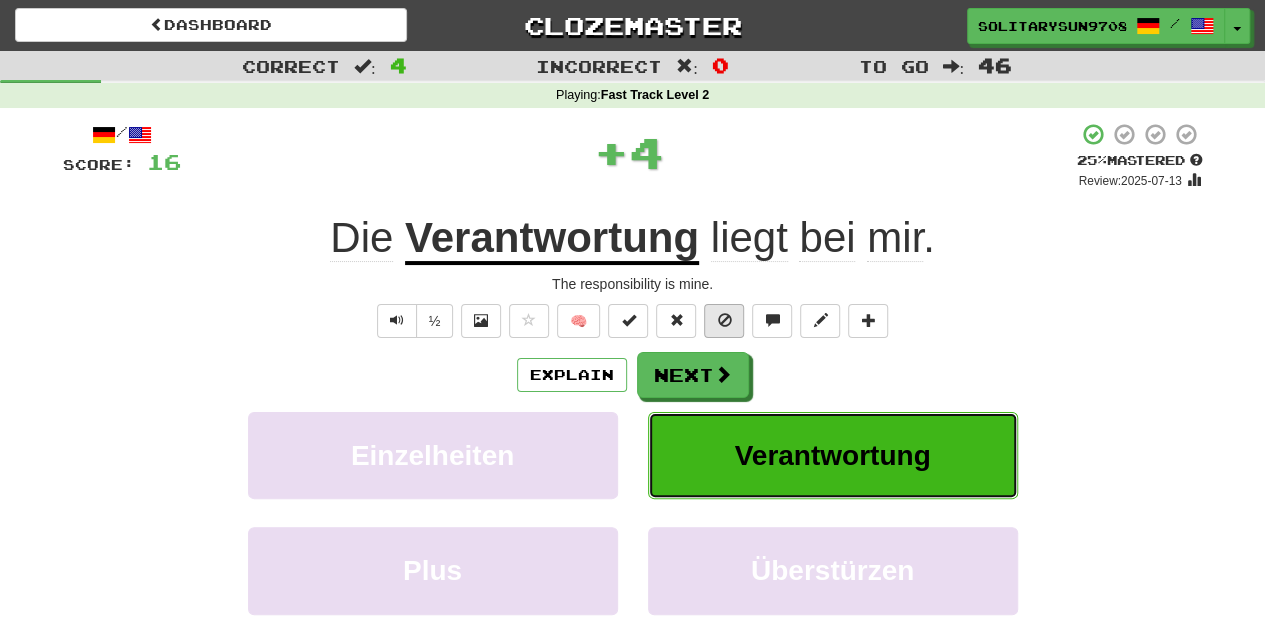 type 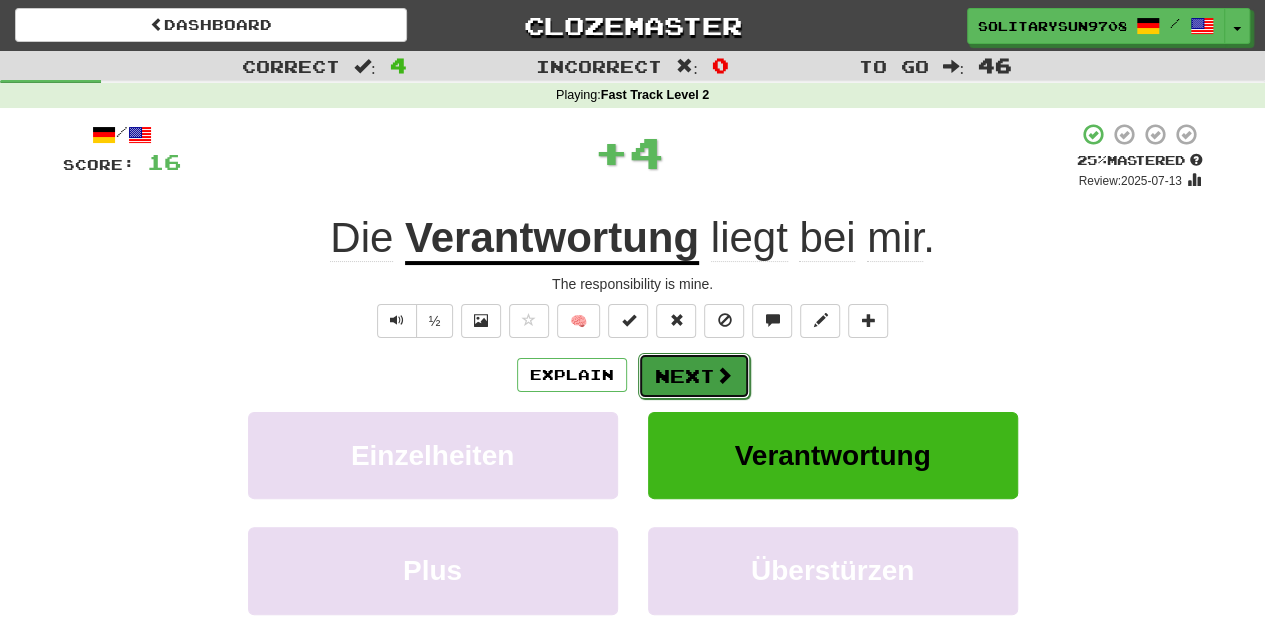 click on "Next" at bounding box center (694, 376) 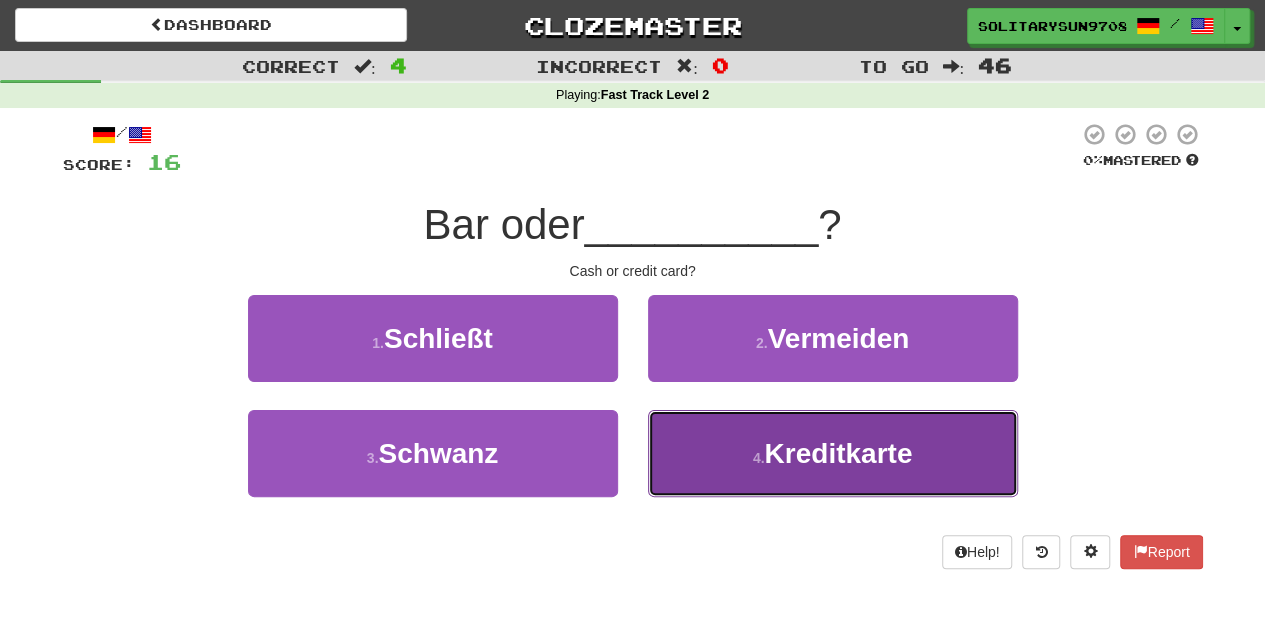 click on "4 . Kreditkarte" at bounding box center (833, 453) 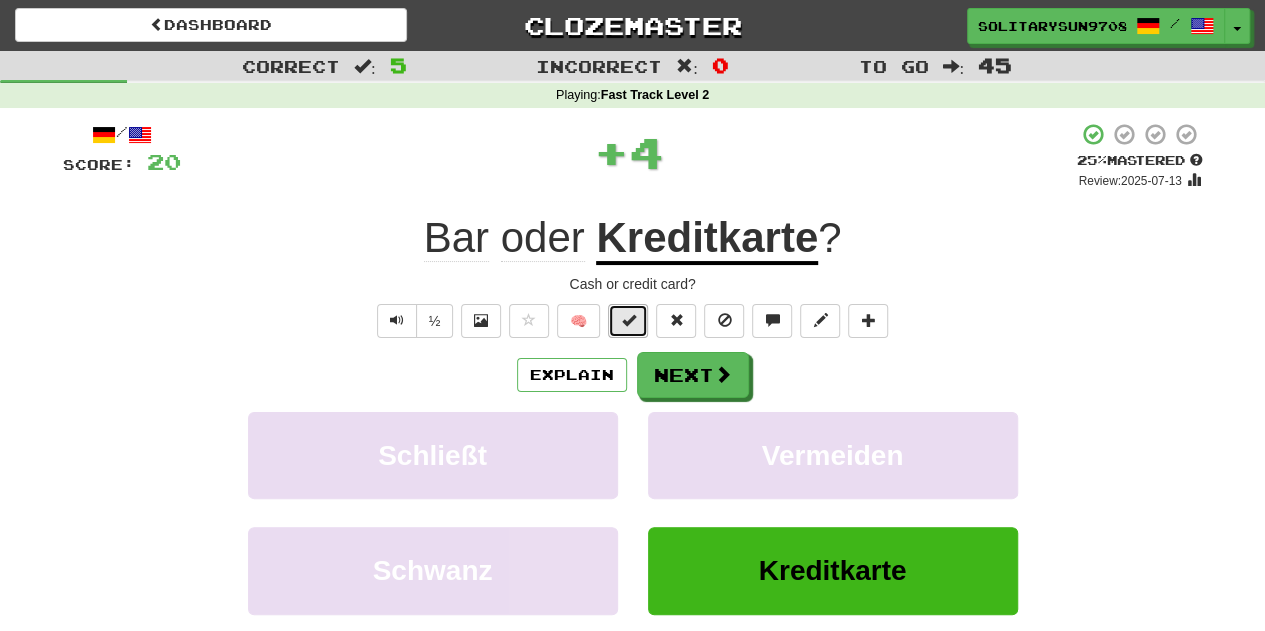 click at bounding box center (628, 321) 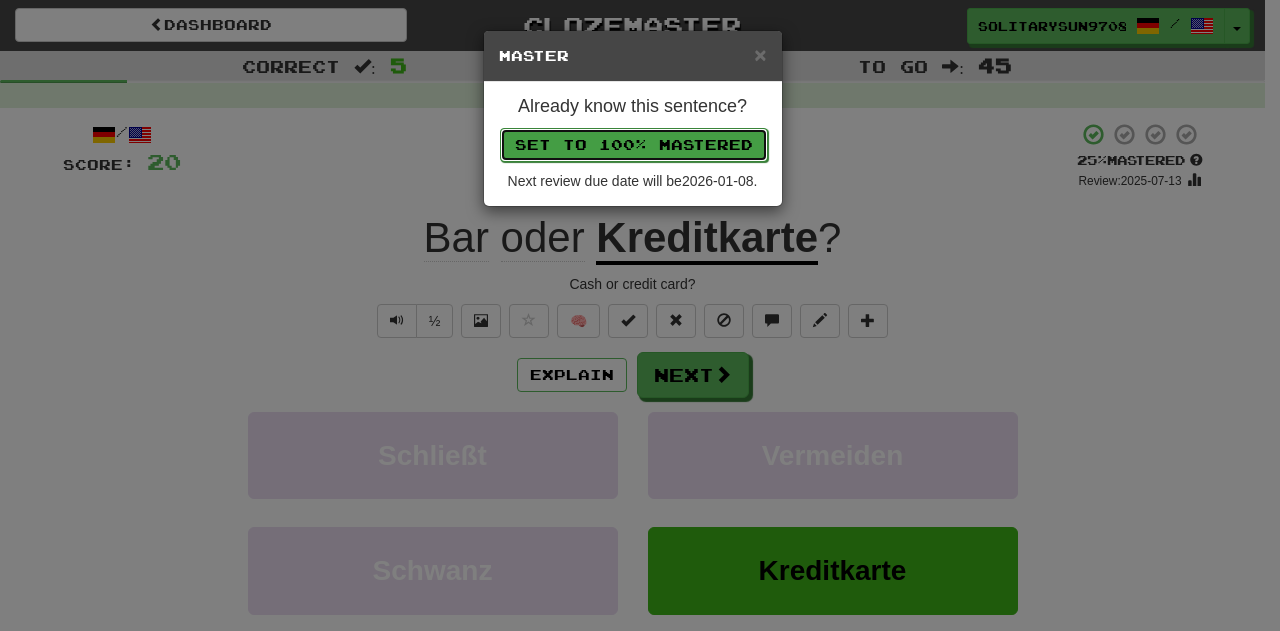 click on "Set to 100% Mastered" at bounding box center (634, 145) 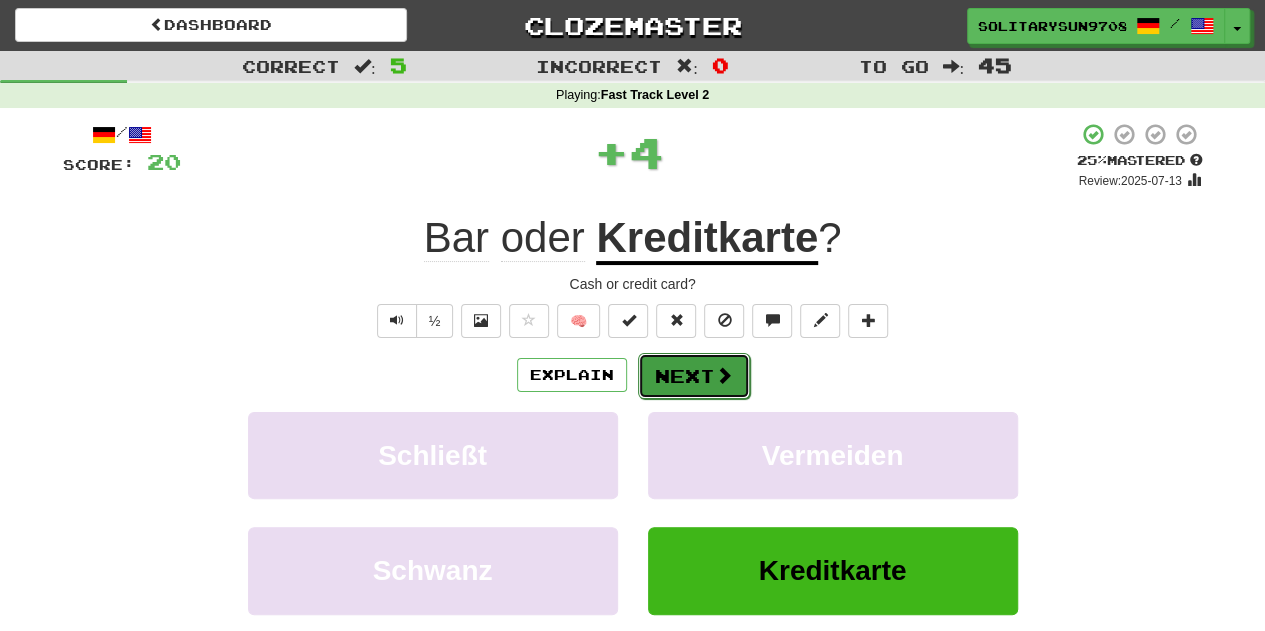click on "Next" at bounding box center [694, 376] 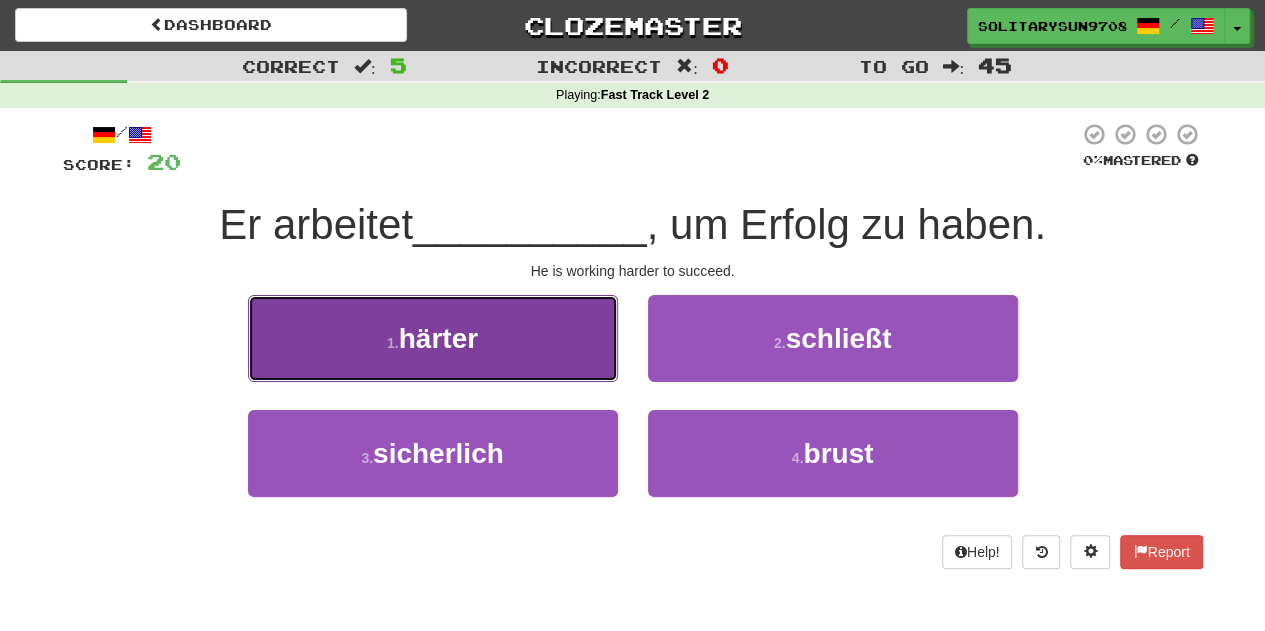 click on "1 . härter" at bounding box center [433, 338] 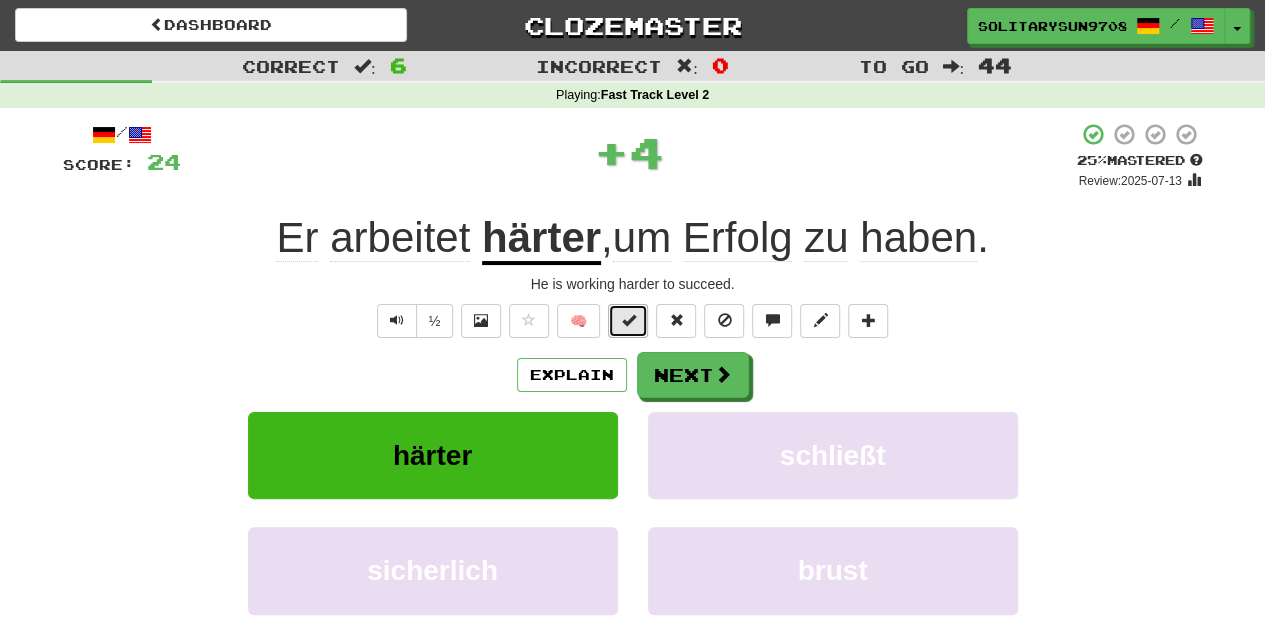click at bounding box center (628, 321) 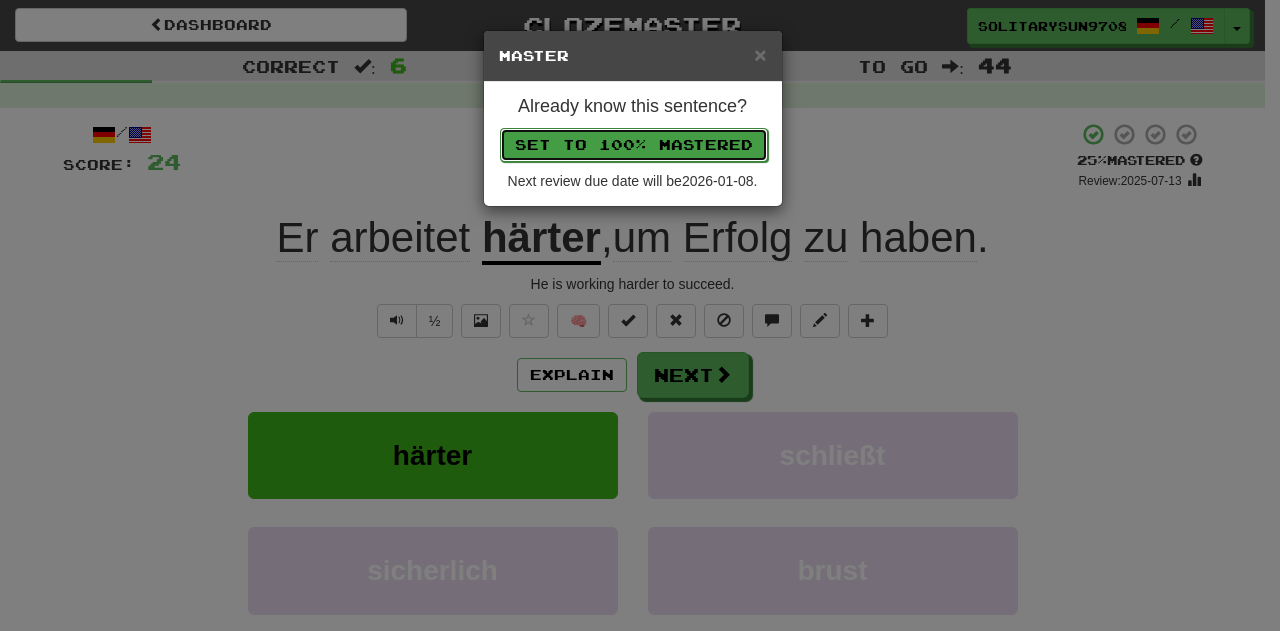 click on "Set to 100% Mastered" at bounding box center (634, 145) 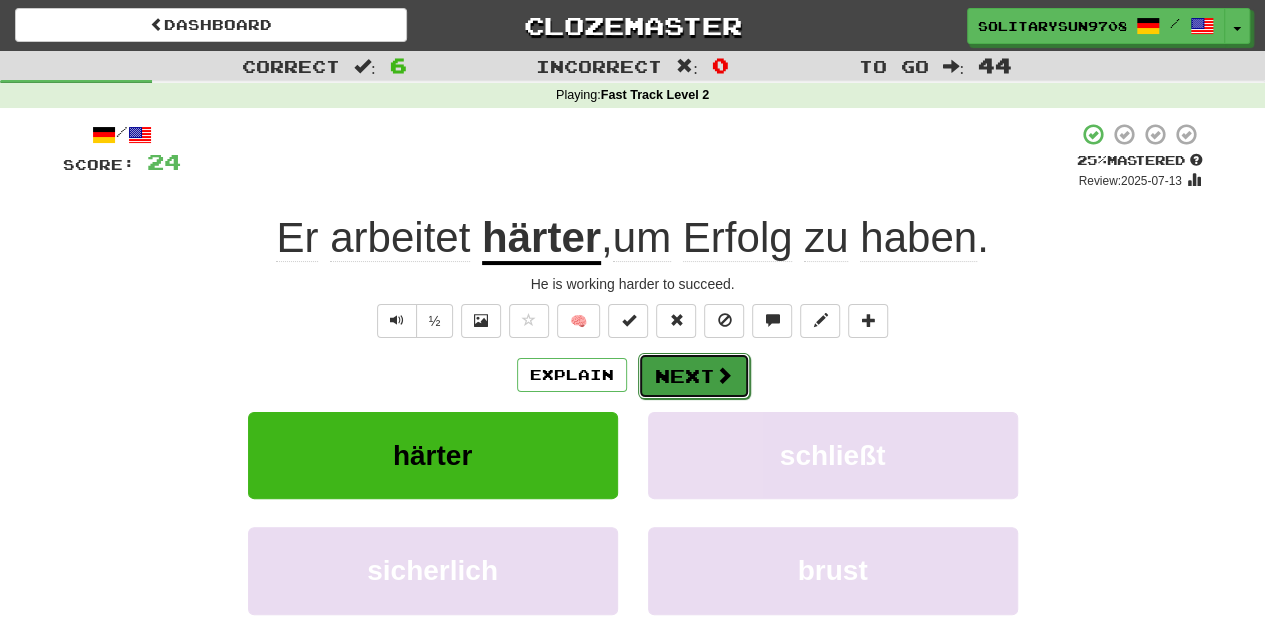 click on "Explain Next" at bounding box center [633, 375] 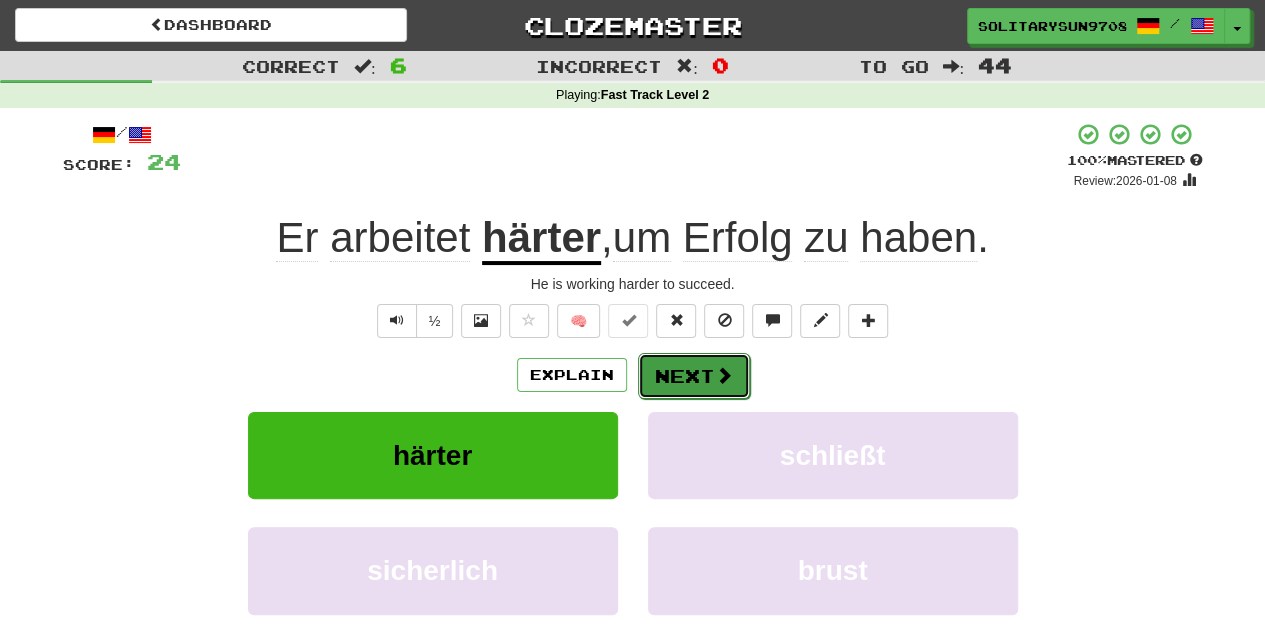 click on "Next" at bounding box center [694, 376] 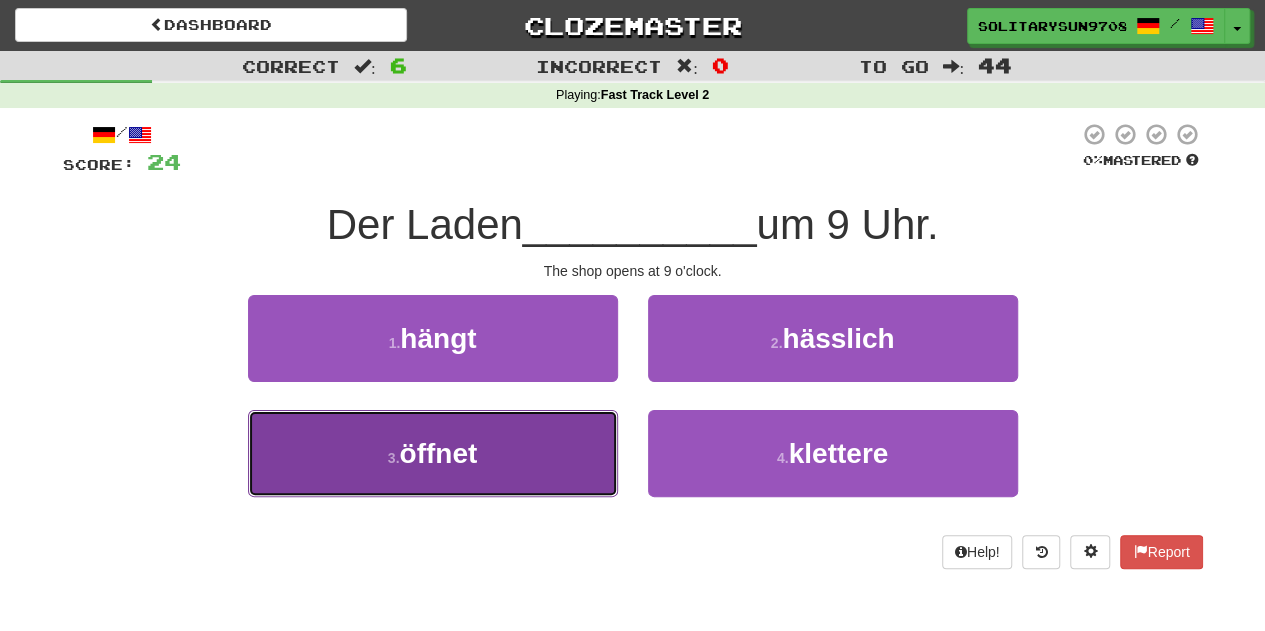click on "3 .  öffnet" at bounding box center [433, 453] 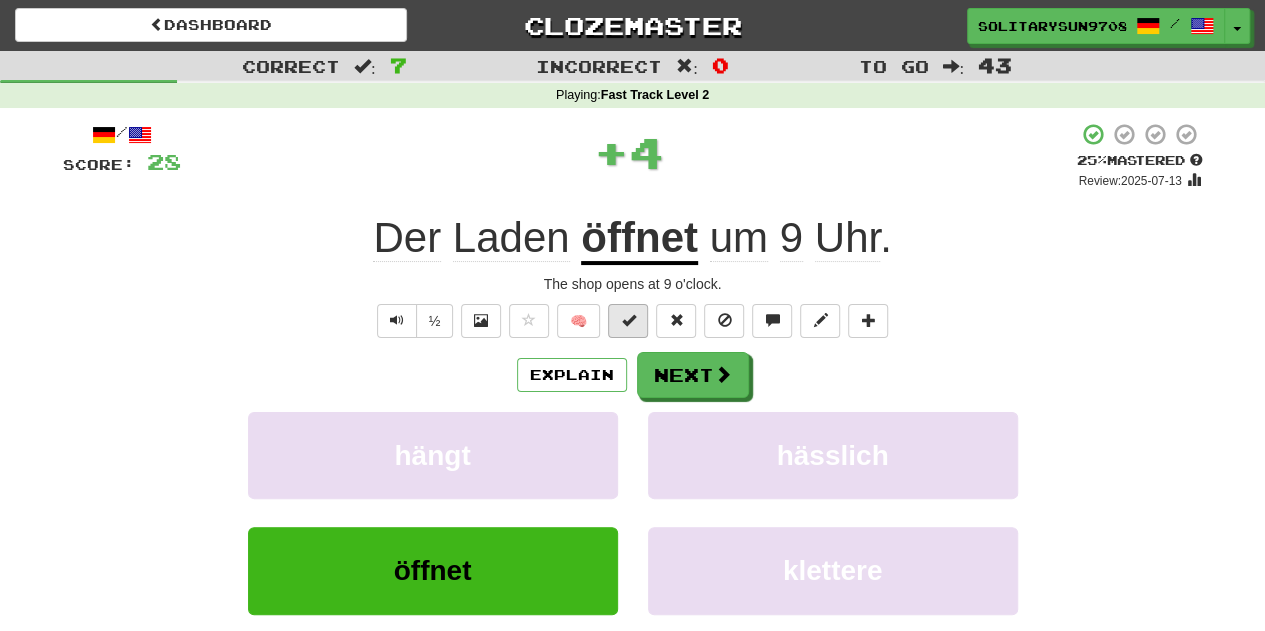 click on "½ 🧠" at bounding box center [633, 321] 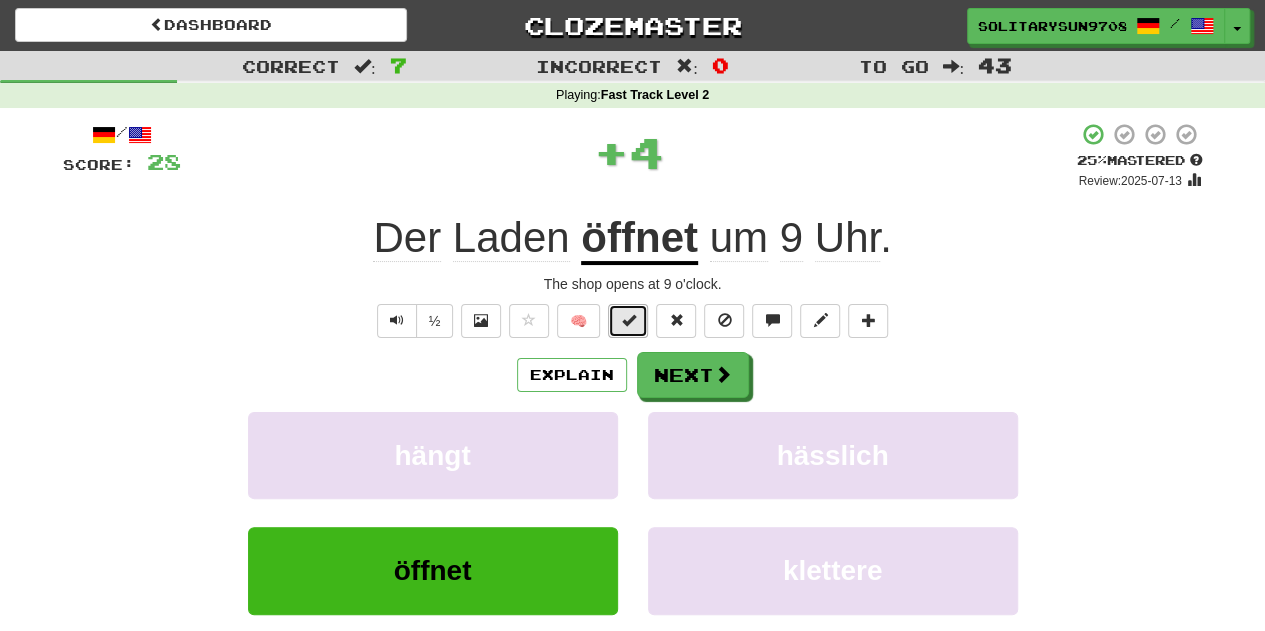 click at bounding box center [628, 321] 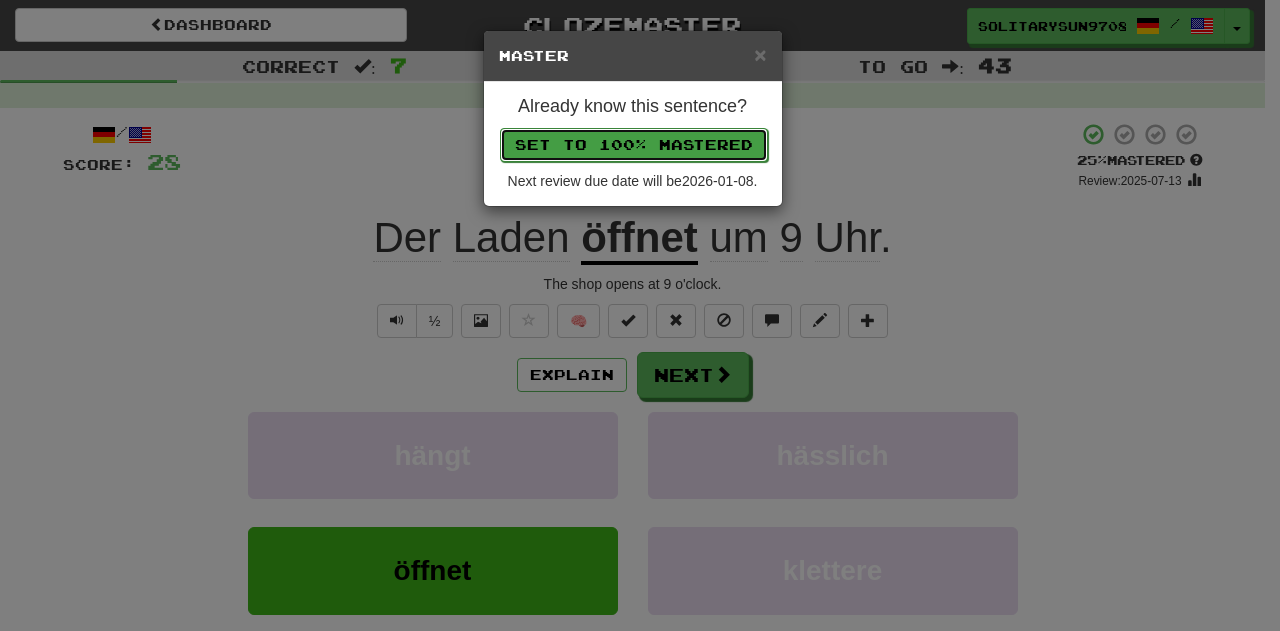 click on "Set to 100% Mastered" at bounding box center [634, 145] 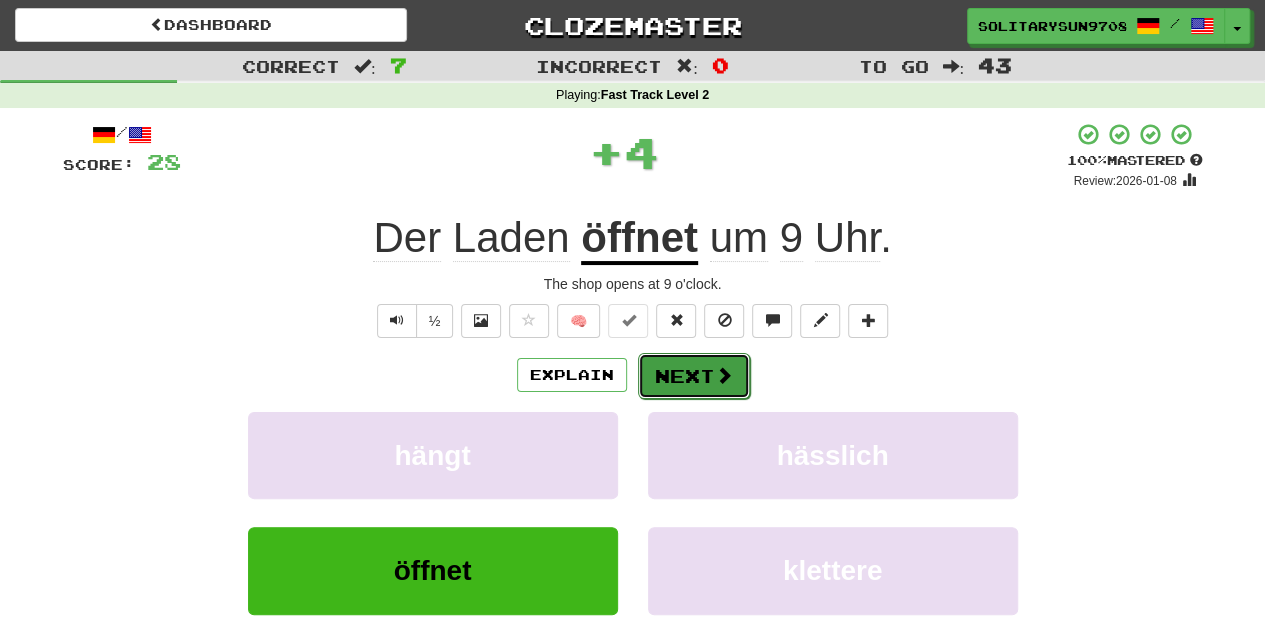 click on "Next" at bounding box center (694, 376) 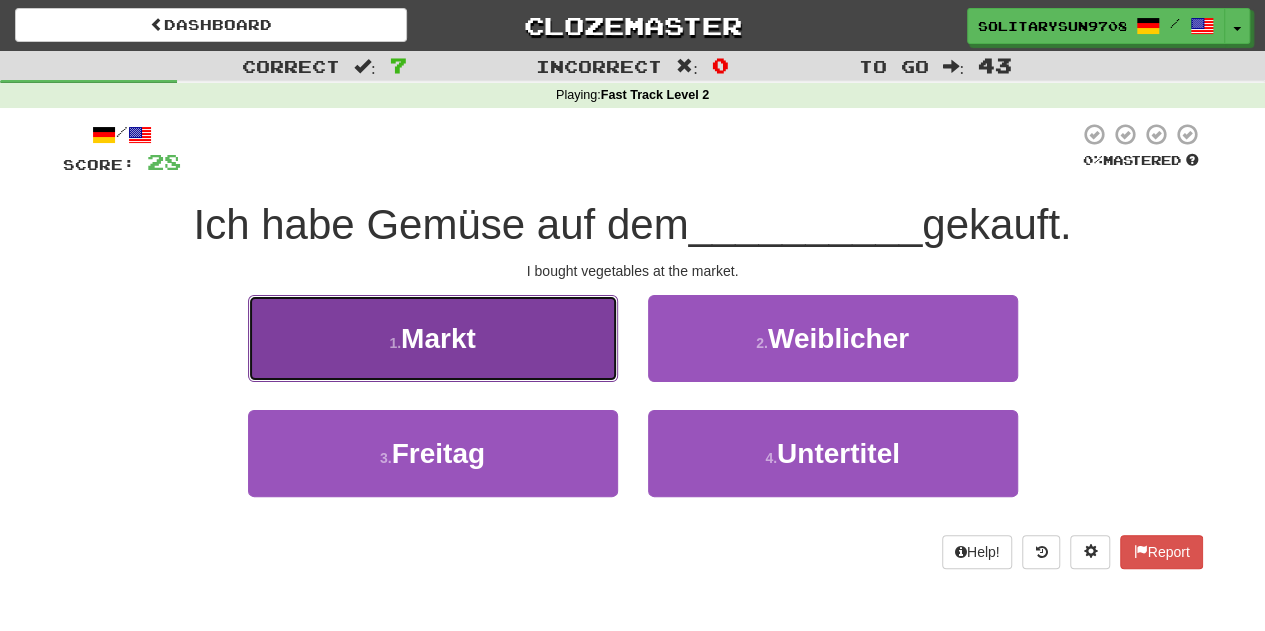 click on "Markt" at bounding box center [438, 338] 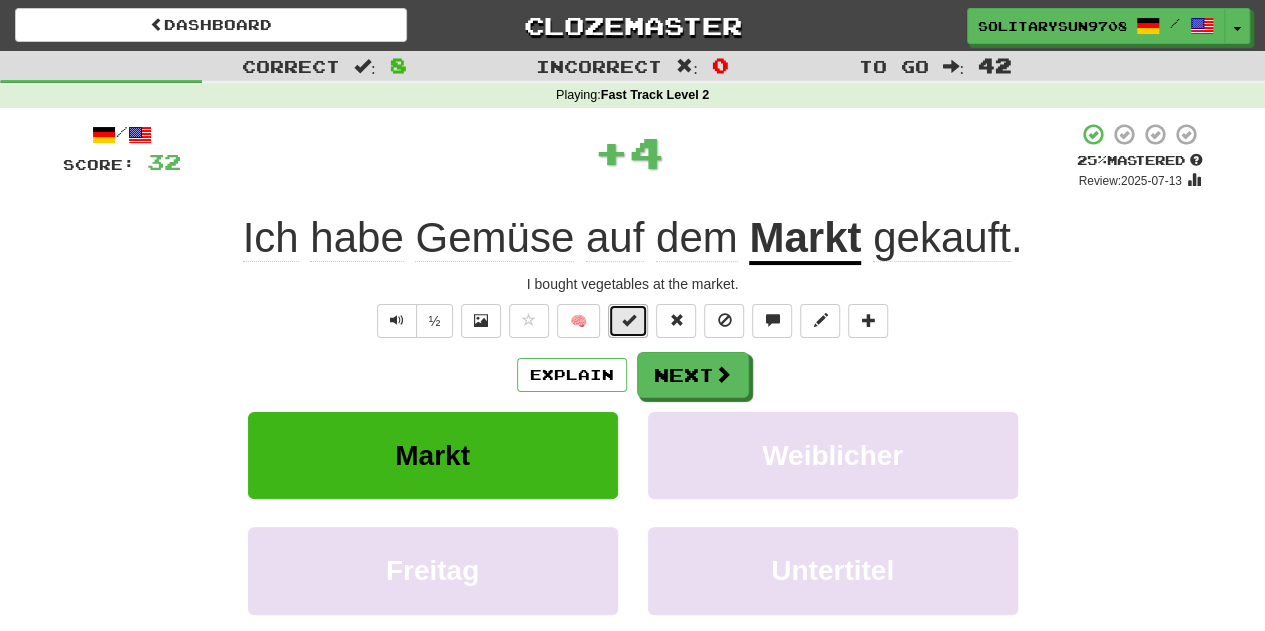 click at bounding box center (628, 321) 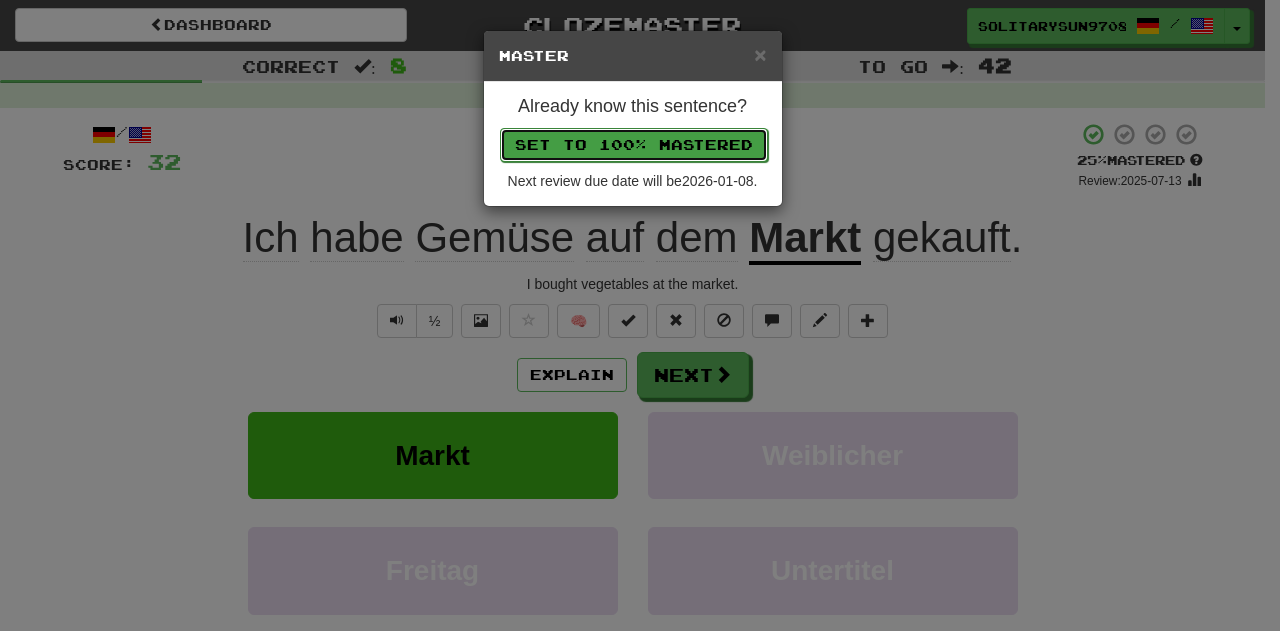 click on "Set to 100% Mastered" at bounding box center (634, 145) 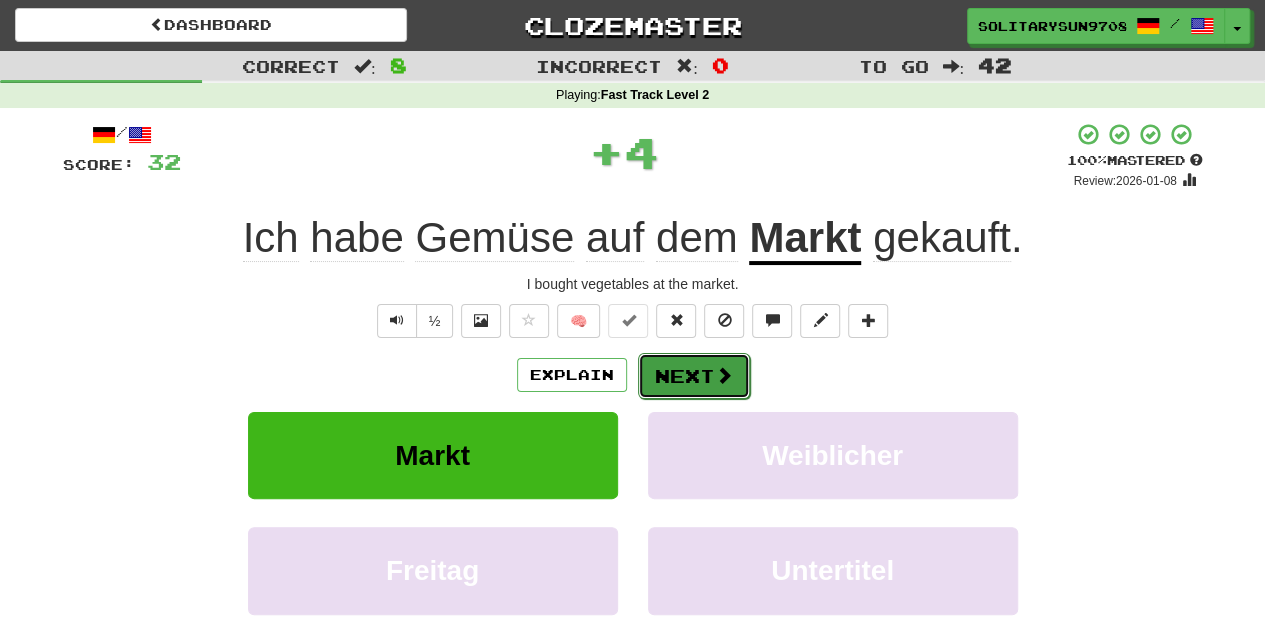 click on "Next" at bounding box center [694, 376] 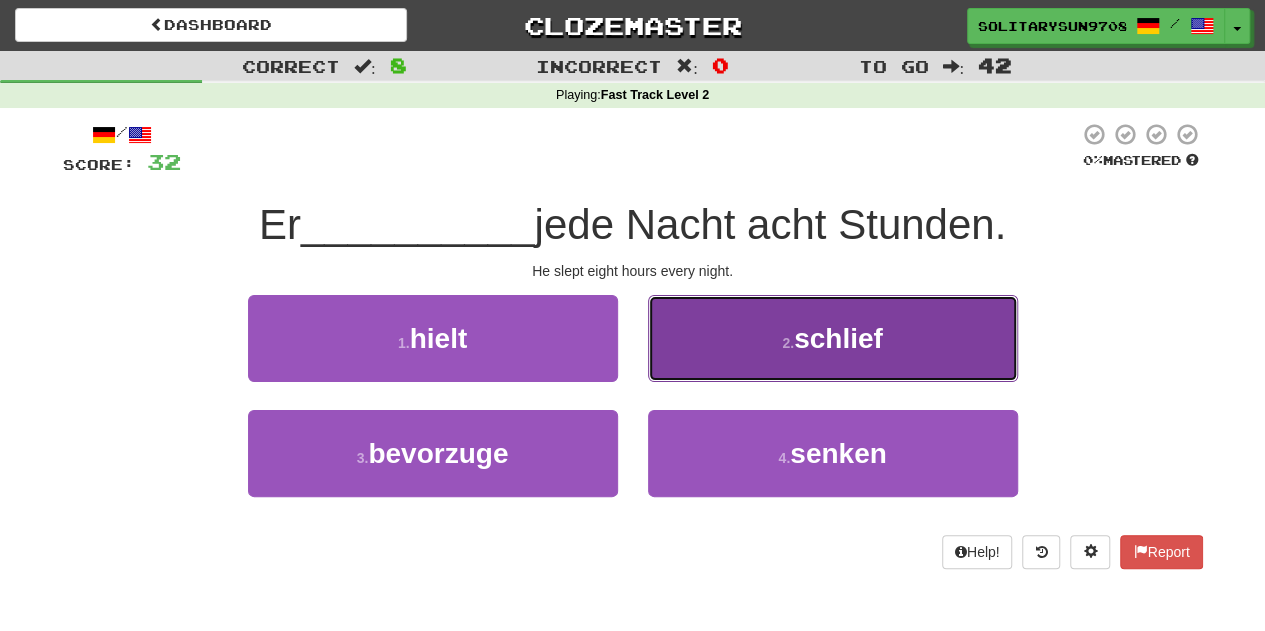 click on "2 ." at bounding box center (788, 343) 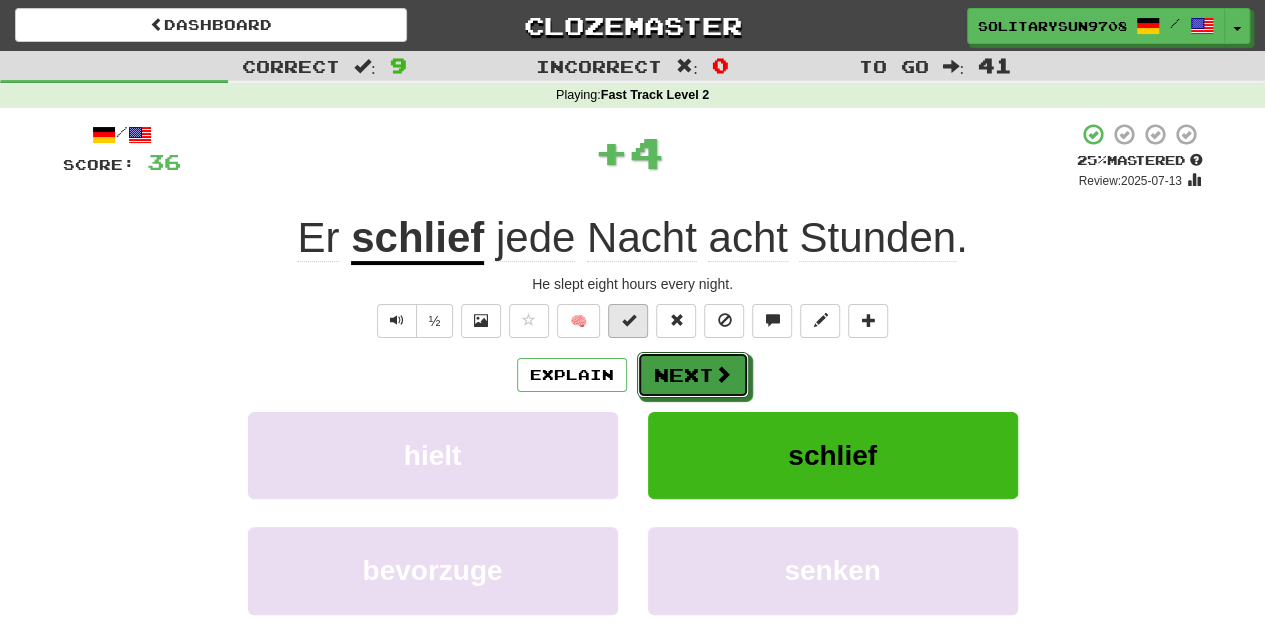 drag, startPoint x: 705, startPoint y: 363, endPoint x: 644, endPoint y: 327, distance: 70.83079 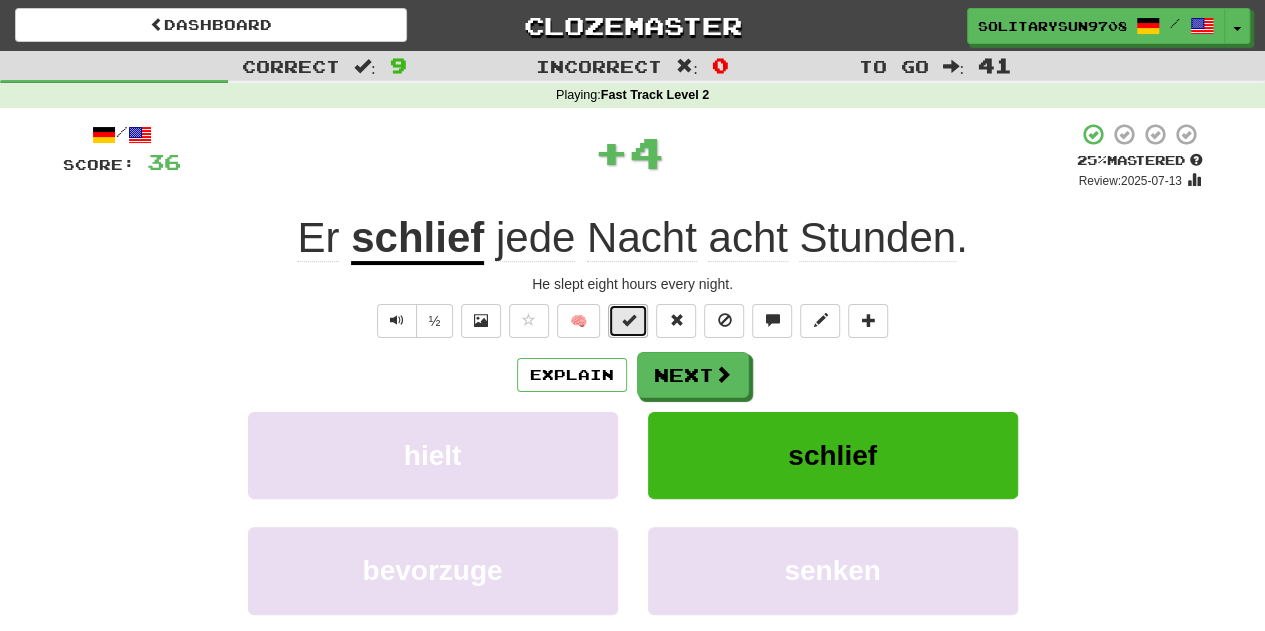 click at bounding box center (628, 321) 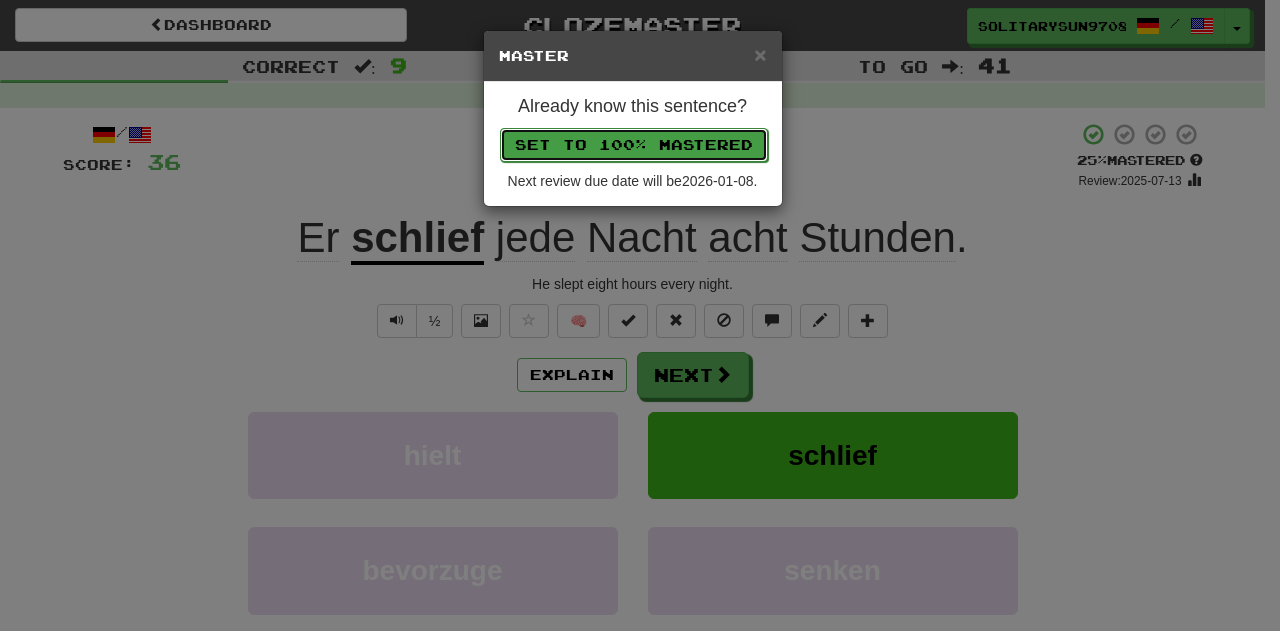 click on "Set to 100% Mastered" at bounding box center [634, 145] 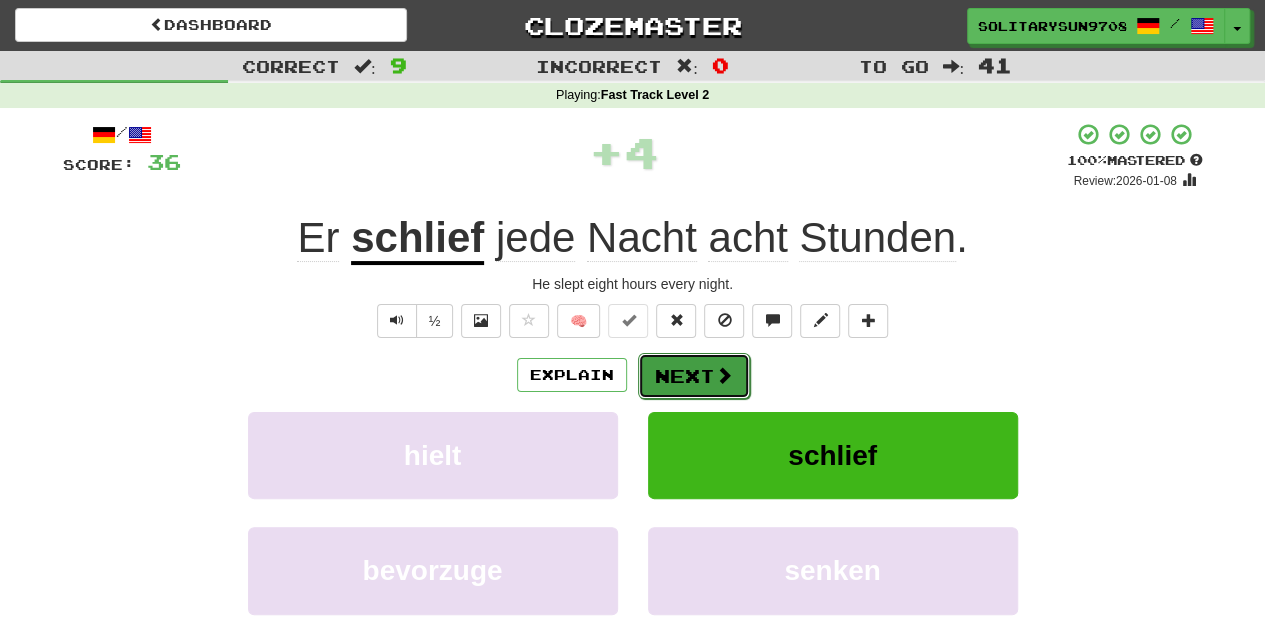 click on "Next" at bounding box center [694, 376] 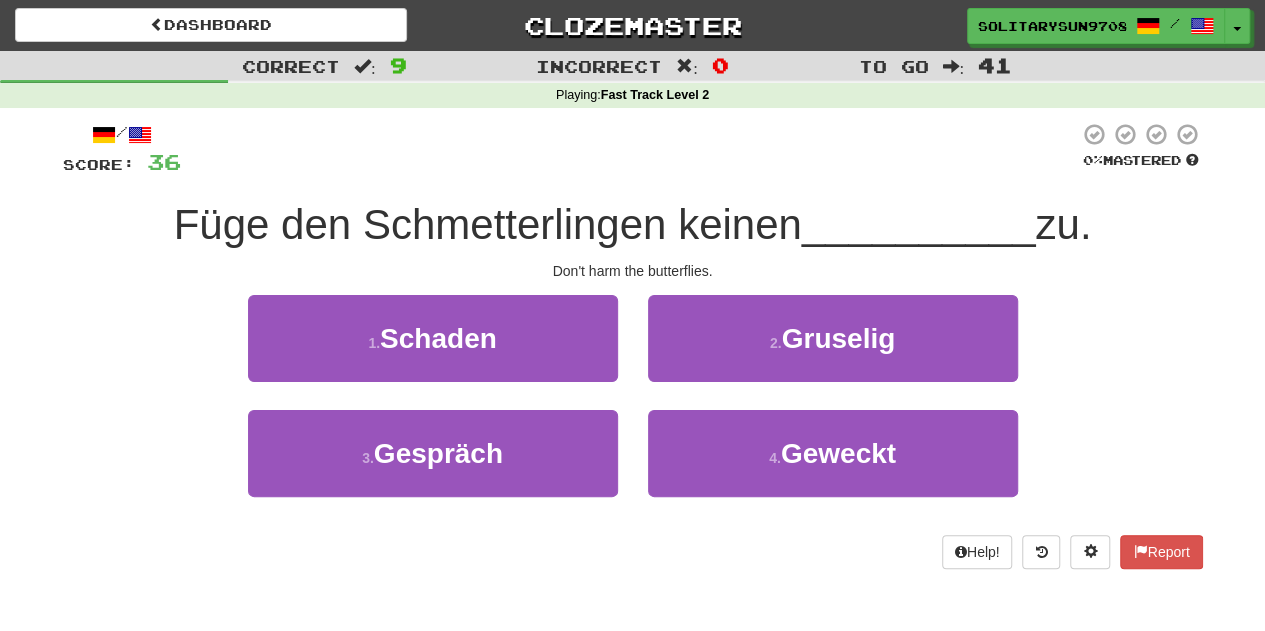 click on "1 . Schaden" at bounding box center (433, 352) 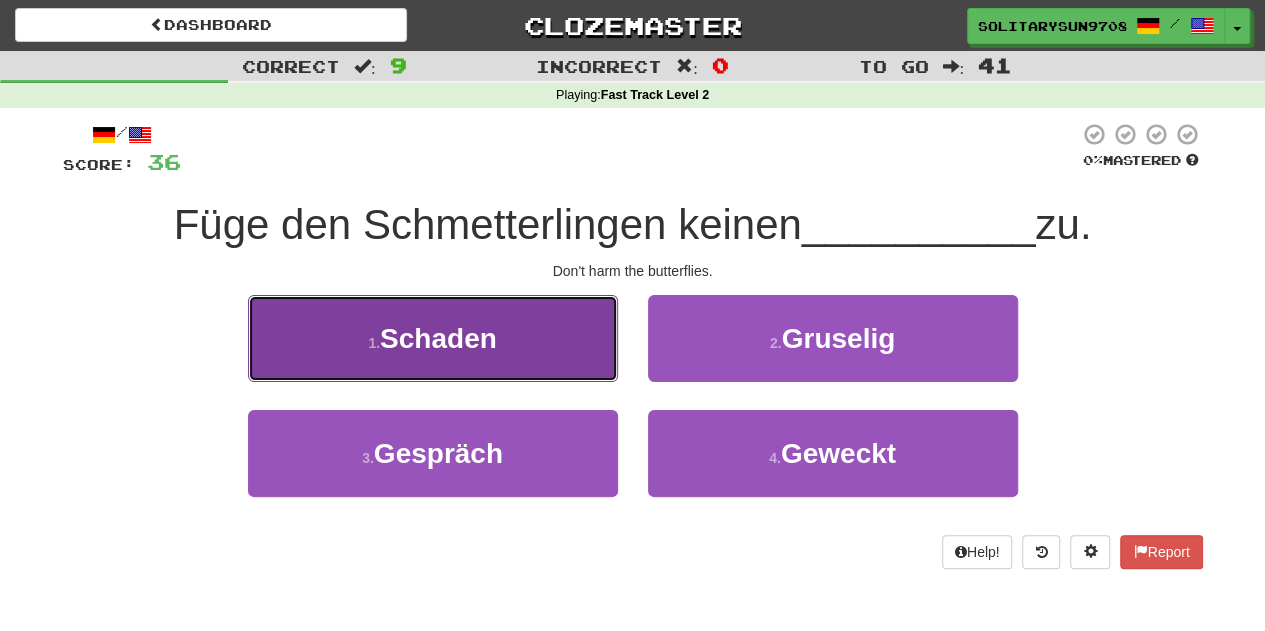 click on "1 . Schaden" at bounding box center (433, 338) 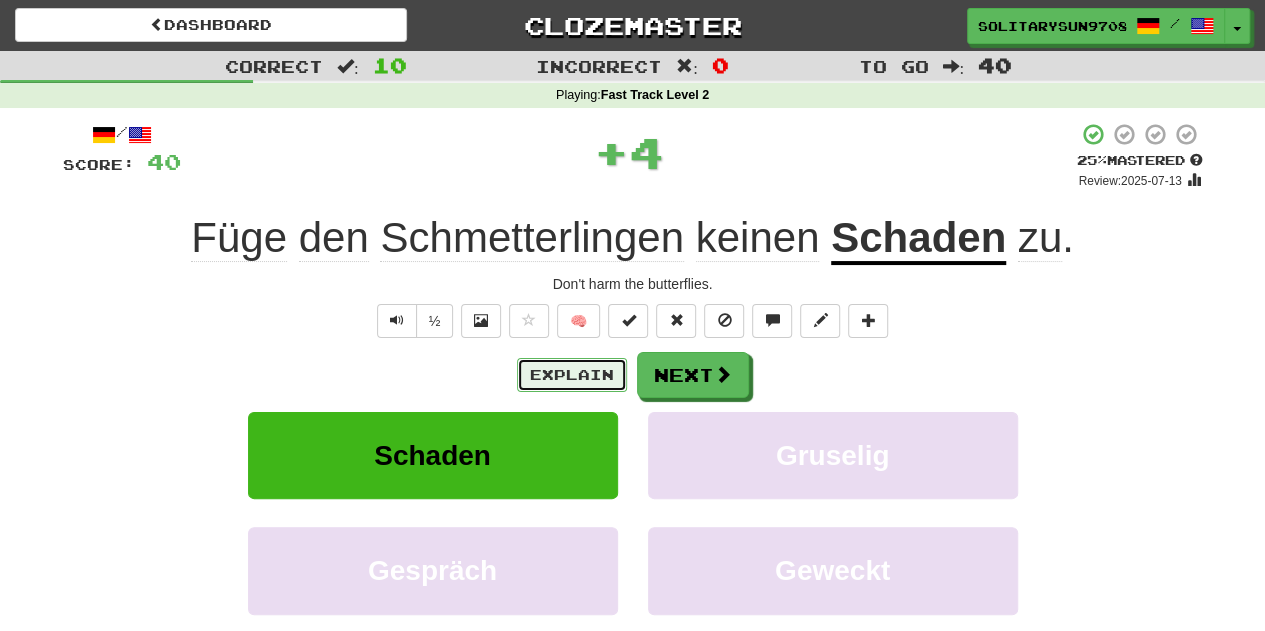 click on "Explain" at bounding box center [572, 375] 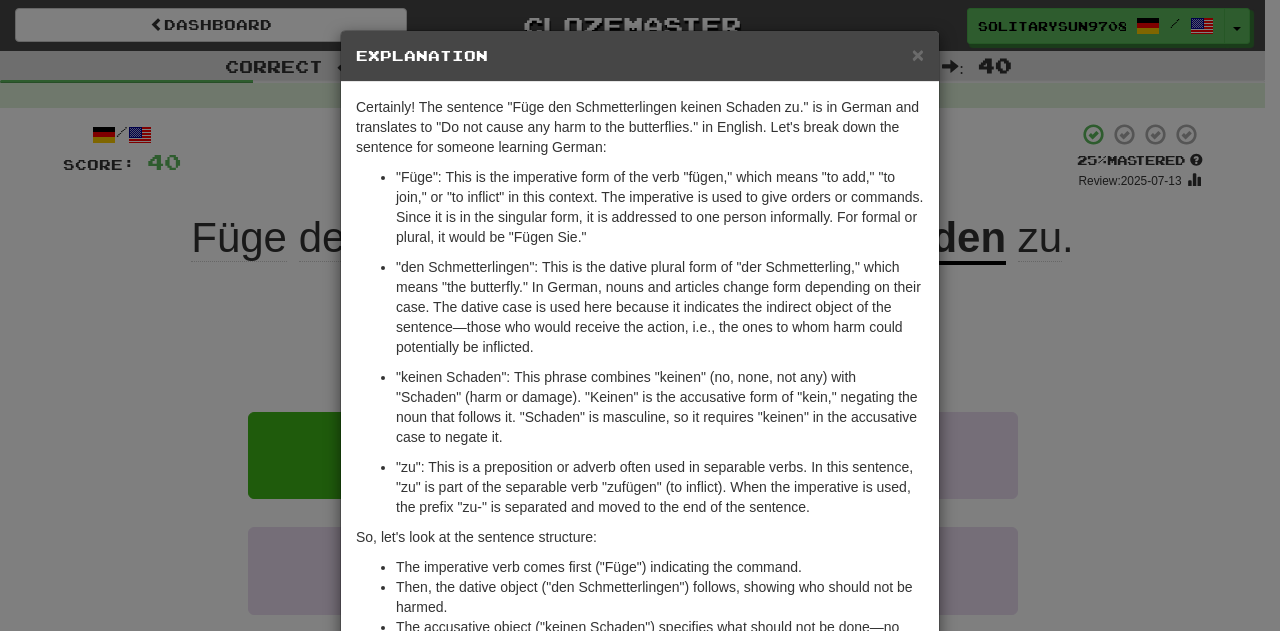 click on "× Explanation Certainly! The sentence "Füge den Schmetterlingen keinen Schaden zu." is in German and translates to "Do not cause any harm to the butterflies." in English. Let's break down the sentence for someone learning German:
"Füge": This is the imperative form of the verb "fügen," which means "to add," "to join," or "to inflict" in this context. The imperative is used to give orders or commands. Since it is in the singular form, it is addressed to one person informally. For formal or plural, it would be "Fügen Sie."
"den Schmetterlingen": This is the dative plural form of "der Schmetterling," which means "the butterfly." In German, nouns and articles change form depending on their case. The dative case is used here because it indicates the indirect object of the sentence—those who would receive the action, i.e., the ones to whom harm could potentially be inflicted.
So, let's look at the sentence structure:
Let us know ! Close" at bounding box center (640, 315) 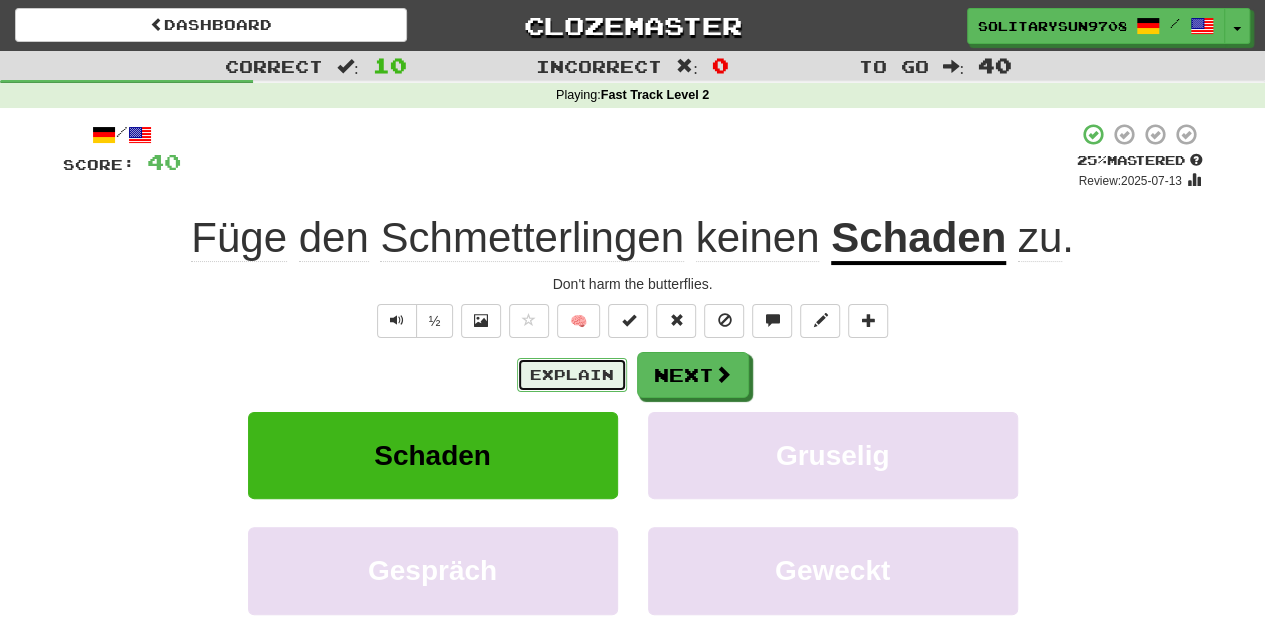 click on "Explain" at bounding box center (572, 375) 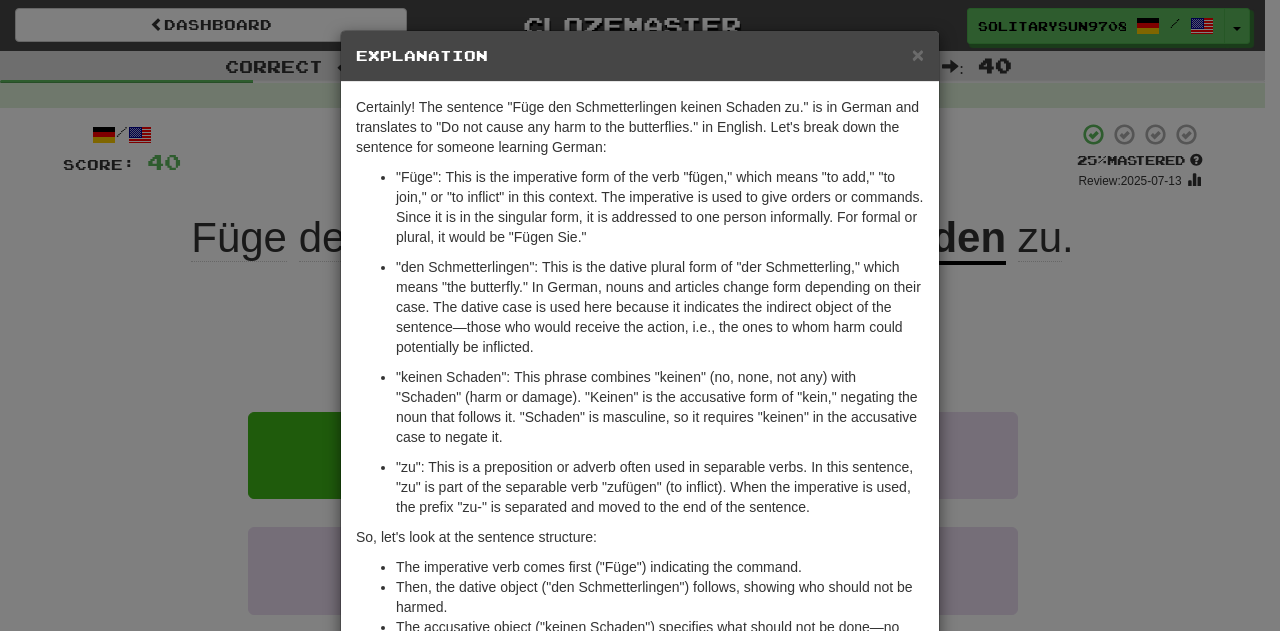 click on "× Explanation Certainly! The sentence "Füge den Schmetterlingen keinen Schaden zu." is in German and translates to "Do not cause any harm to the butterflies." in English. Let's break down the sentence for someone learning German:
"Füge": This is the imperative form of the verb "fügen," which means "to add," "to join," or "to inflict" in this context. The imperative is used to give orders or commands. Since it is in the singular form, it is addressed to one person informally. For formal or plural, it would be "Fügen Sie."
"den Schmetterlingen": This is the dative plural form of "der Schmetterling," which means "the butterfly." In German, nouns and articles change form depending on their case. The dative case is used here because it indicates the indirect object of the sentence—those who would receive the action, i.e., the ones to whom harm could potentially be inflicted.
So, let's look at the sentence structure:
Let us know ! Close" at bounding box center (640, 315) 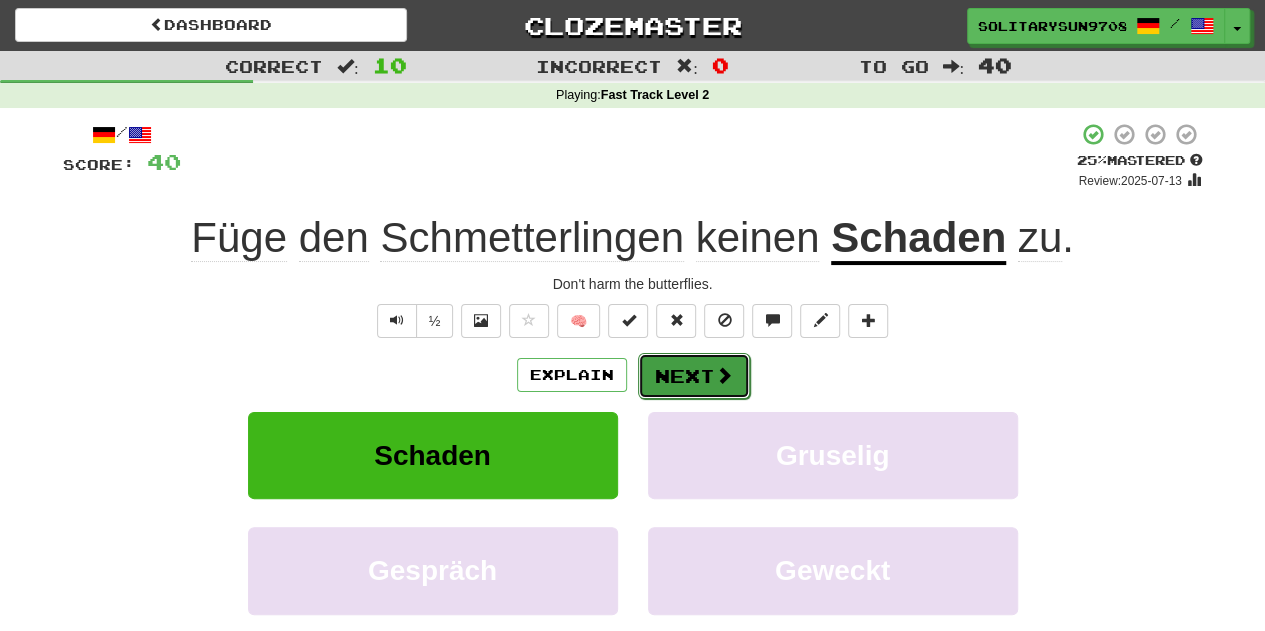 click on "Next" at bounding box center (694, 376) 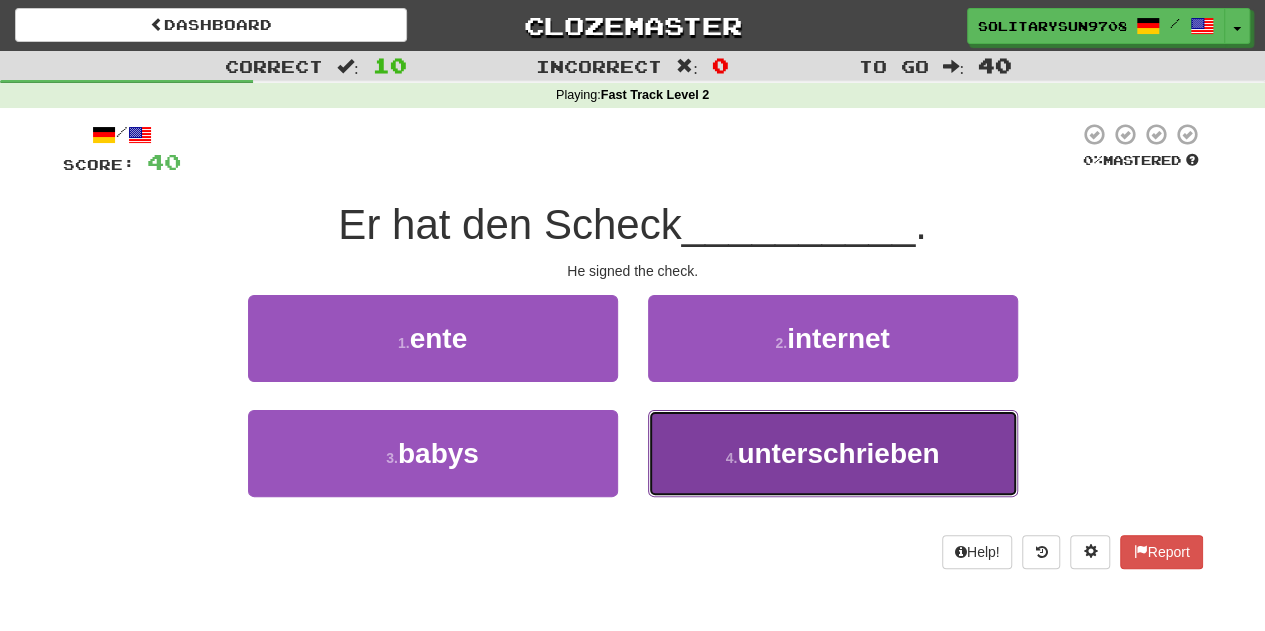 click on "unterschrieben" at bounding box center [838, 453] 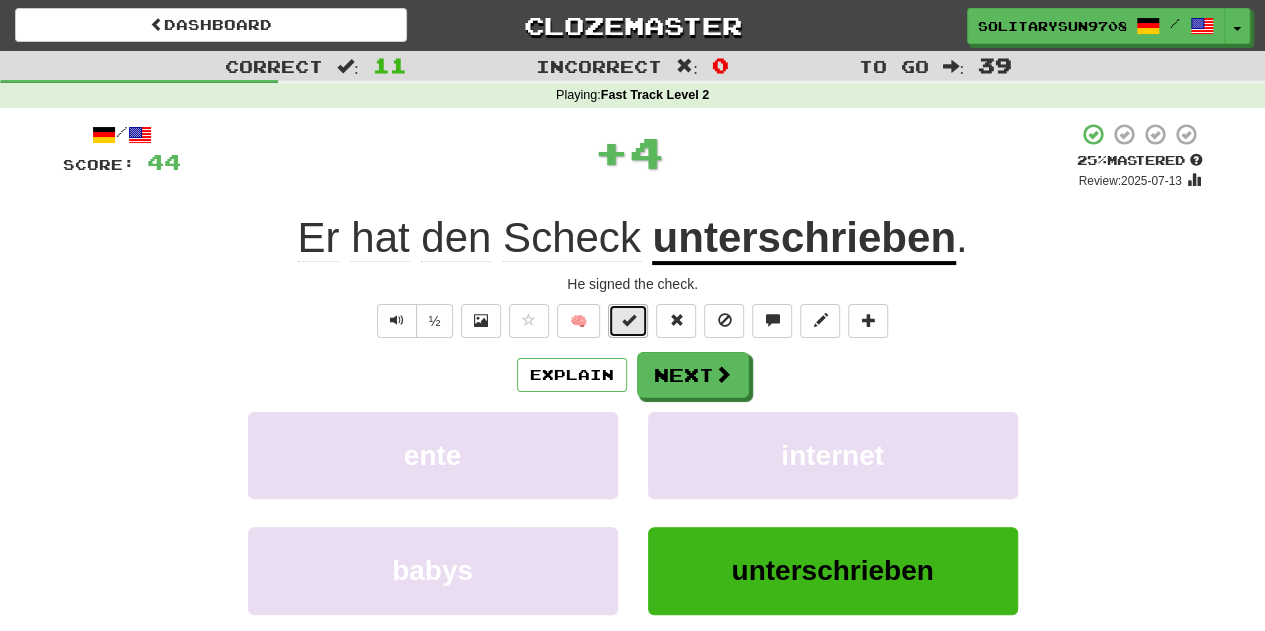 click at bounding box center (628, 320) 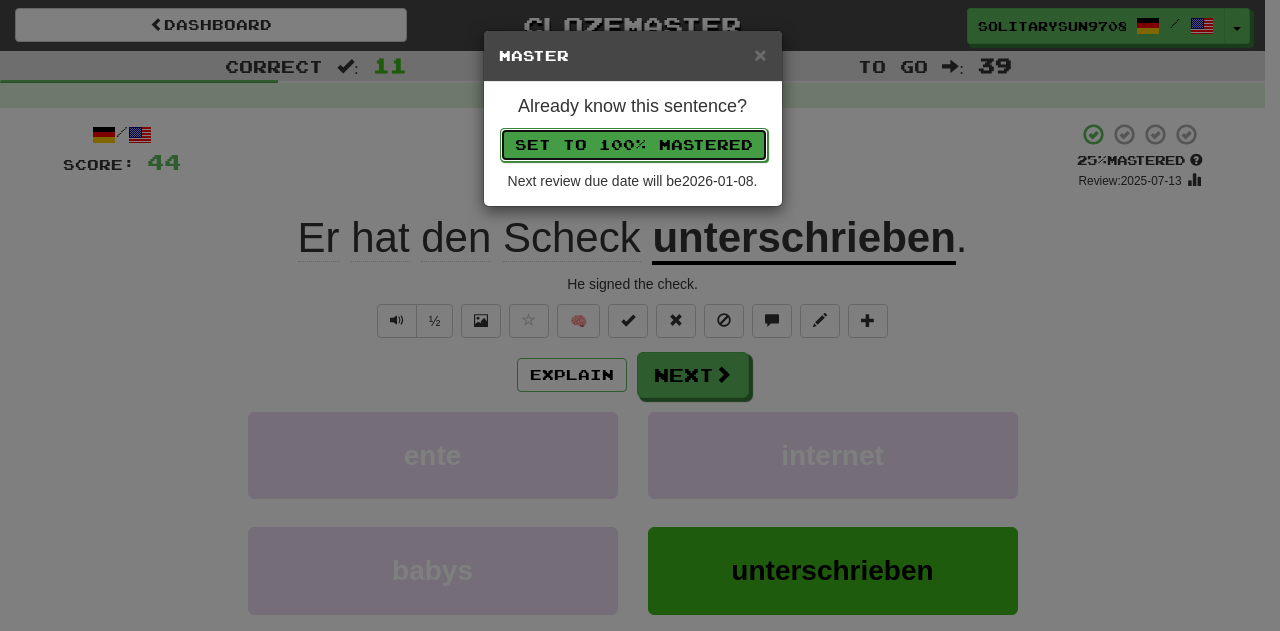 click on "Set to 100% Mastered" at bounding box center (634, 145) 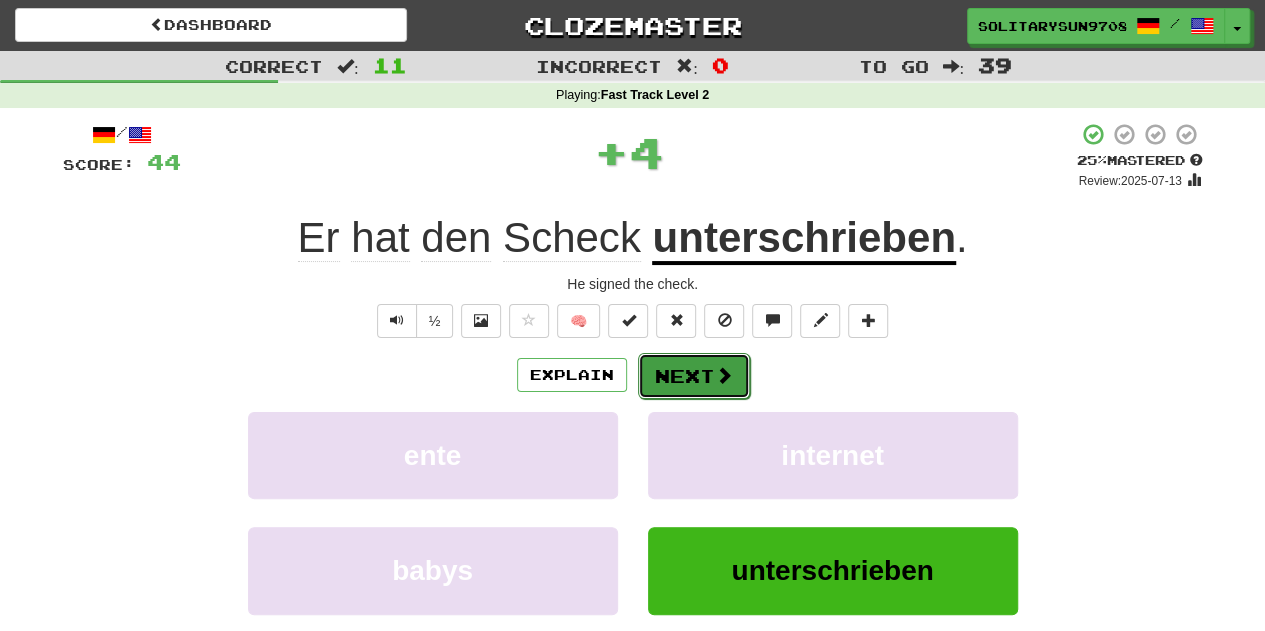 click on "Next" at bounding box center [694, 376] 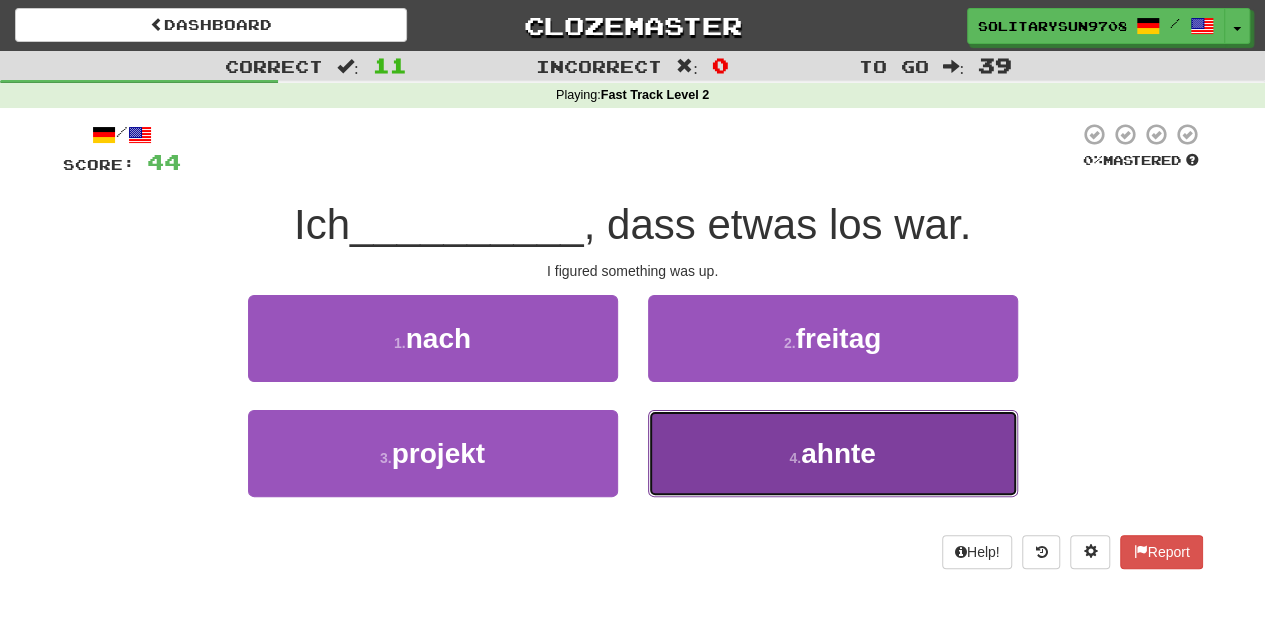 click on "4 .  ahnte" at bounding box center (833, 453) 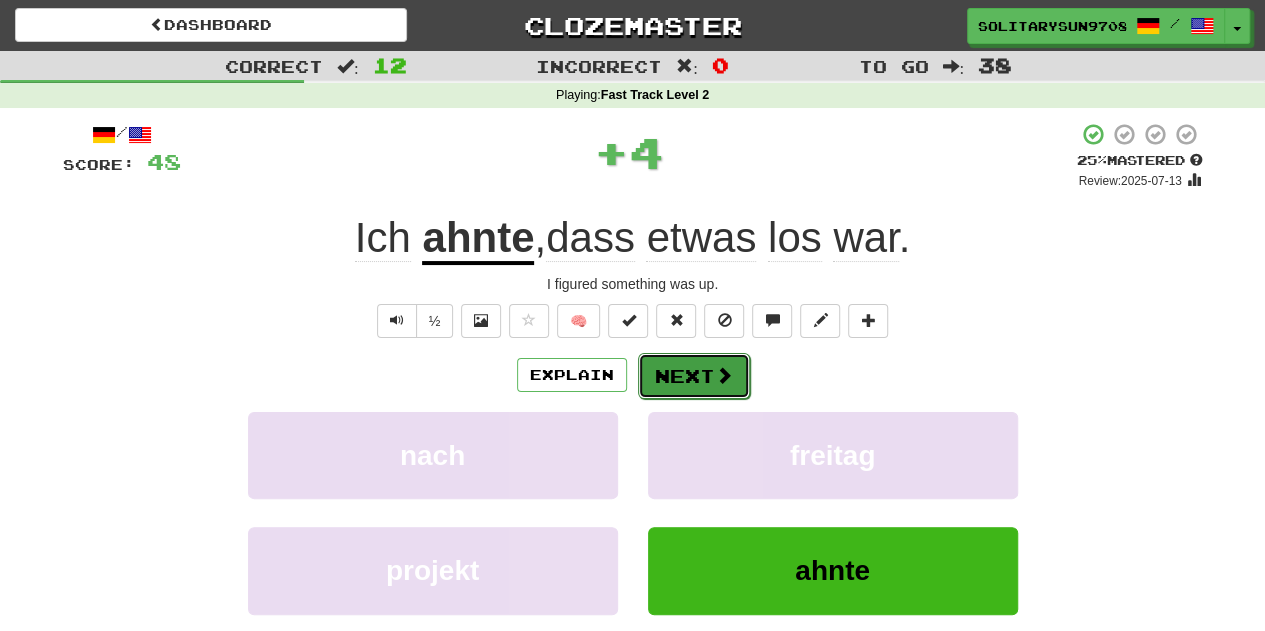 click on "Next" at bounding box center (694, 376) 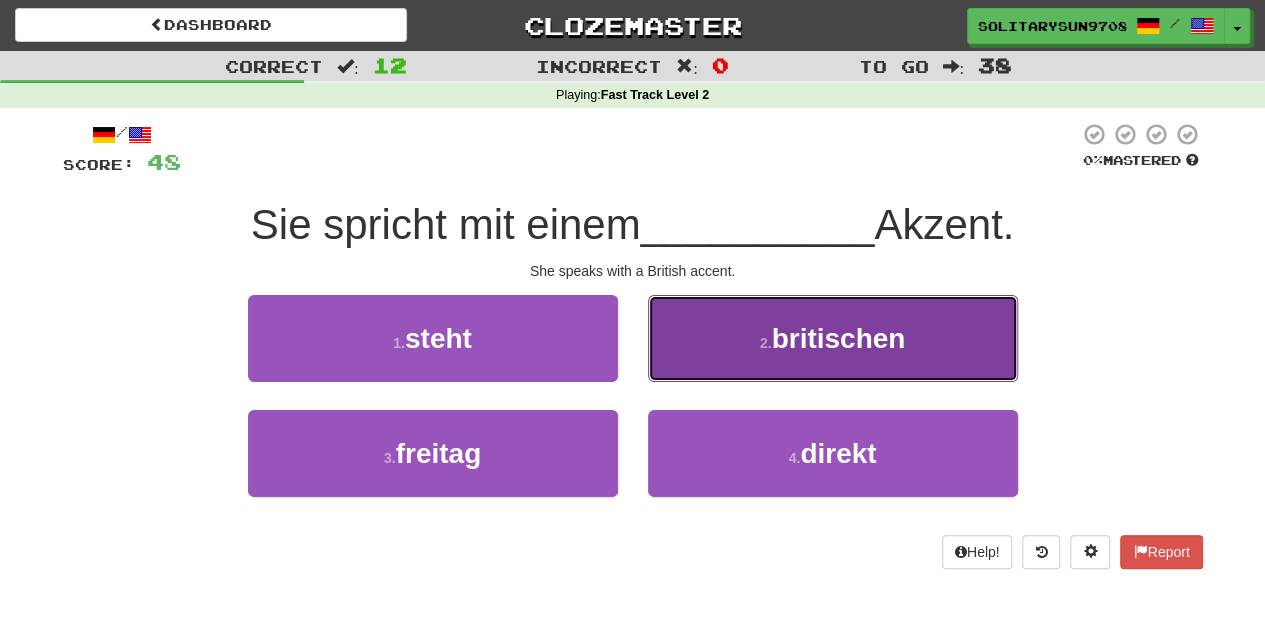 click on "2 .  britischen" at bounding box center (833, 338) 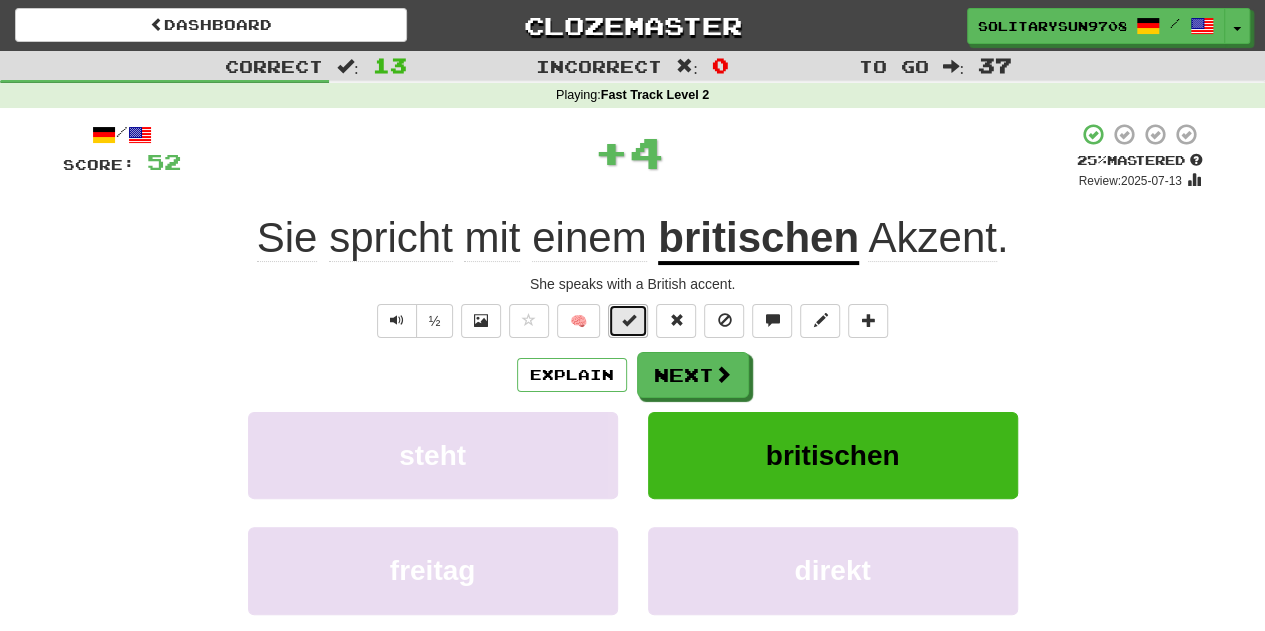 click at bounding box center (628, 320) 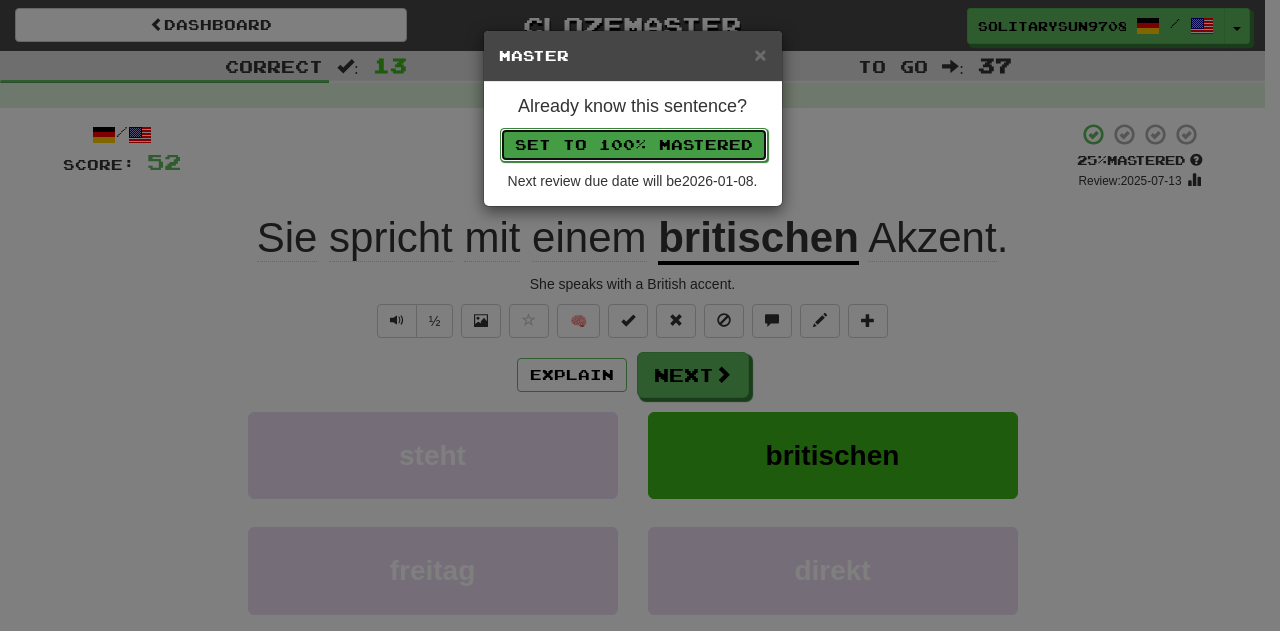 click on "Set to 100% Mastered" at bounding box center (634, 145) 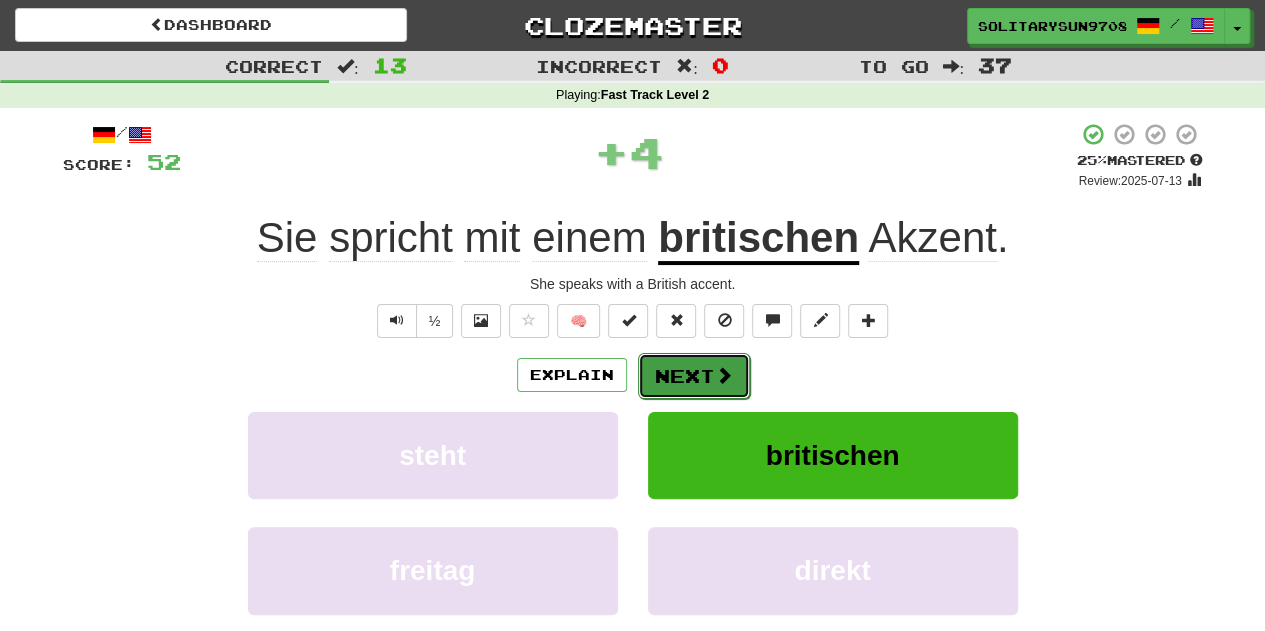 click on "Next" at bounding box center (694, 376) 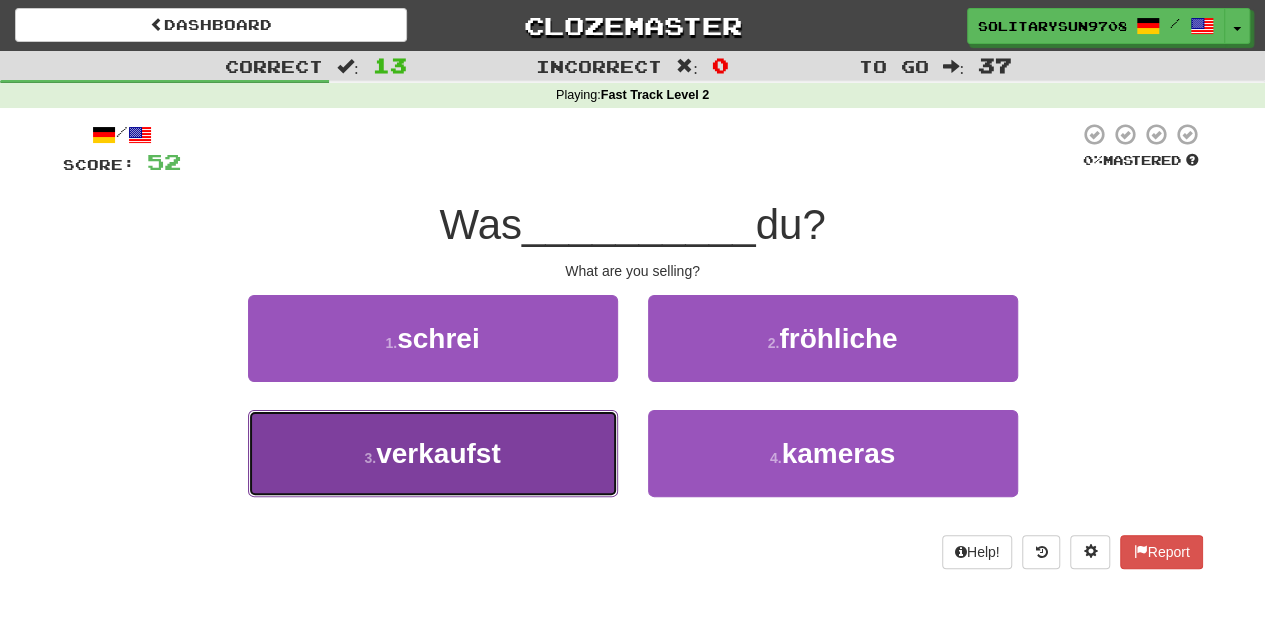 click on "3 . verkaufst" at bounding box center (433, 453) 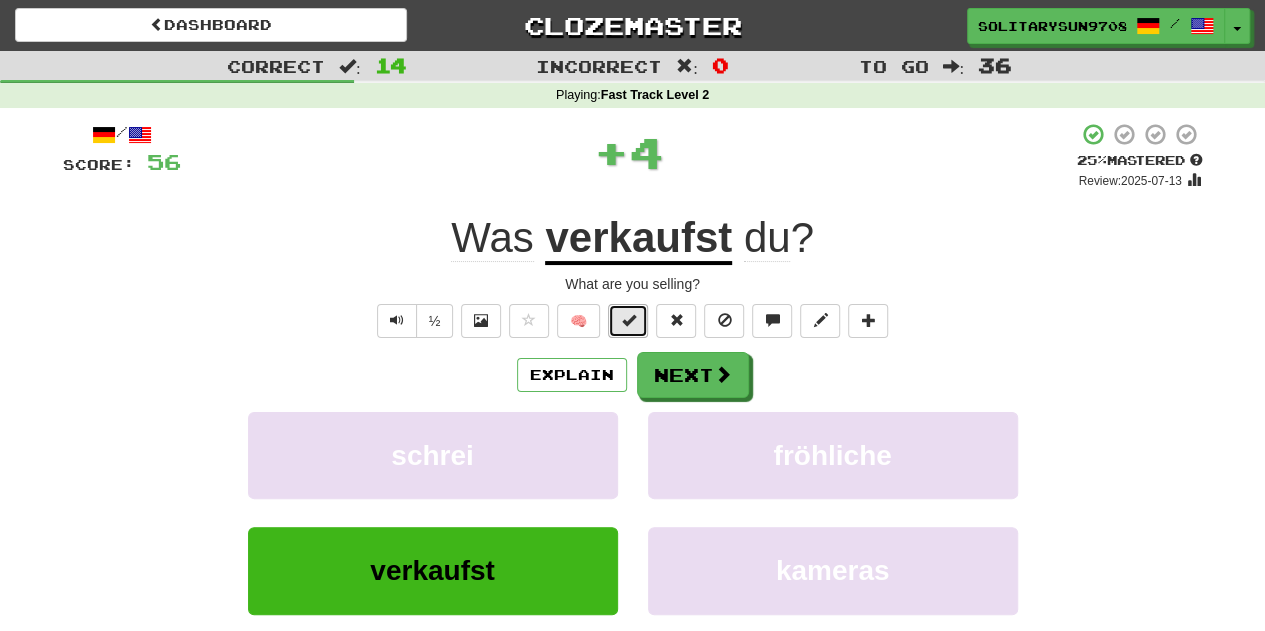 click at bounding box center [628, 321] 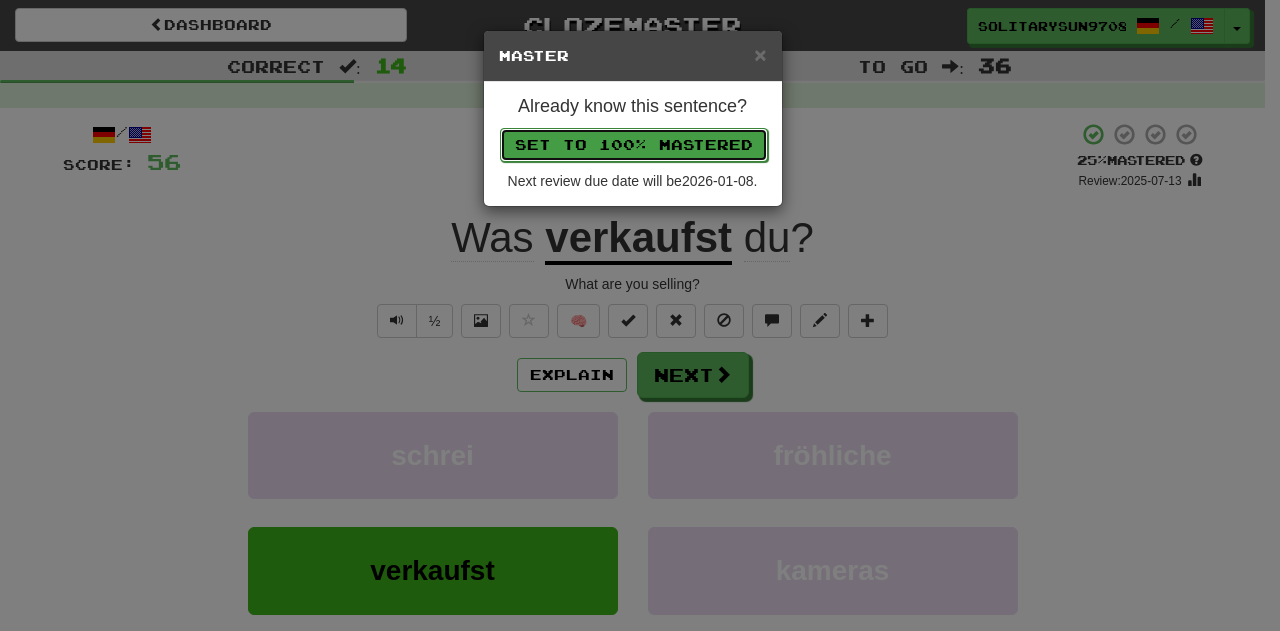 click on "Set to 100% Mastered" at bounding box center [634, 145] 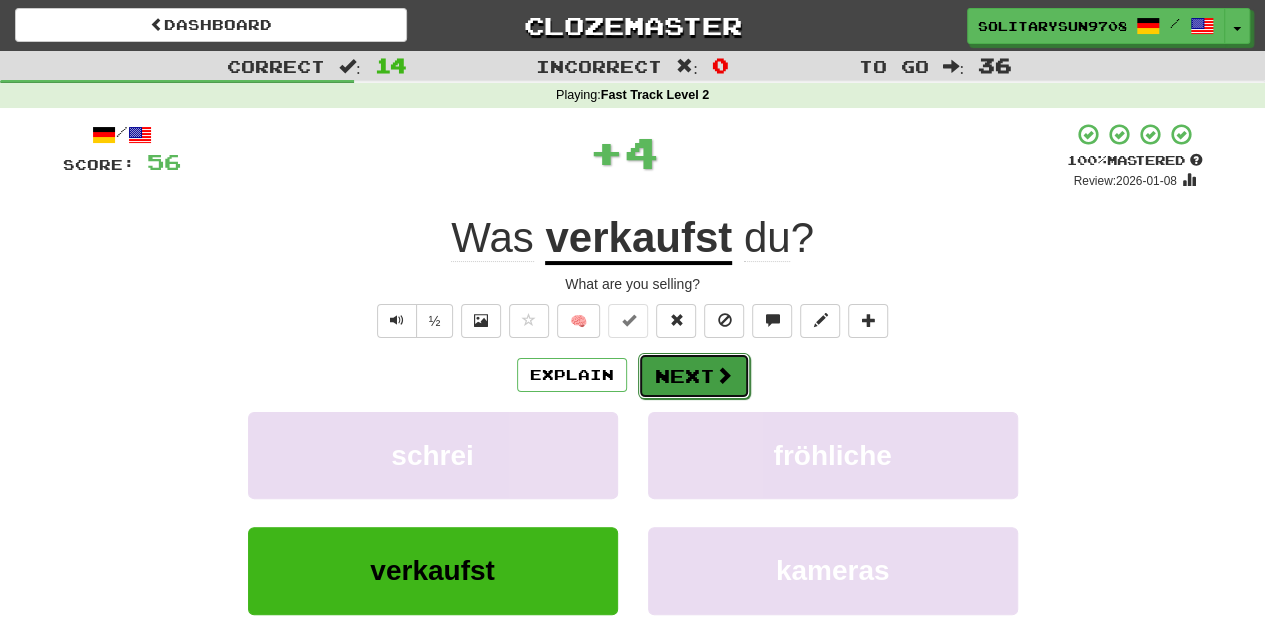 click on "Next" at bounding box center [694, 376] 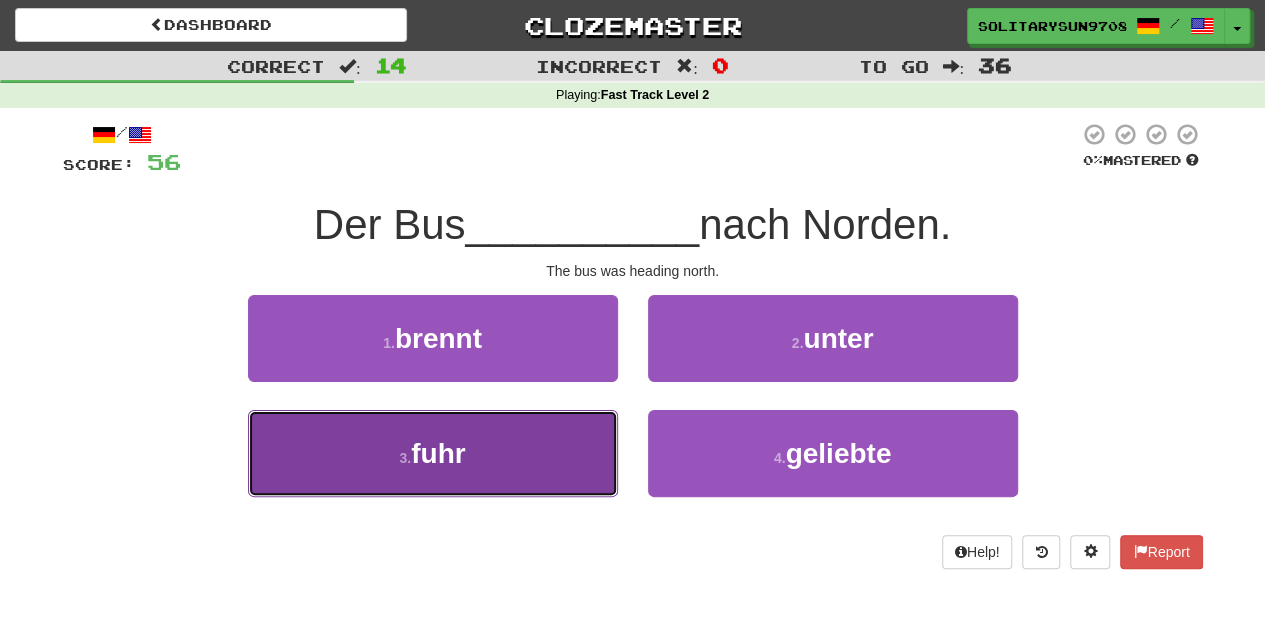 click on "3 .  fuhr" at bounding box center (433, 453) 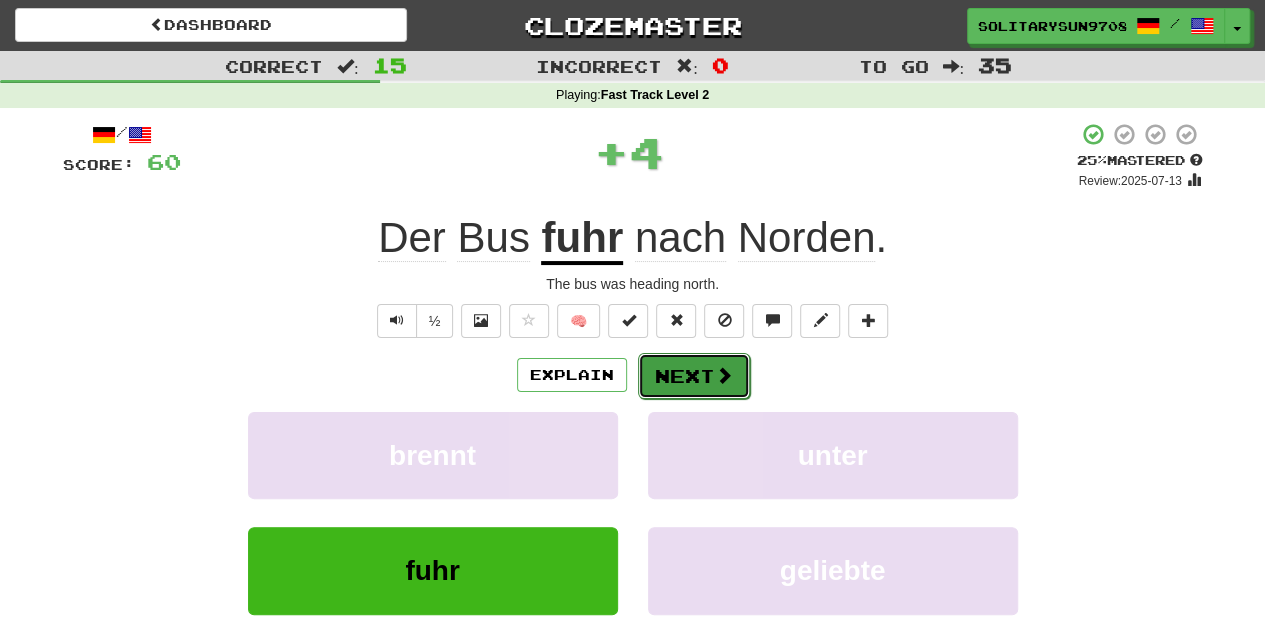 click on "Next" at bounding box center (694, 376) 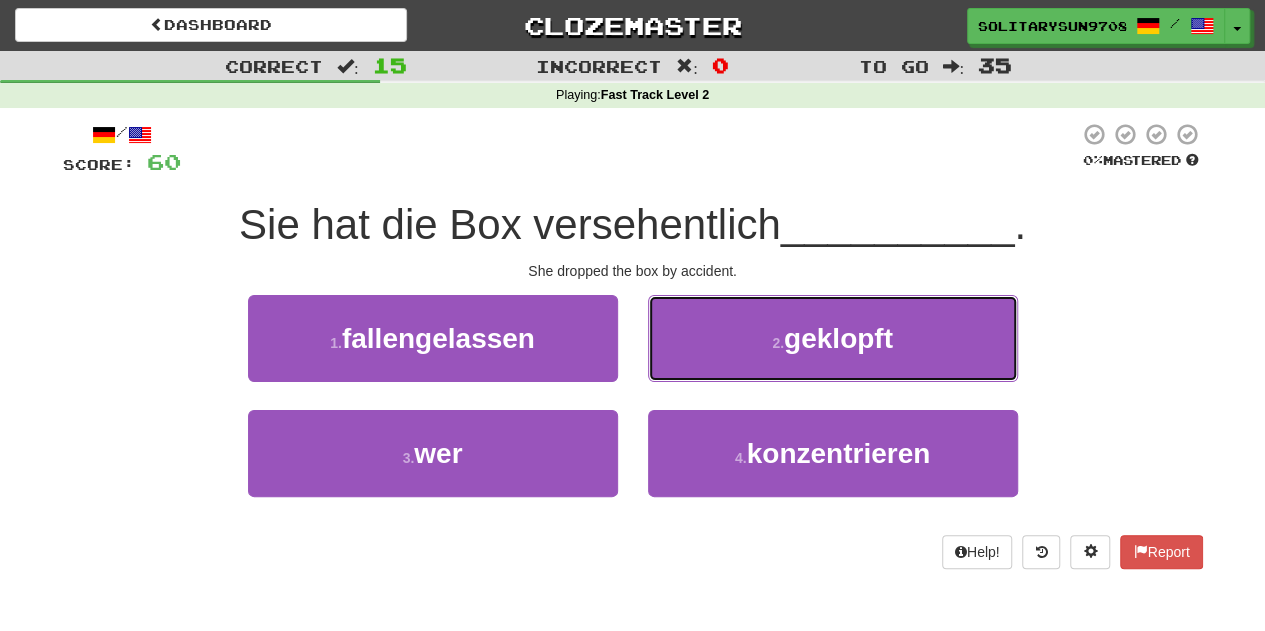 click on "2 . geklopft" at bounding box center (833, 338) 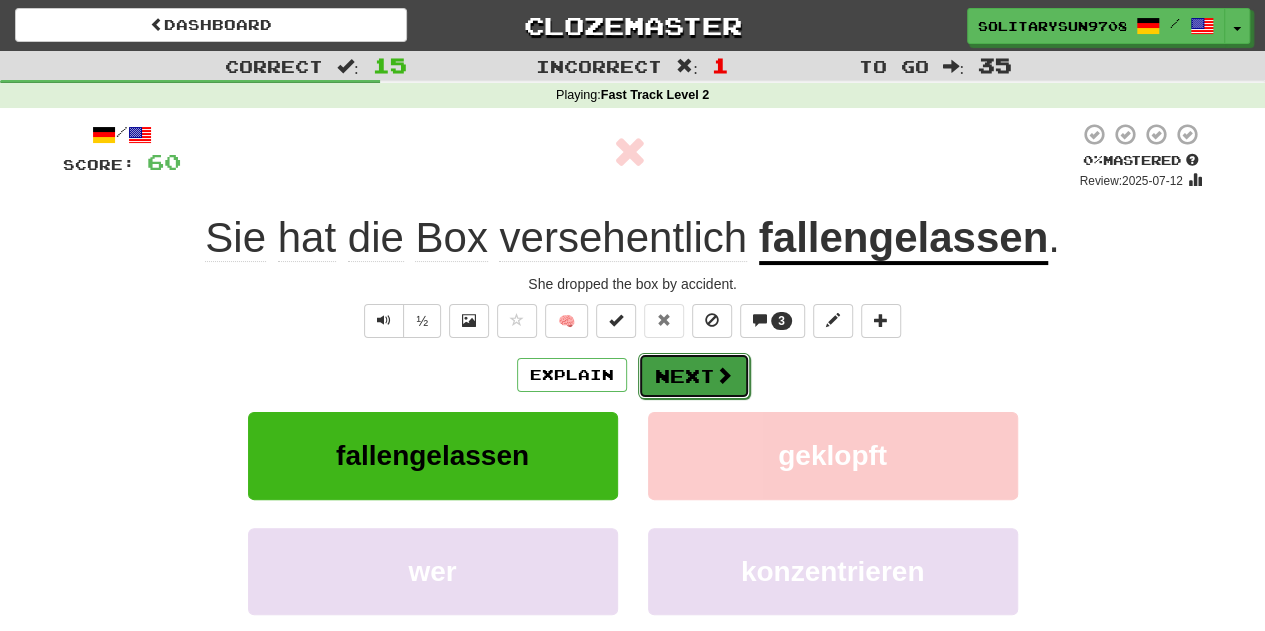click on "Next" at bounding box center [694, 376] 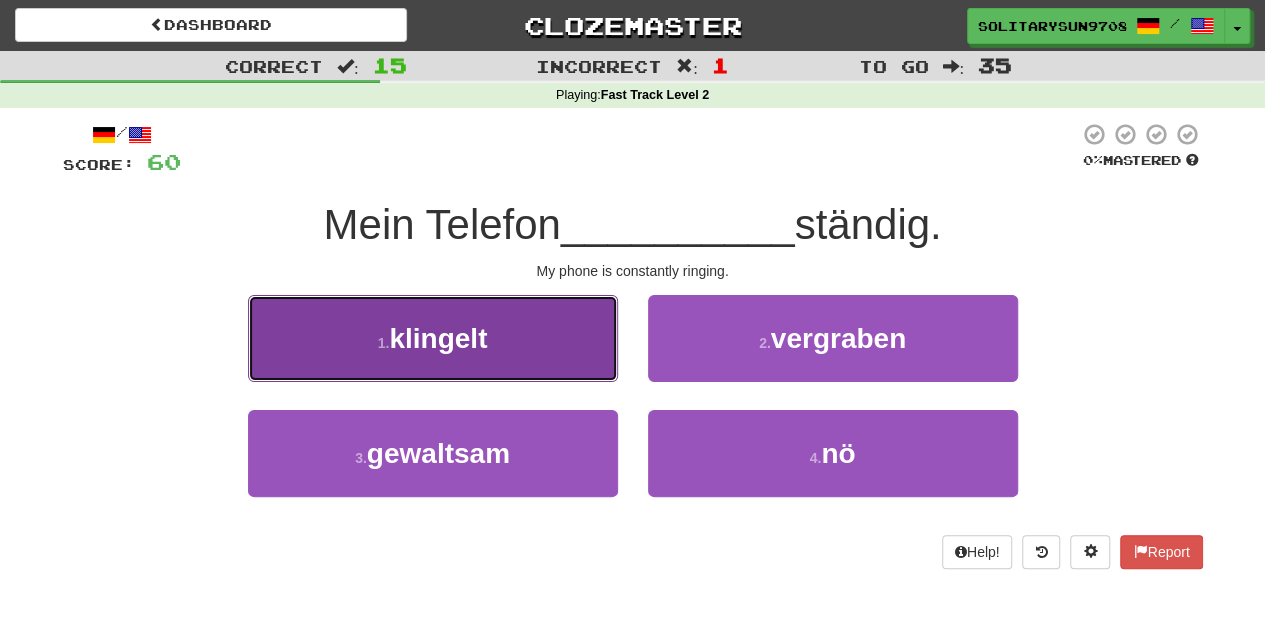 click on "1 .  klingelt" at bounding box center (433, 338) 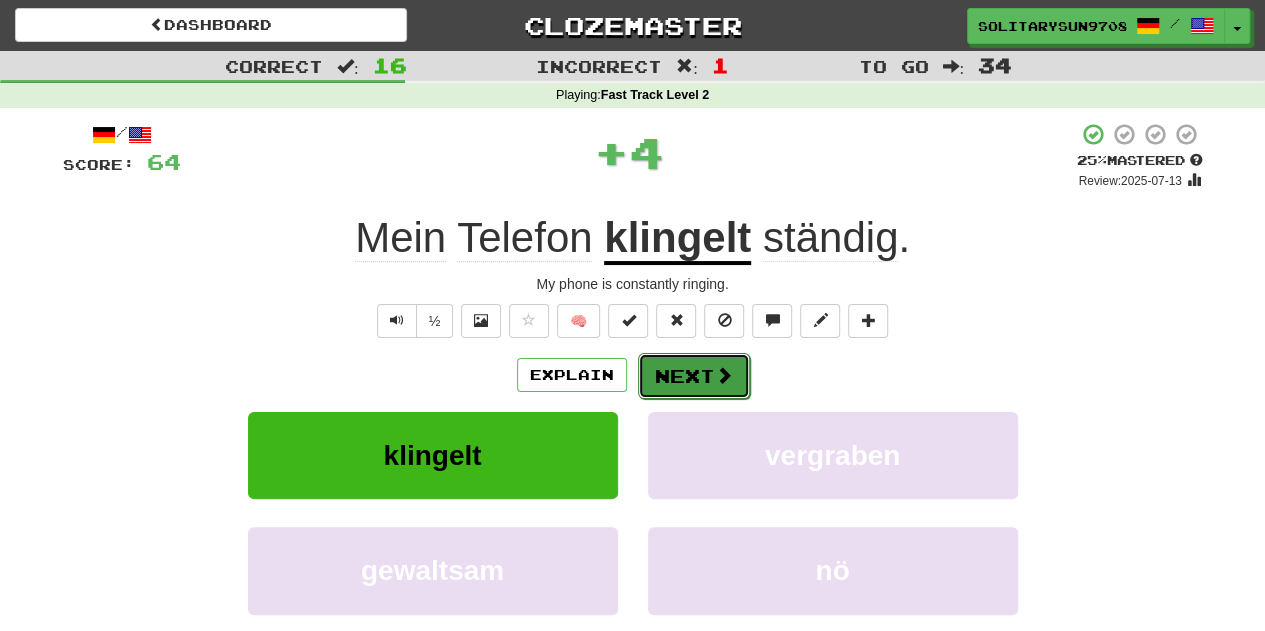 click on "Next" at bounding box center (694, 376) 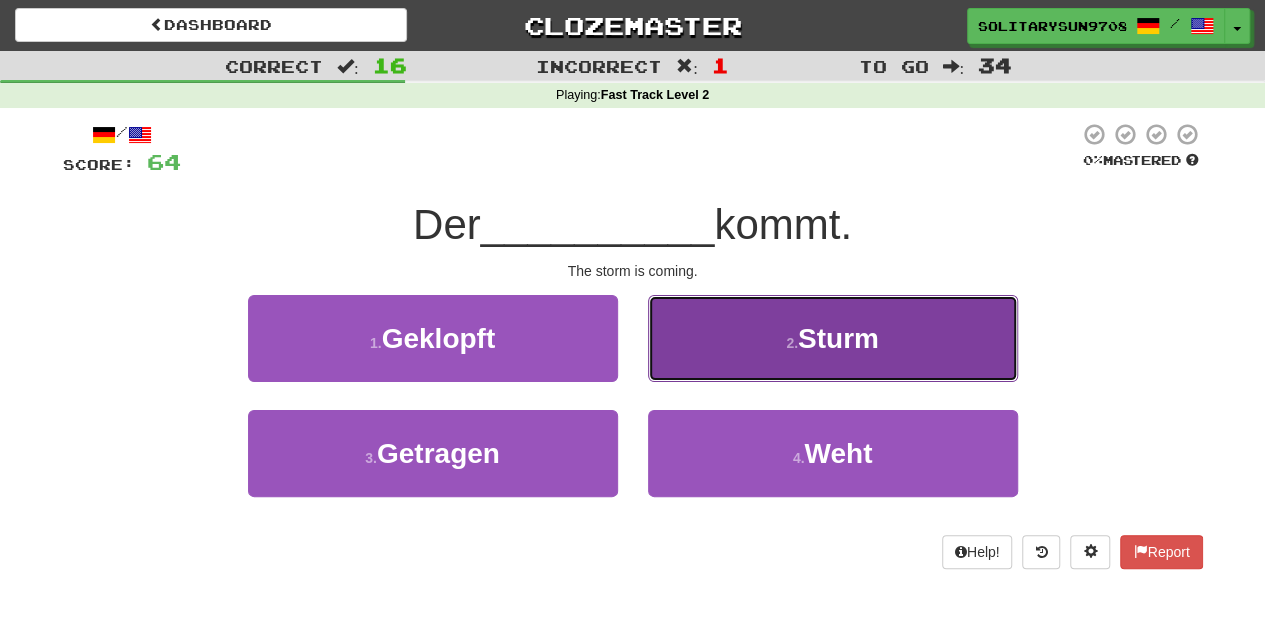click on "2 .  Sturm" at bounding box center (833, 338) 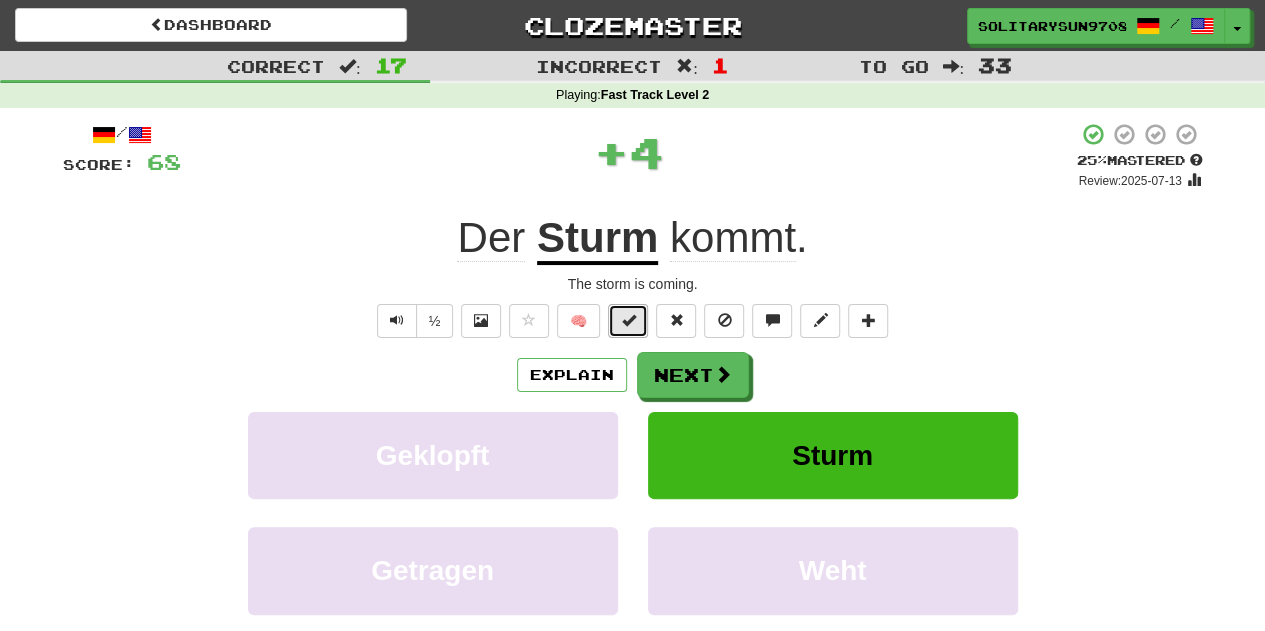 click at bounding box center [628, 321] 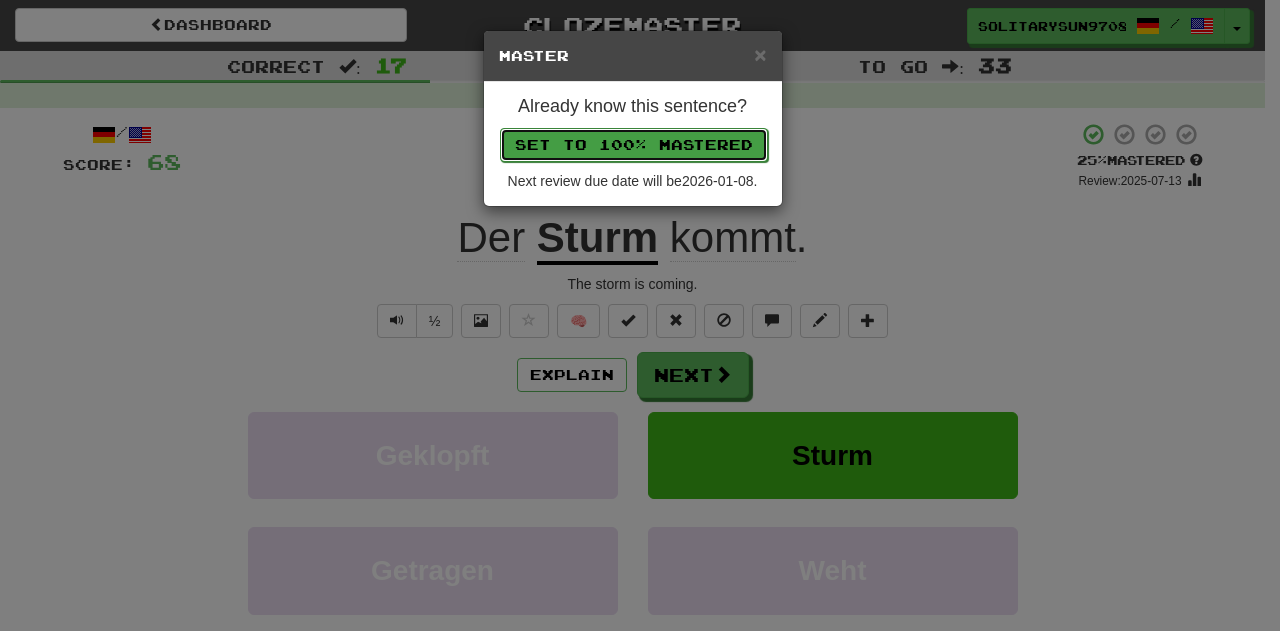click on "Set to 100% Mastered" at bounding box center (634, 145) 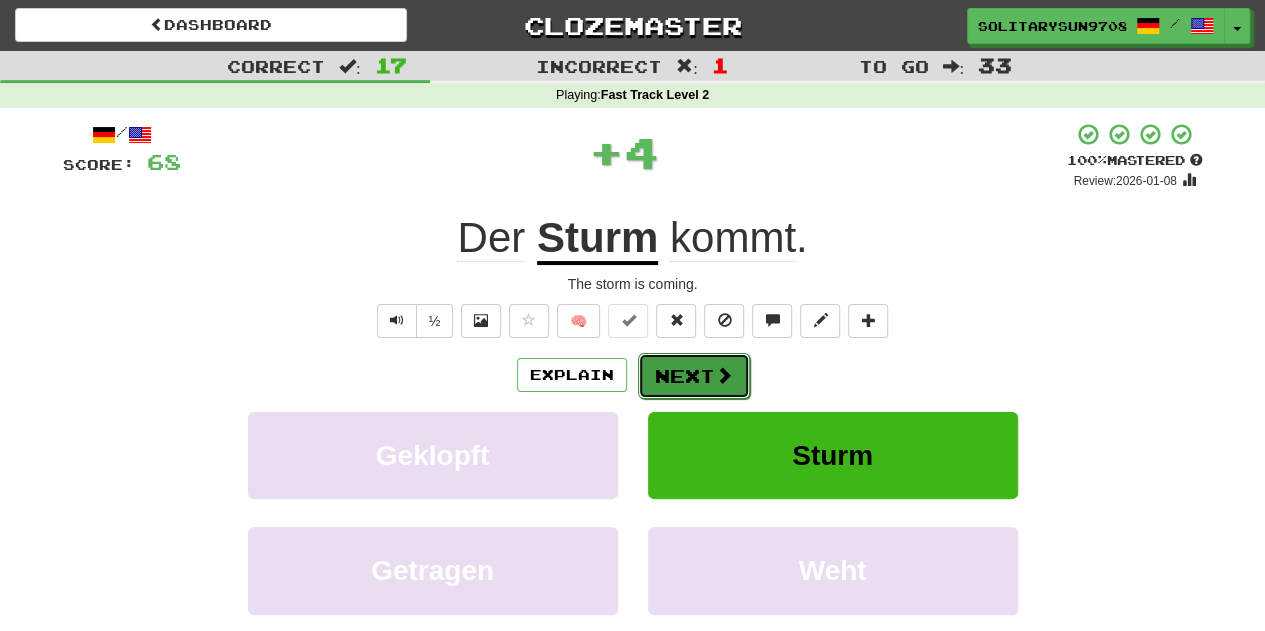 click on "Next" at bounding box center (694, 376) 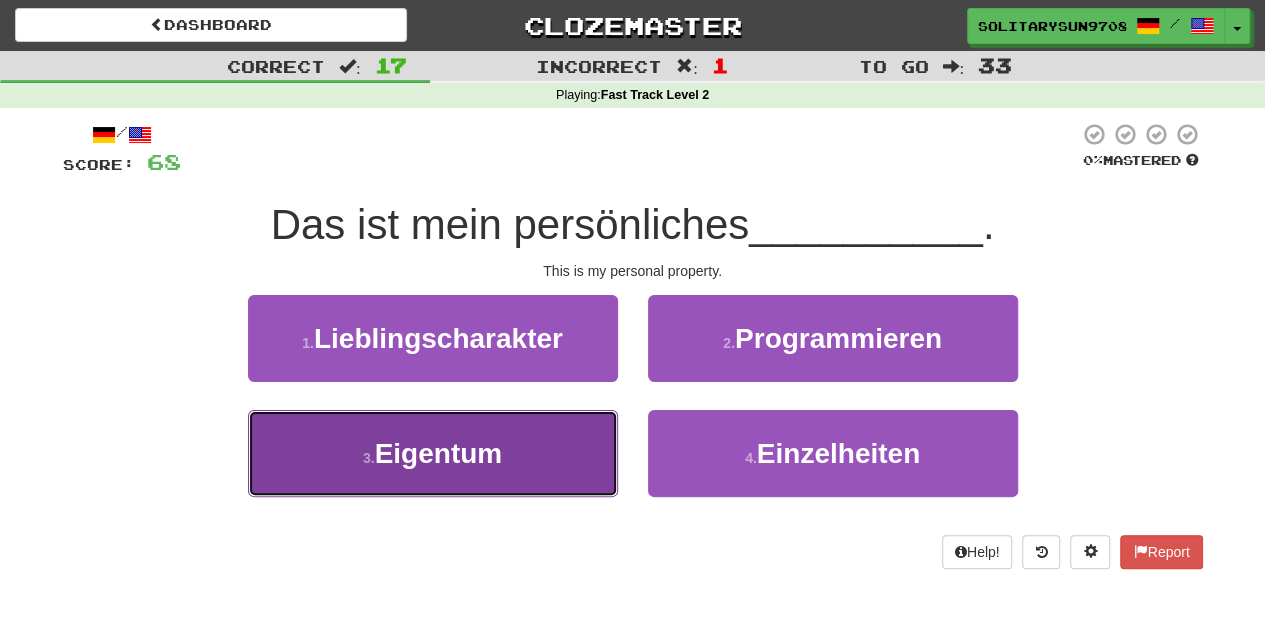click on "3 .  Eigentum" at bounding box center [433, 453] 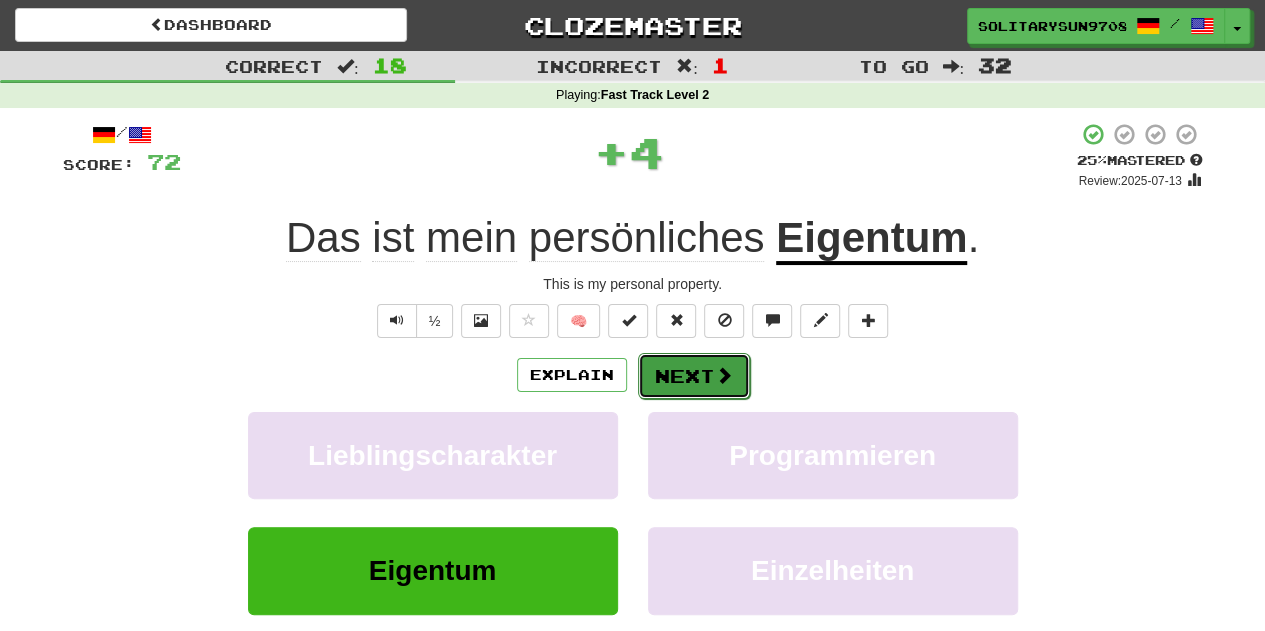 click on "Next" at bounding box center [694, 376] 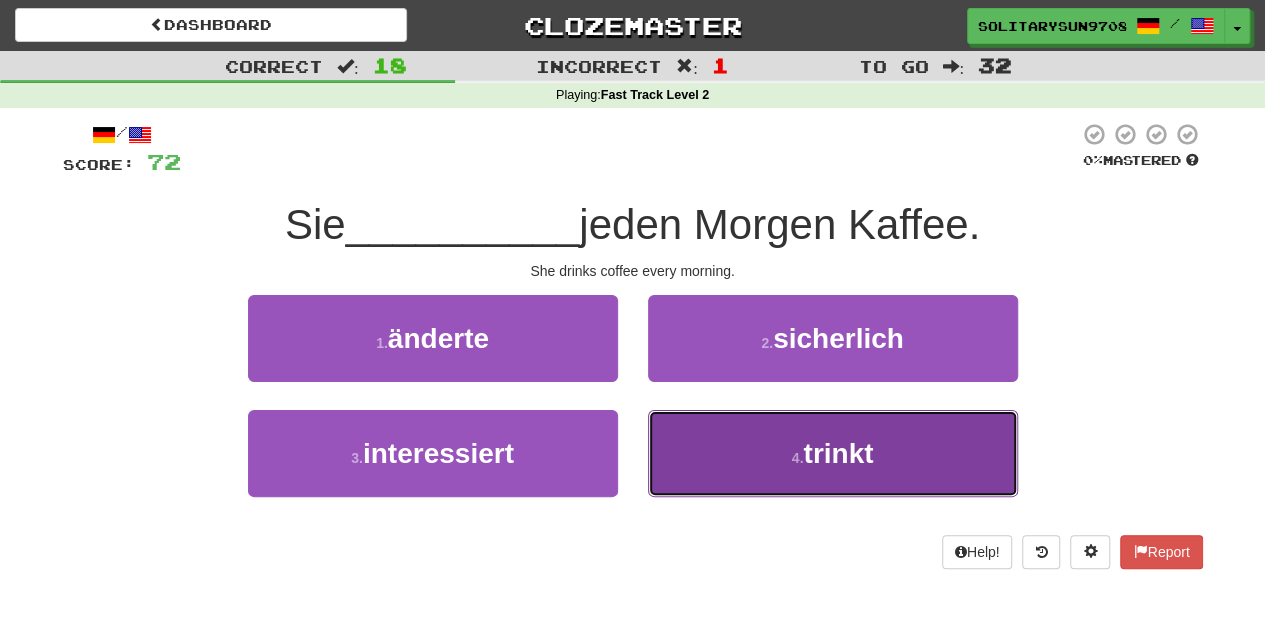 click on "4 . trinkt" at bounding box center (833, 453) 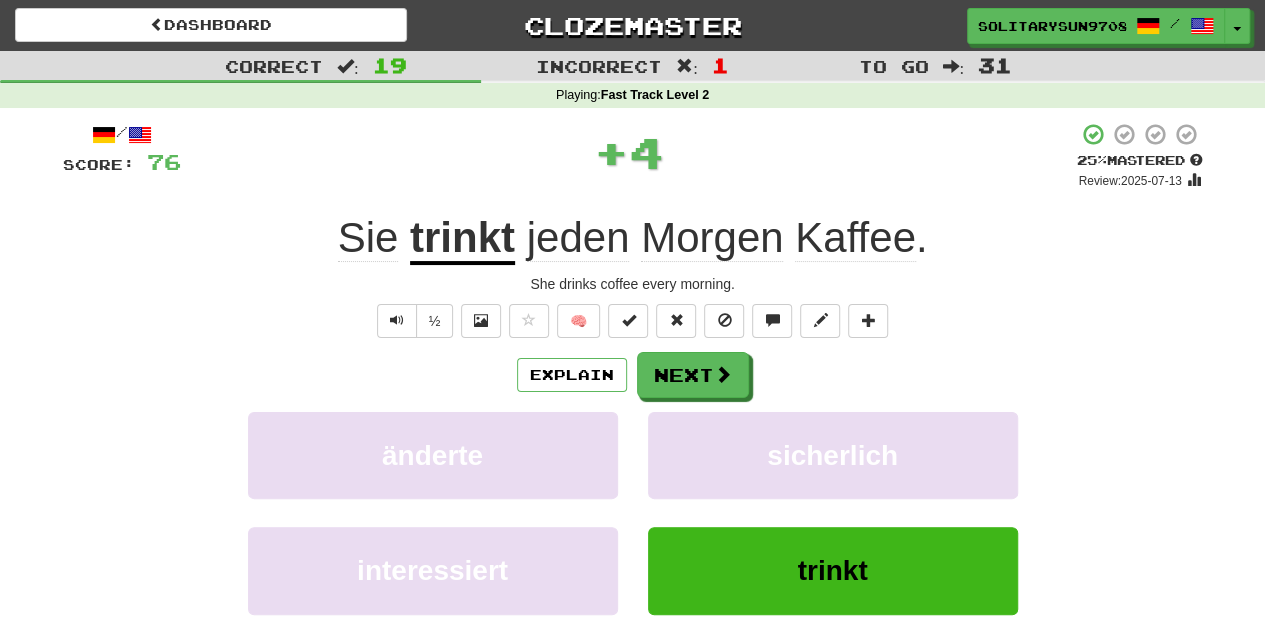 click on "/ Score: 76 + 4 25 % Mastered Review: 2025-07-13 Sie trinkt jeden Morgen Kaffee . She drinks coffee every morning. ½ 🧠 Explain Next änderte sicherlich interessiert trinkt Learn more: änderte sicherlich interessiert trinkt Help! Report" at bounding box center [633, 419] 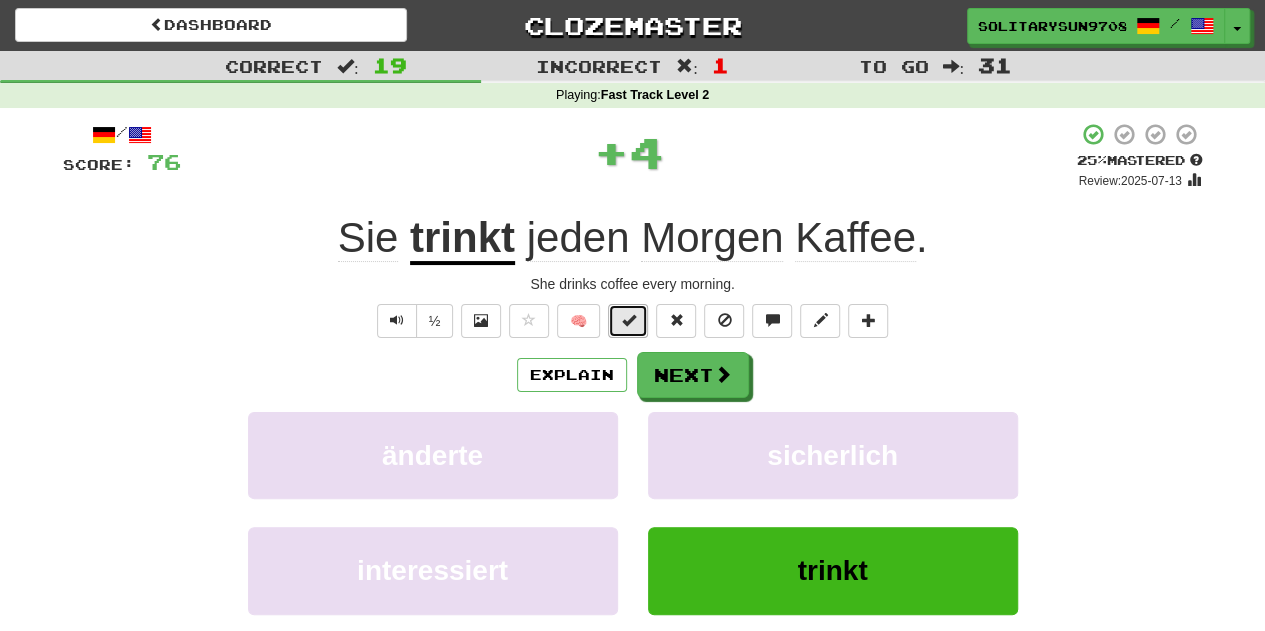 click at bounding box center (628, 320) 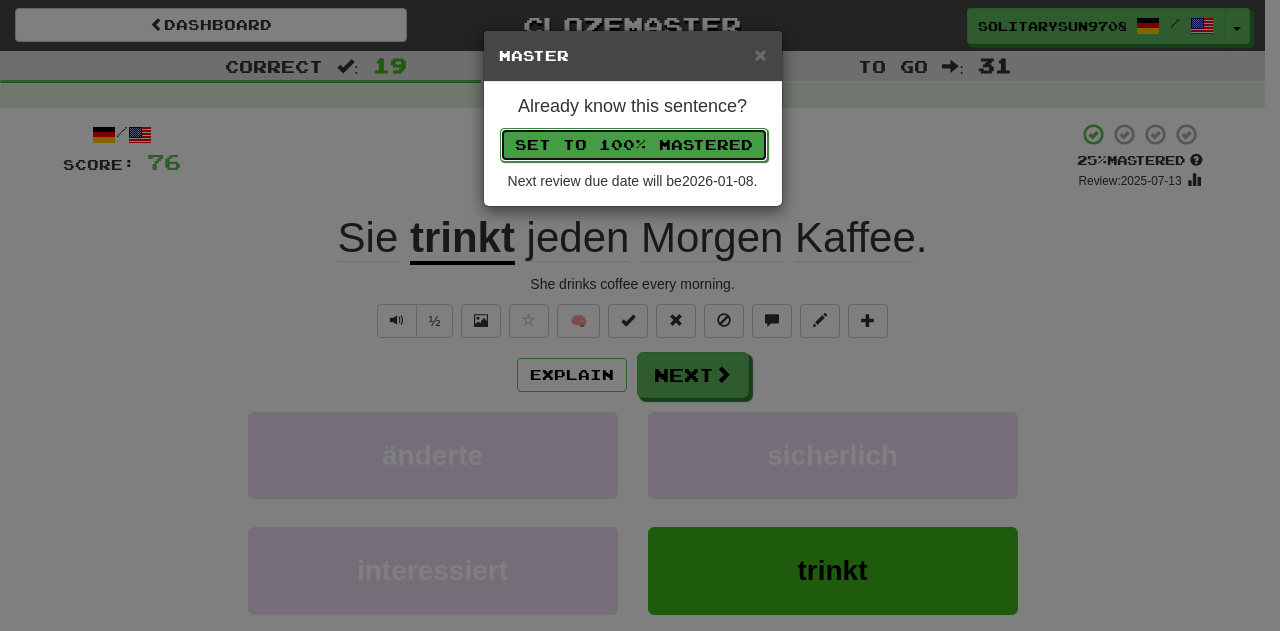 click on "Set to 100% Mastered" at bounding box center [634, 145] 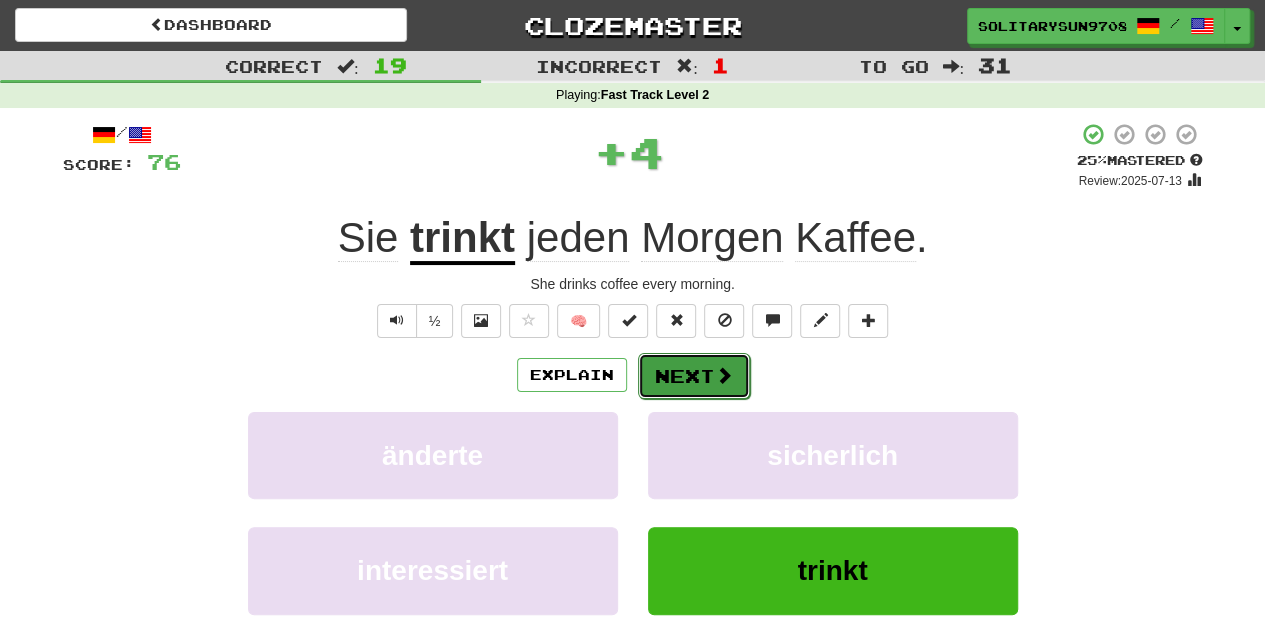 click on "Next" at bounding box center (694, 376) 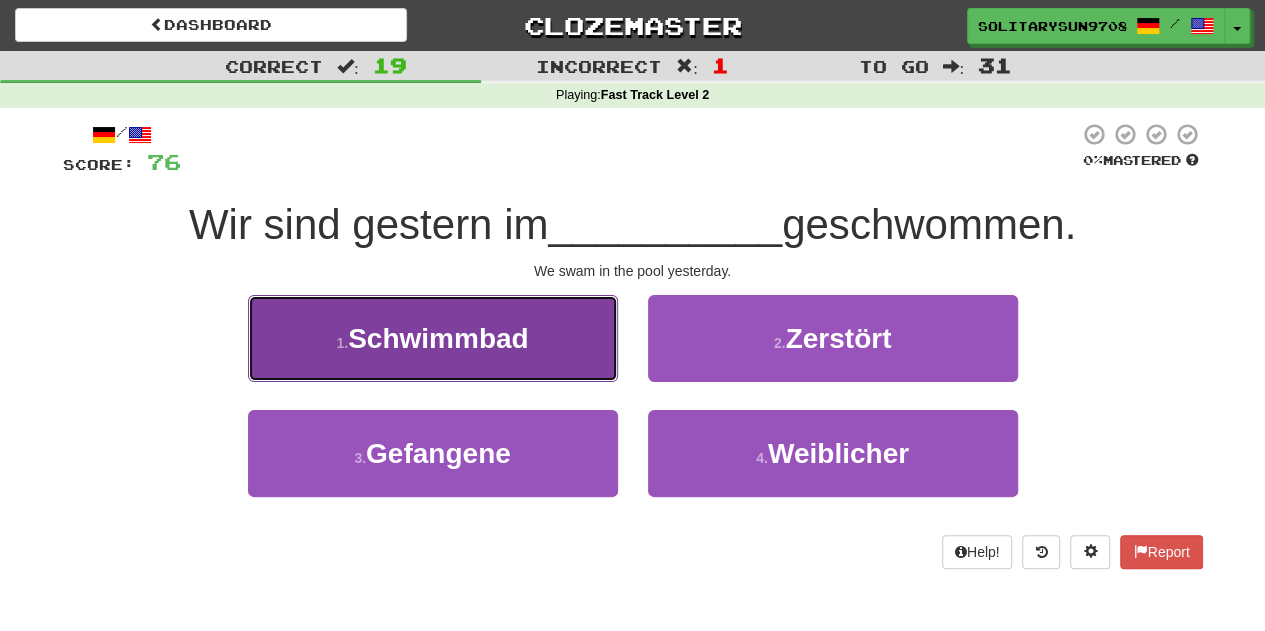 click on "1 . Schwimmbad" at bounding box center (433, 338) 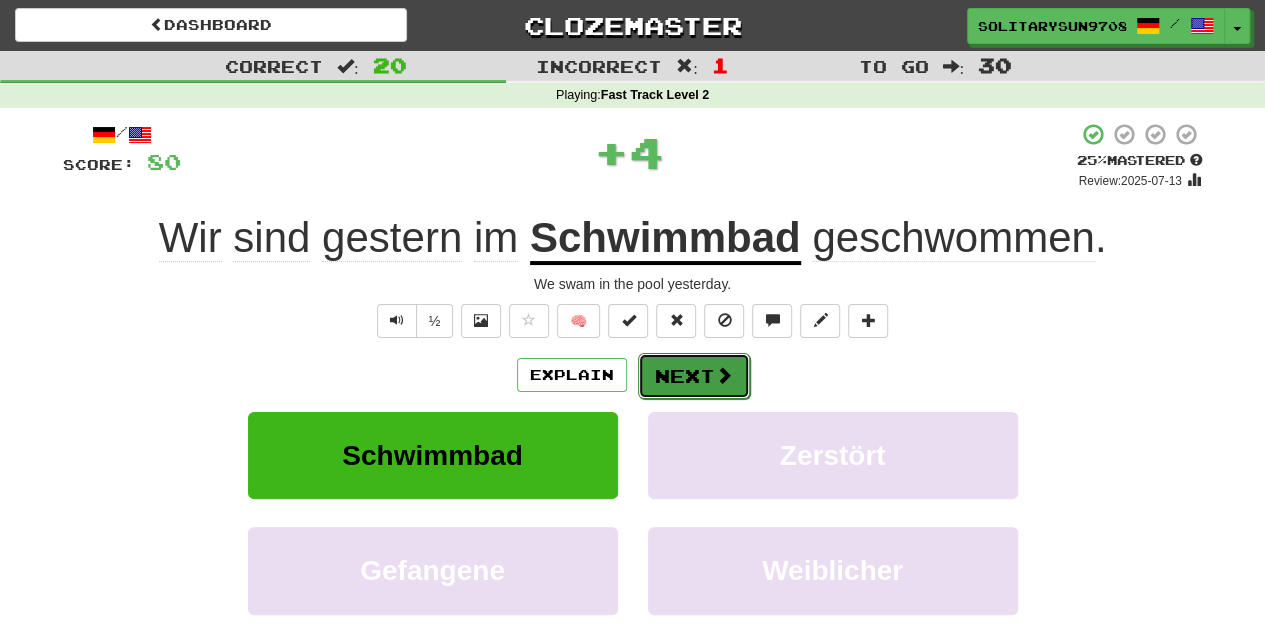 click on "Next" at bounding box center (694, 376) 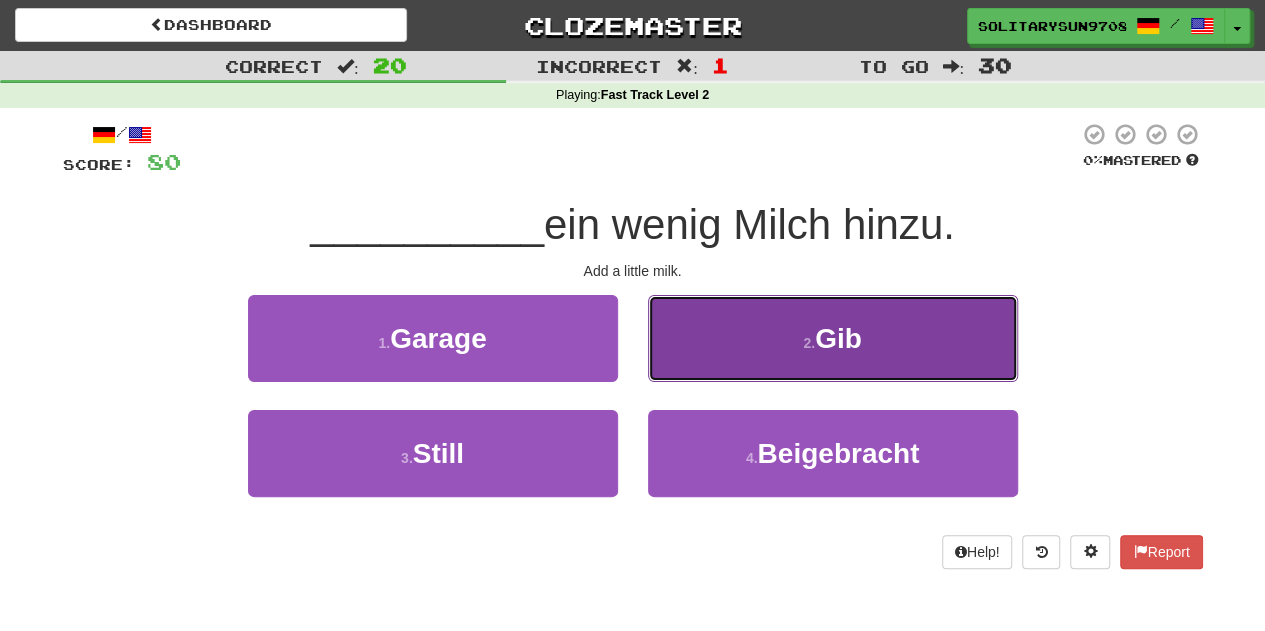 click on "2 .  Gib" at bounding box center [833, 338] 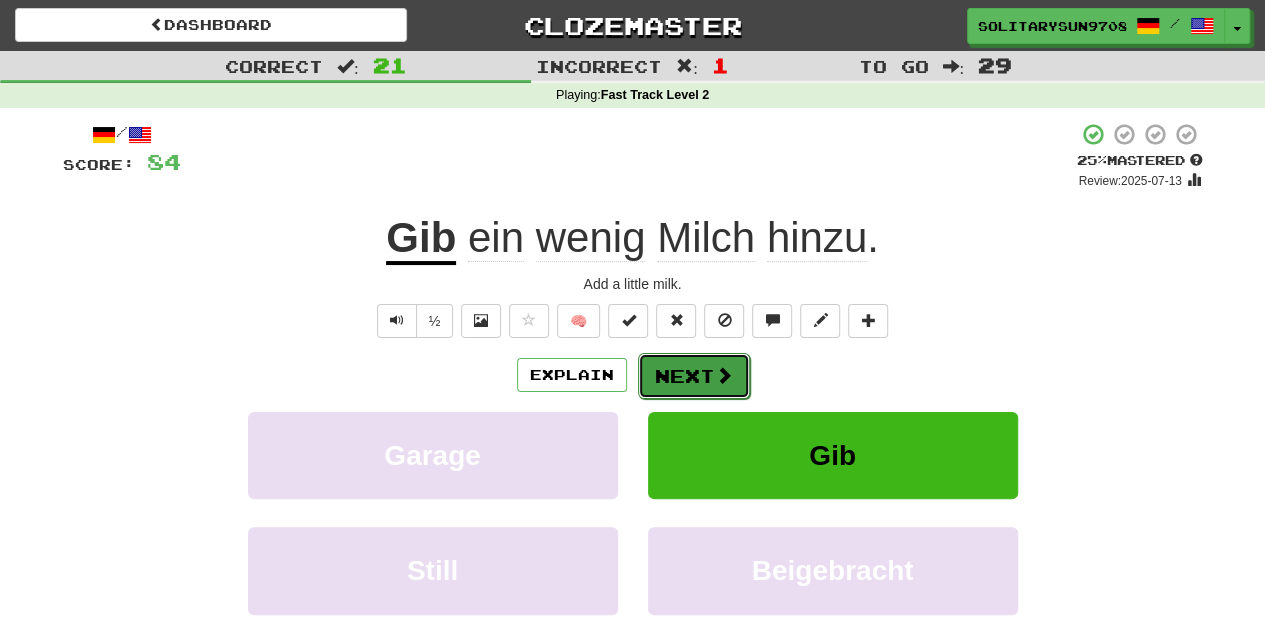 click on "Next" at bounding box center (694, 376) 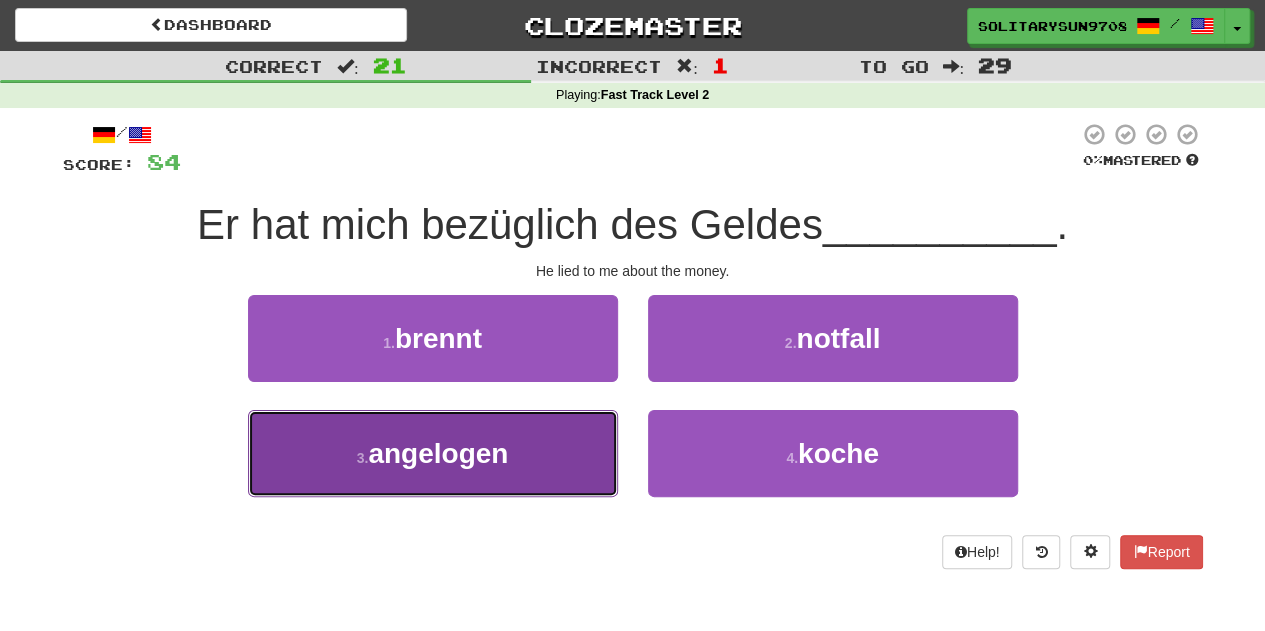 click on "angelogen" at bounding box center (438, 453) 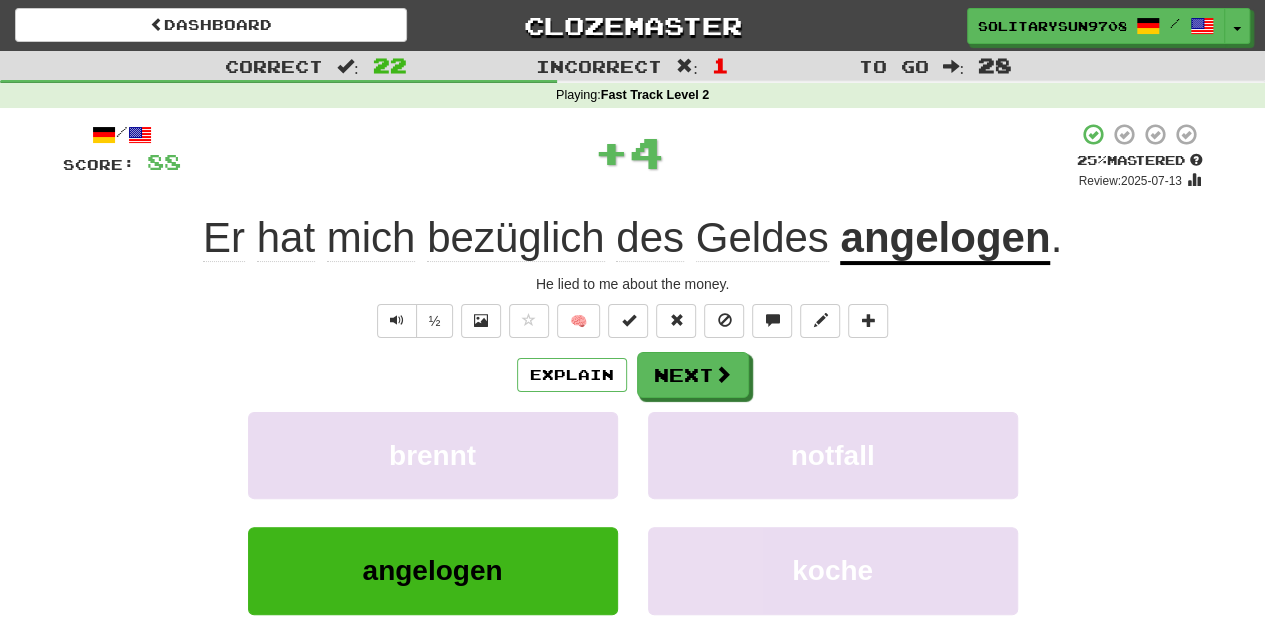 click on "Explain Next" at bounding box center (633, 375) 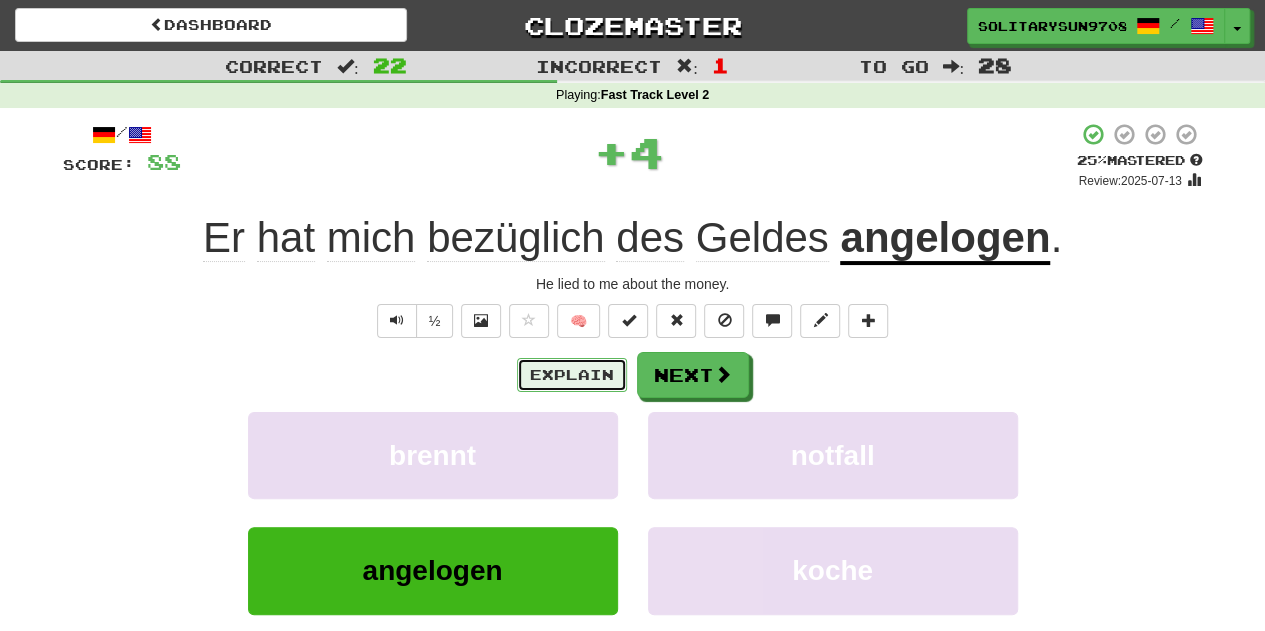 click on "Explain" at bounding box center (572, 375) 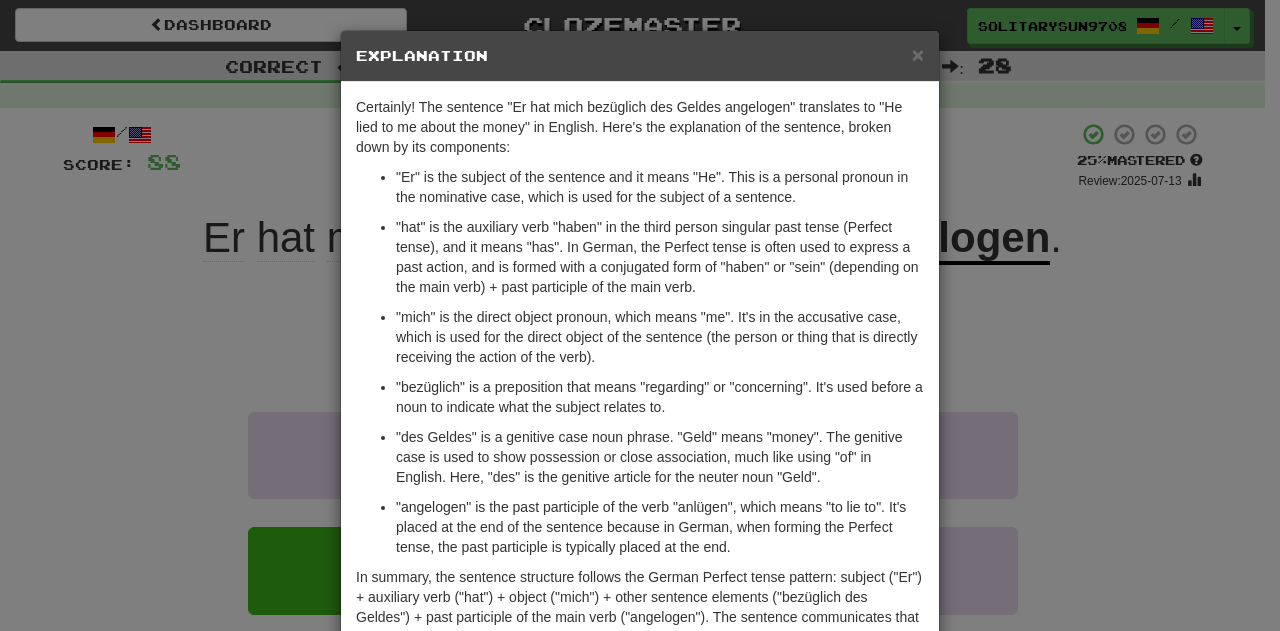click on "× Explanation Certainly! The sentence "Er hat mich bezüglich des Geldes angelogen" translates to "He lied to me about the money" in English. Here's the explanation of the sentence, broken down by its components:
"Er" is the subject of the sentence and it means "He". This is a personal pronoun in the nominative case, which is used for the subject of a sentence.
"hat" is the auxiliary verb "haben" in the third person singular past tense (Perfect tense), and it means "has". In German, the Perfect tense is often used to express a past action, and is formed with a conjugated form of "haben" or "sein" (depending on the main verb) + past participle of the main verb.
"mich" is the direct object pronoun, which means "me". It's in the accusative case, which is used for the direct object of the sentence (the person or thing that is directly receiving the action of the verb).
In beta. Generated by ChatGPT. Like it? Hate it? Let us know ! Close" at bounding box center (640, 315) 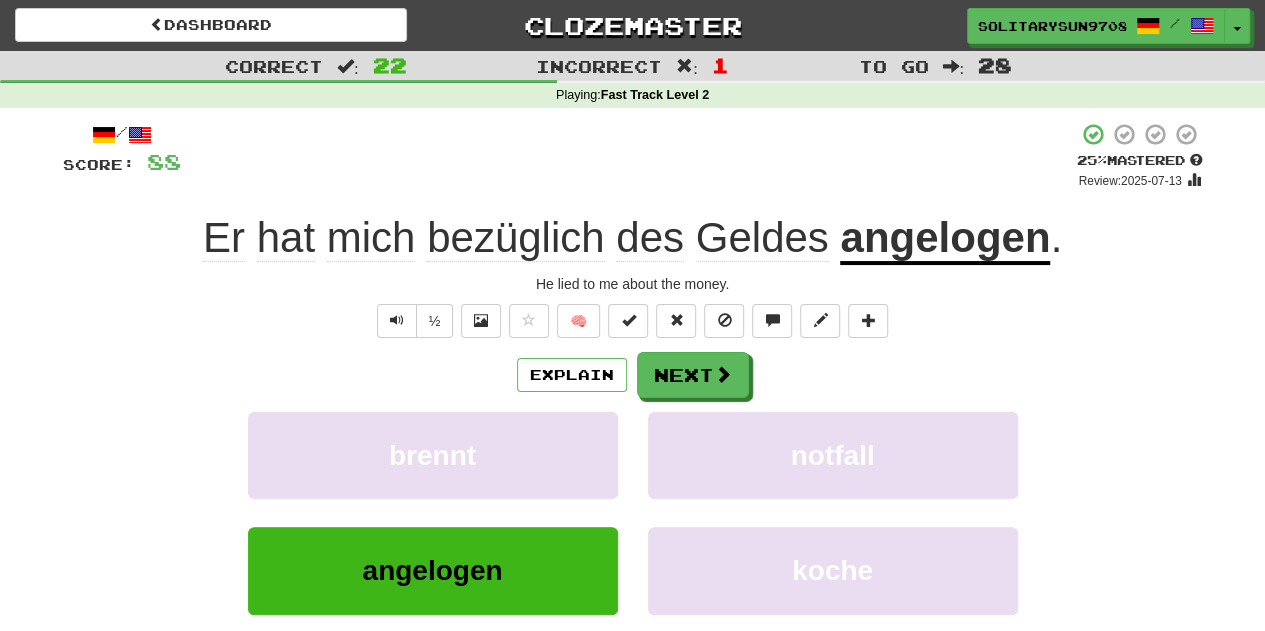 click on "bezüglich" 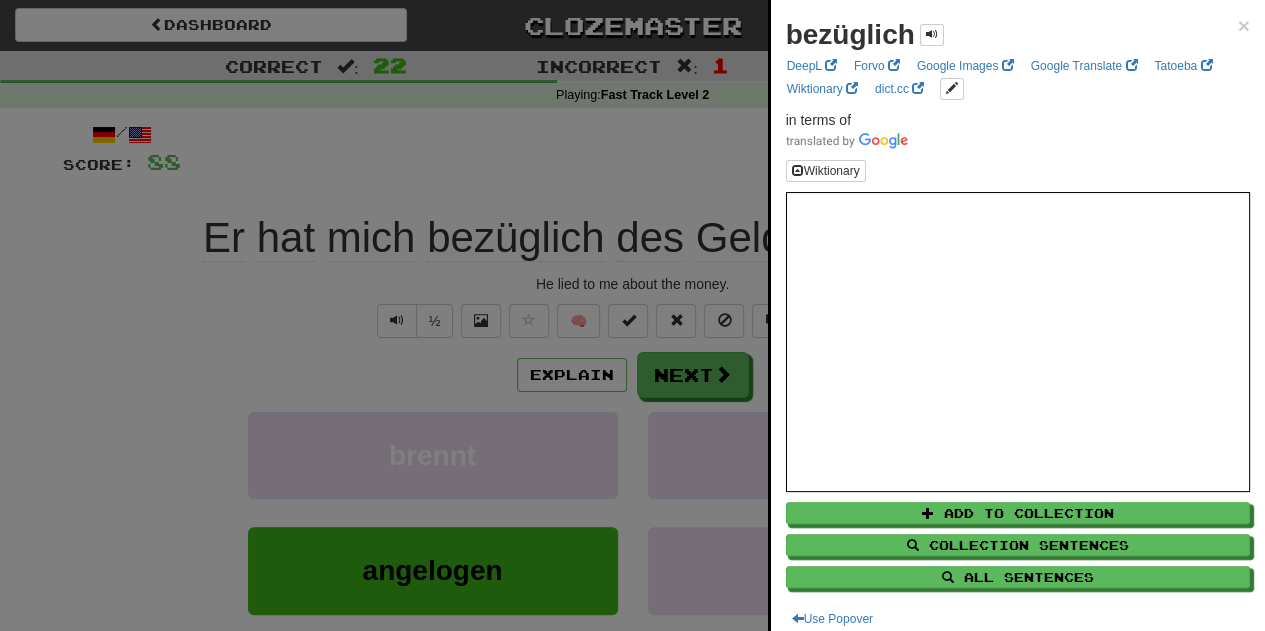 click at bounding box center (632, 315) 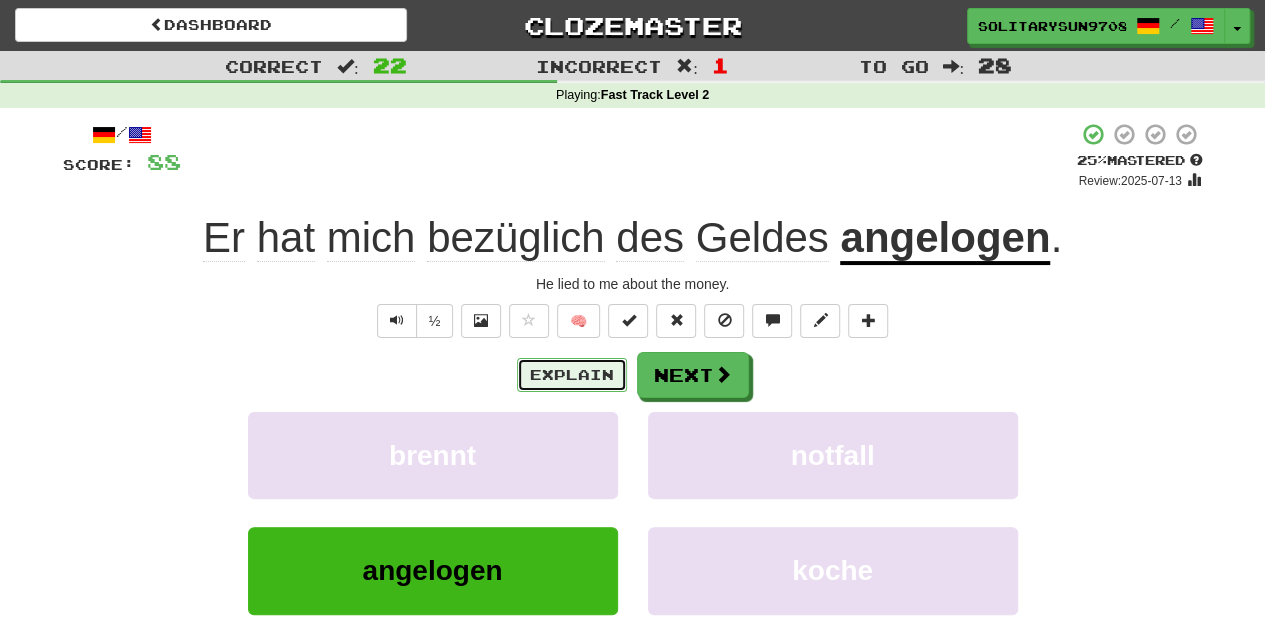 click on "Explain" at bounding box center (572, 375) 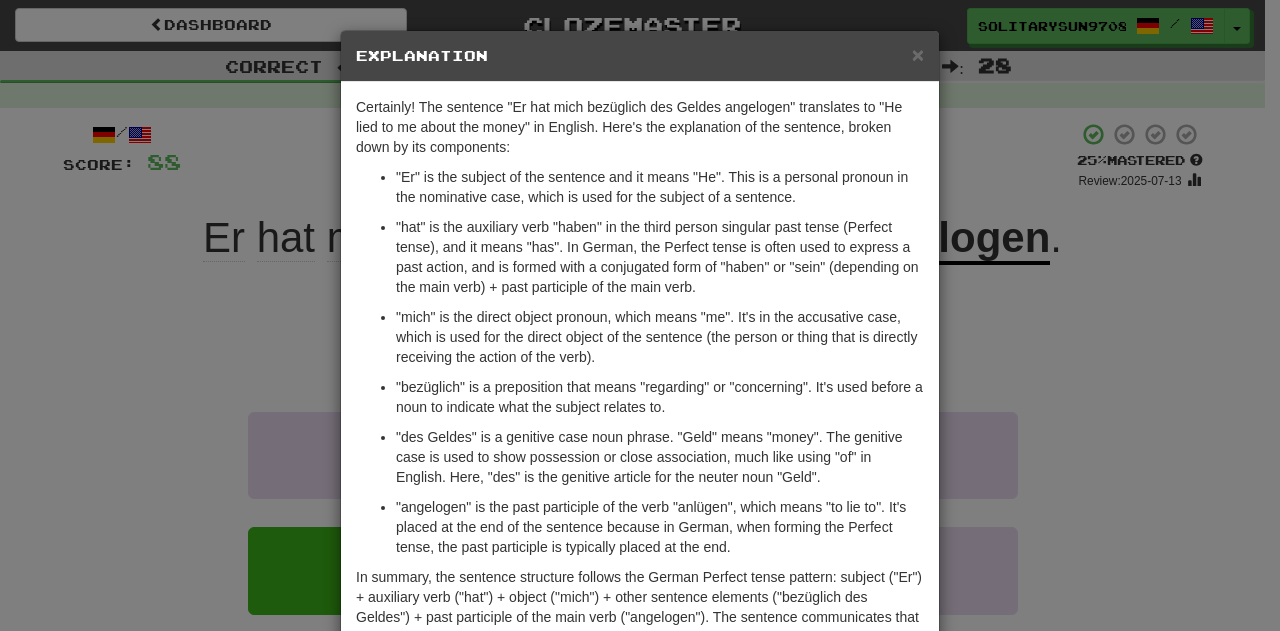 click on "× Explanation Certainly! The sentence "Er hat mich bezüglich des Geldes angelogen" translates to "He lied to me about the money" in English. Here's the explanation of the sentence, broken down by its components:
"Er" is the subject of the sentence and it means "He". This is a personal pronoun in the nominative case, which is used for the subject of a sentence.
"hat" is the auxiliary verb "haben" in the third person singular past tense (Perfect tense), and it means "has". In German, the Perfect tense is often used to express a past action, and is formed with a conjugated form of "haben" or "sein" (depending on the main verb) + past participle of the main verb.
"mich" is the direct object pronoun, which means "me". It's in the accusative case, which is used for the direct object of the sentence (the person or thing that is directly receiving the action of the verb).
In beta. Generated by ChatGPT. Like it? Hate it? Let us know ! Close" at bounding box center (640, 315) 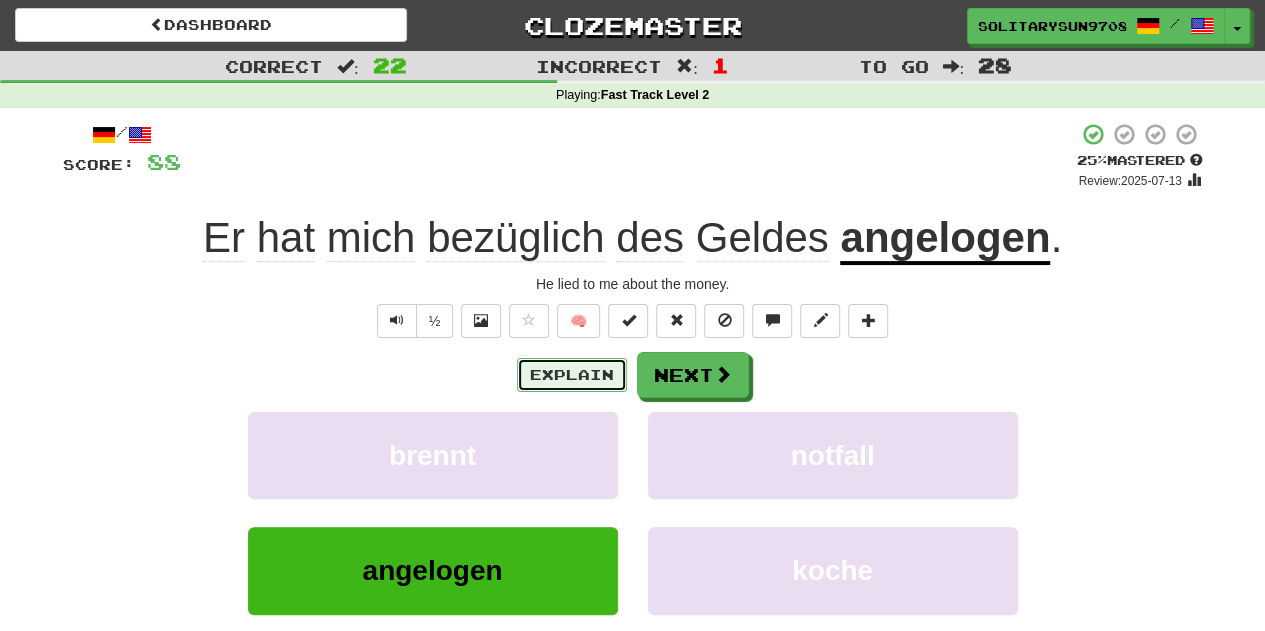 click on "Explain" at bounding box center (572, 375) 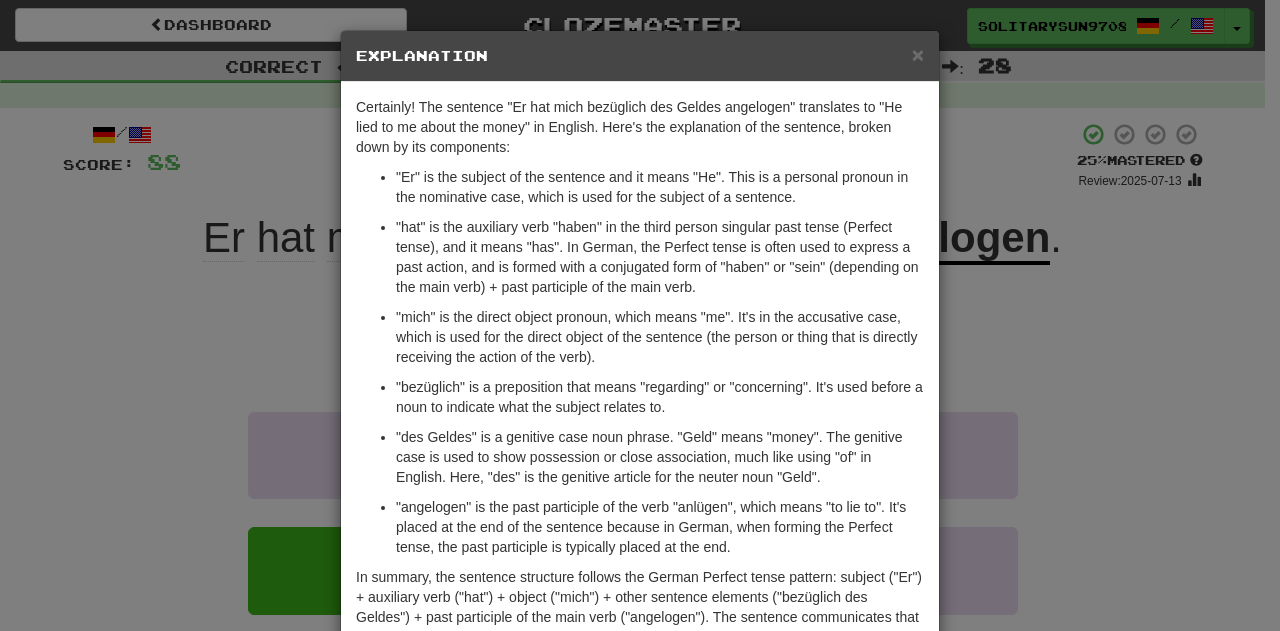 click on "× Explanation Certainly! The sentence "Er hat mich bezüglich des Geldes angelogen" translates to "He lied to me about the money" in English. Here's the explanation of the sentence, broken down by its components:
"Er" is the subject of the sentence and it means "He". This is a personal pronoun in the nominative case, which is used for the subject of a sentence.
"hat" is the auxiliary verb "haben" in the third person singular past tense (Perfect tense), and it means "has". In German, the Perfect tense is often used to express a past action, and is formed with a conjugated form of "haben" or "sein" (depending on the main verb) + past participle of the main verb.
"mich" is the direct object pronoun, which means "me". It's in the accusative case, which is used for the direct object of the sentence (the person or thing that is directly receiving the action of the verb).
In beta. Generated by ChatGPT. Like it? Hate it? Let us know ! Close" at bounding box center (640, 315) 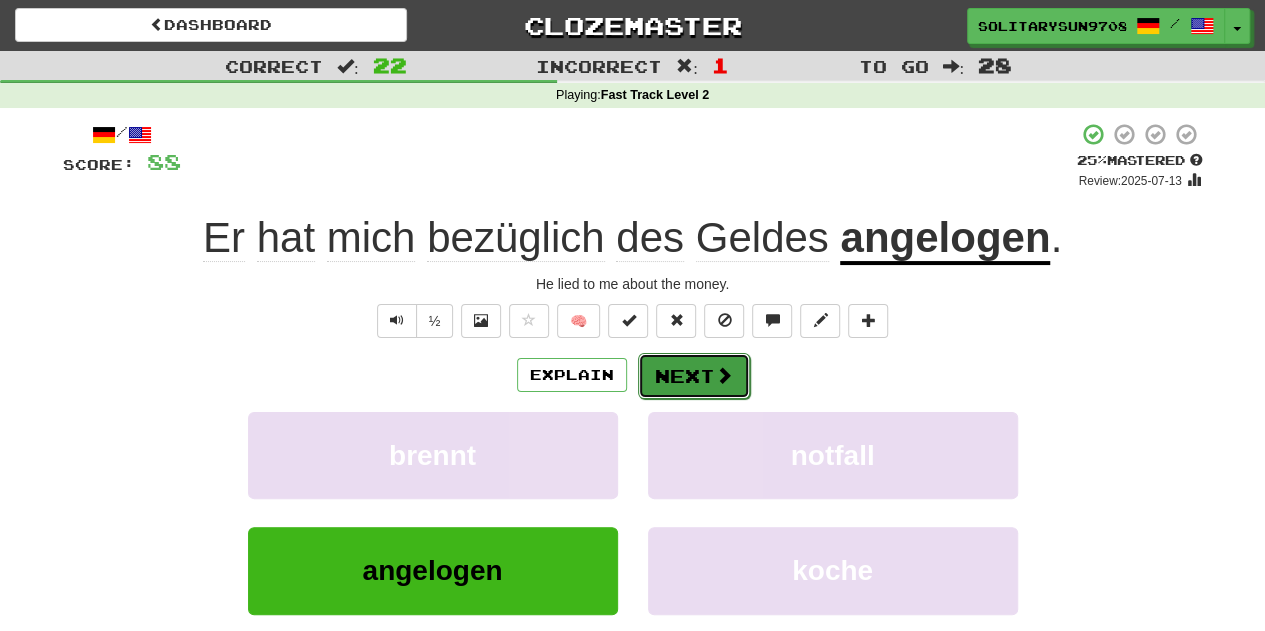 click on "Next" at bounding box center [694, 376] 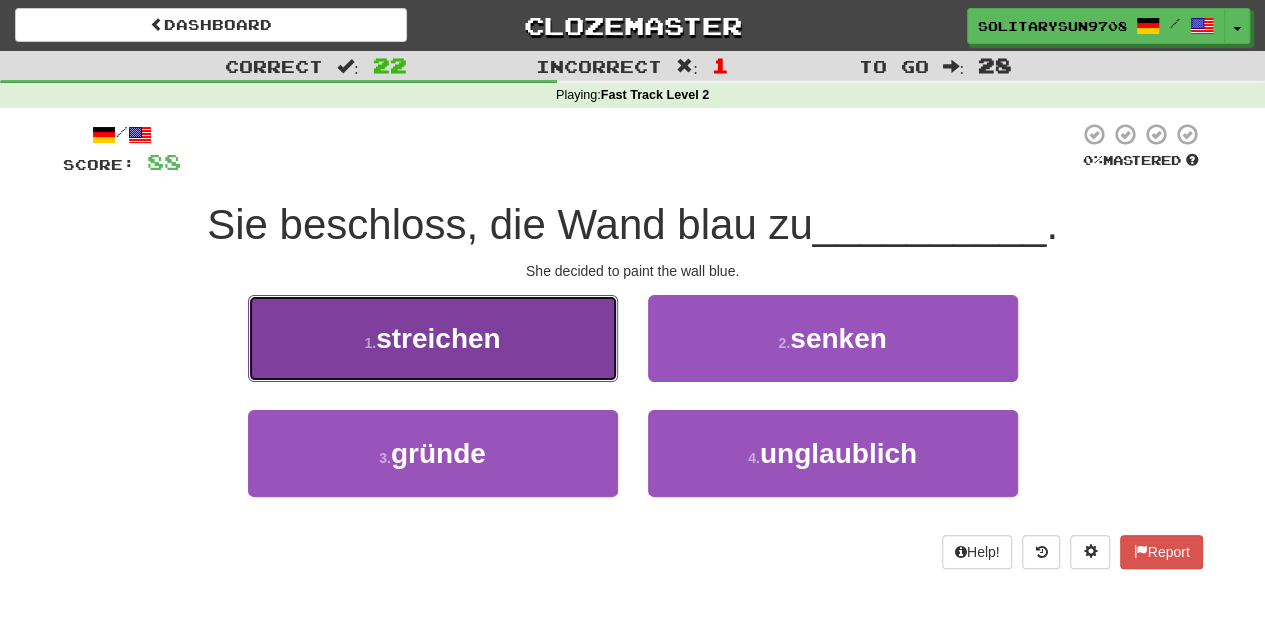 click on "streichen" at bounding box center (438, 338) 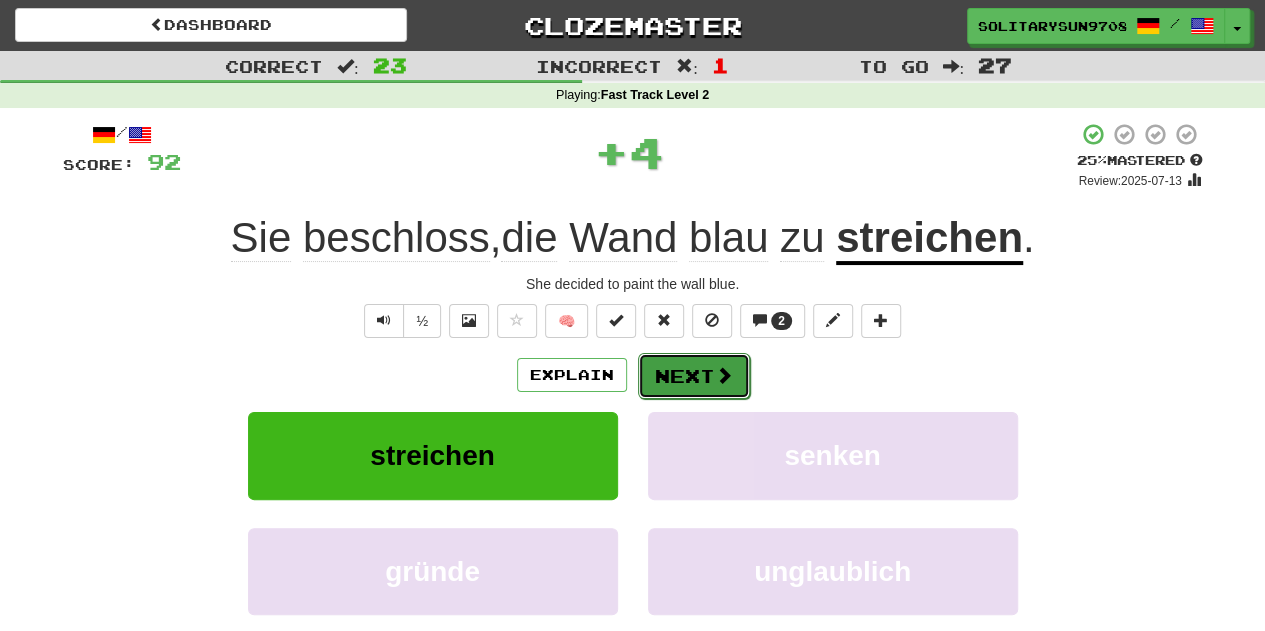 click on "Next" at bounding box center (694, 376) 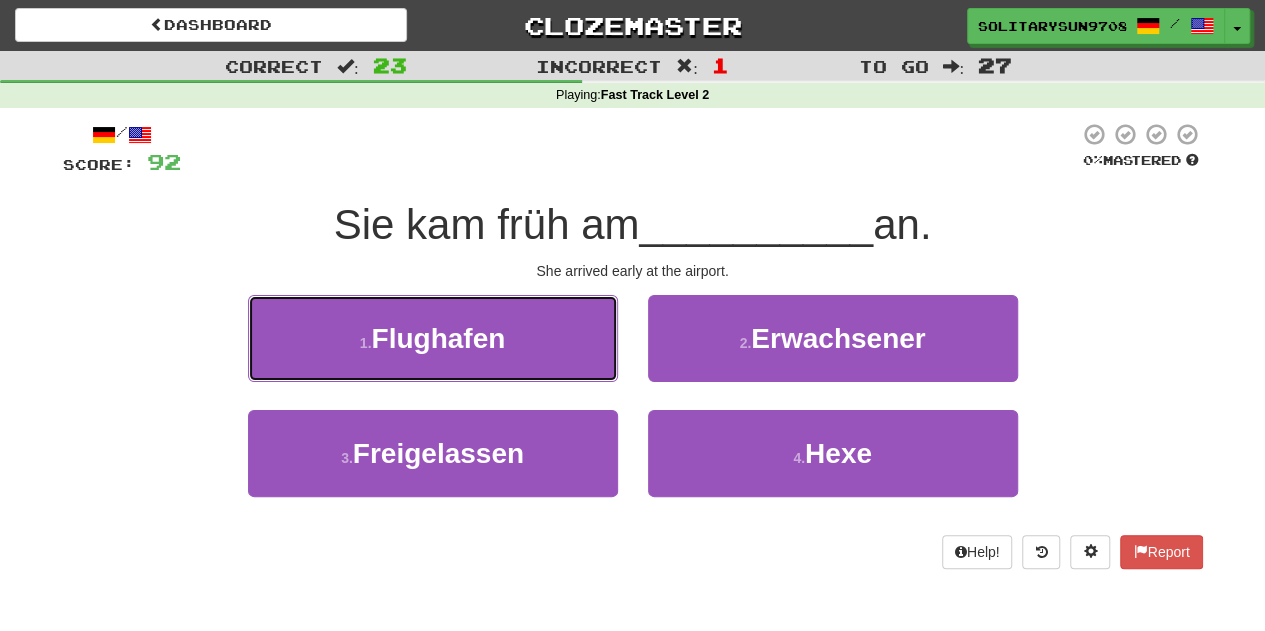 click on "Flughafen" at bounding box center [438, 338] 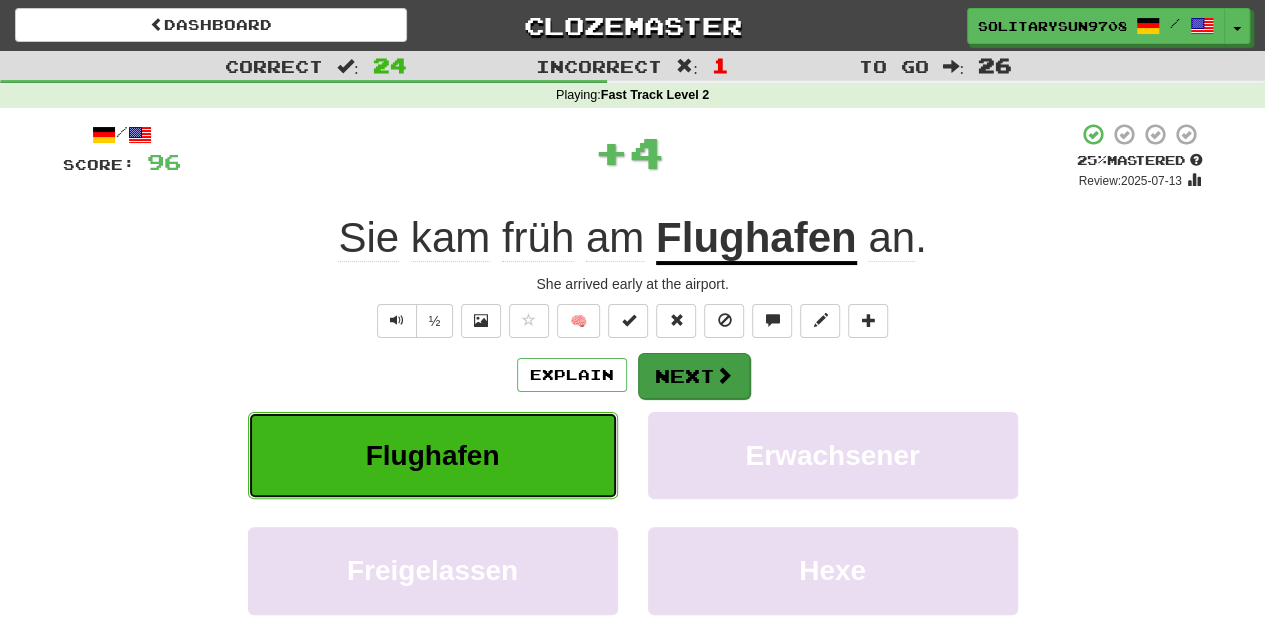 type 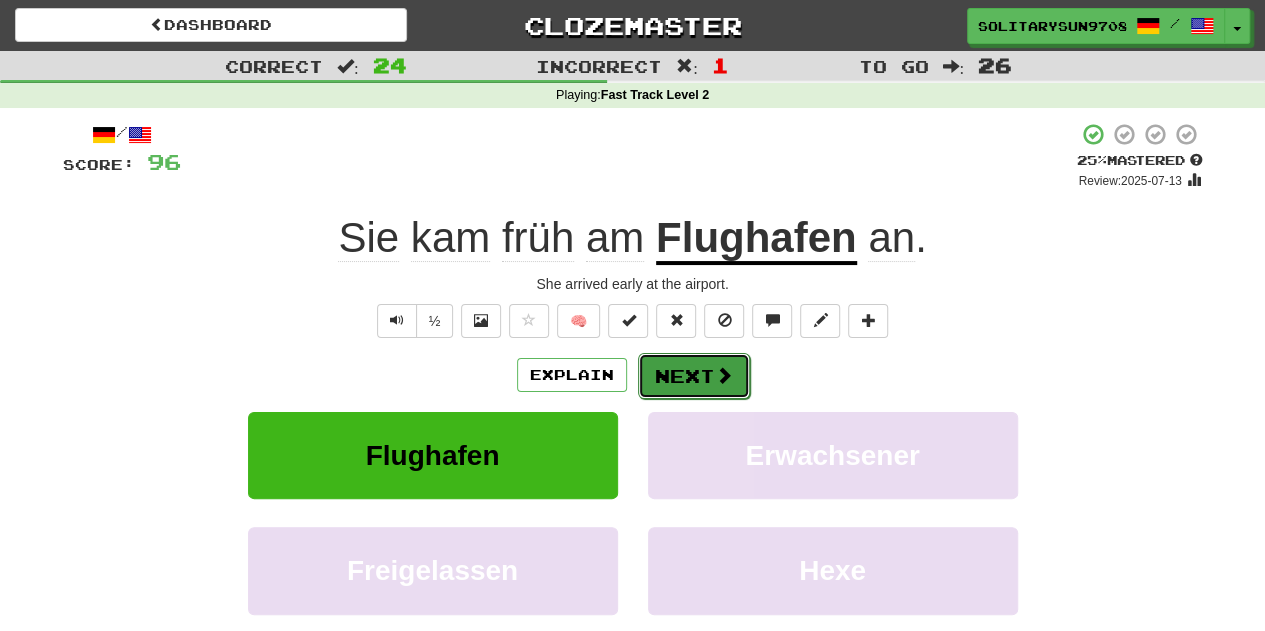 click on "Next" at bounding box center (694, 376) 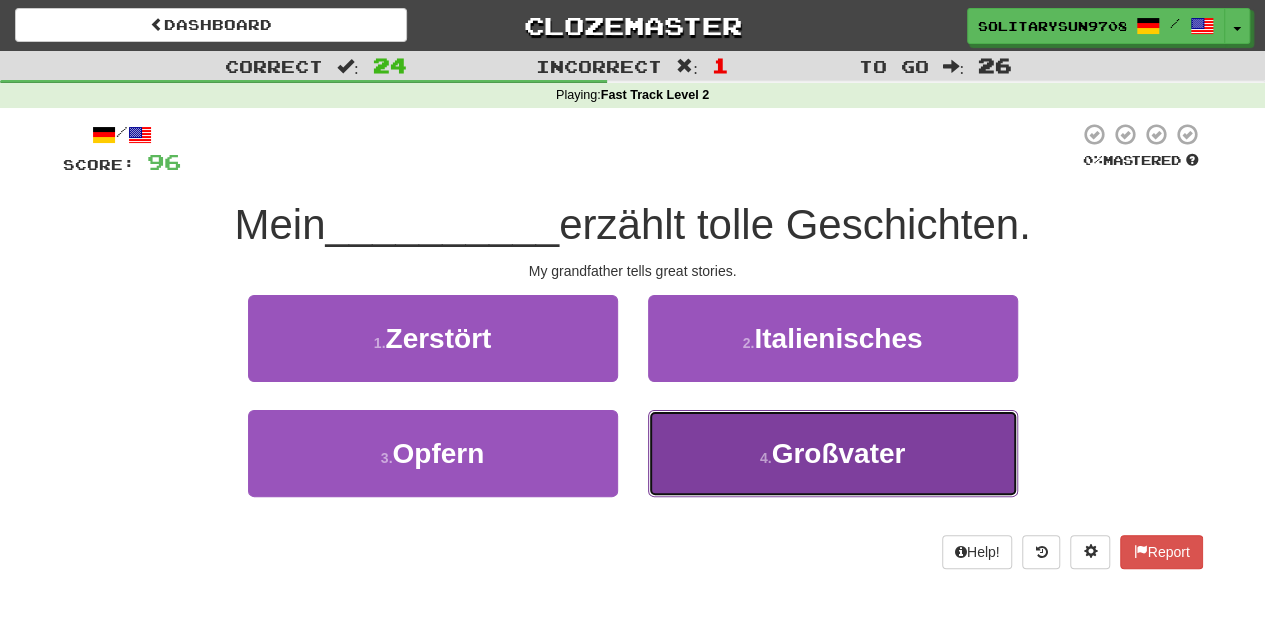 click on "4 . Großvater" at bounding box center [833, 453] 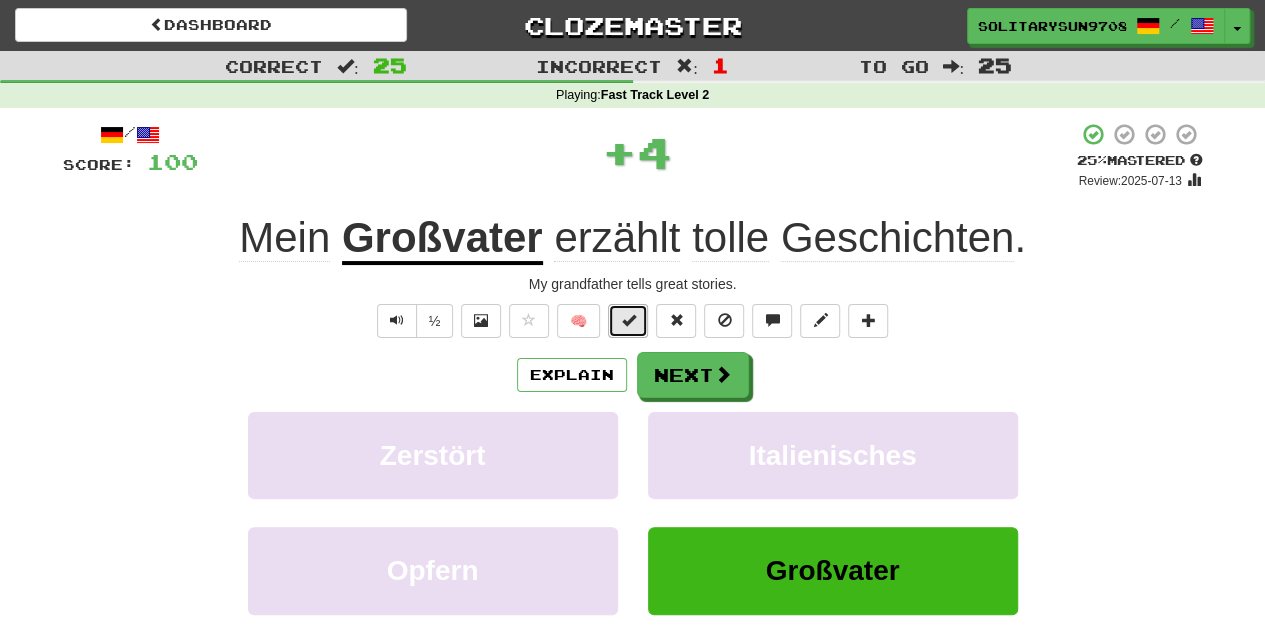 click at bounding box center [628, 321] 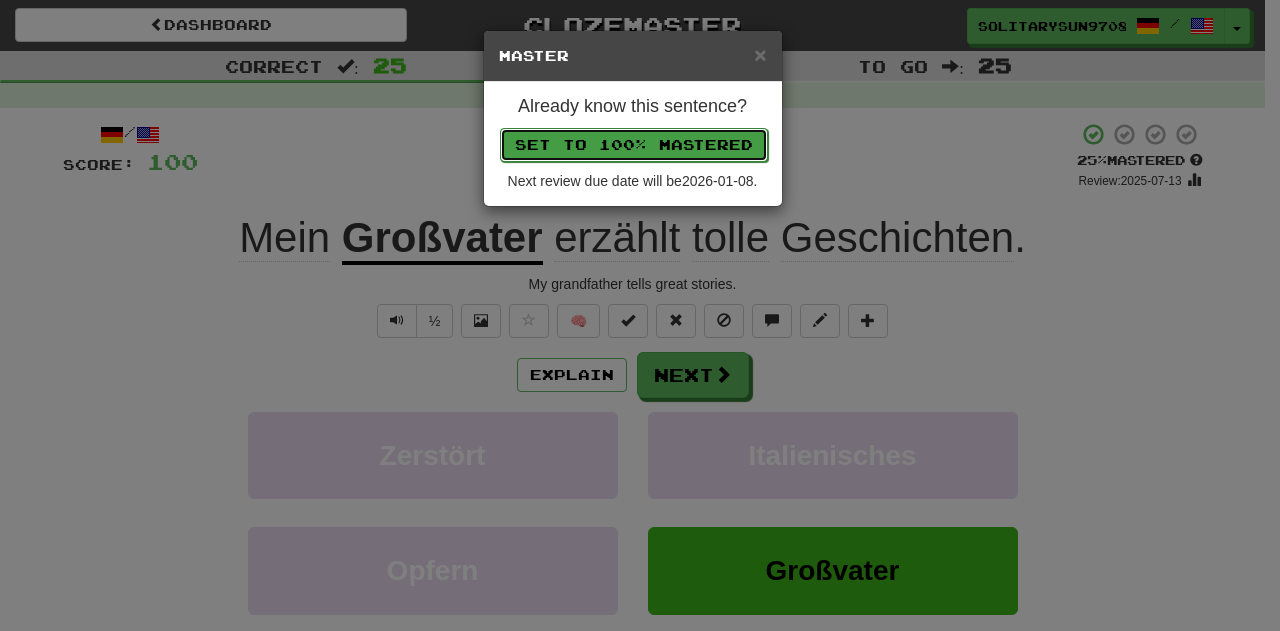click on "Set to 100% Mastered" at bounding box center [634, 145] 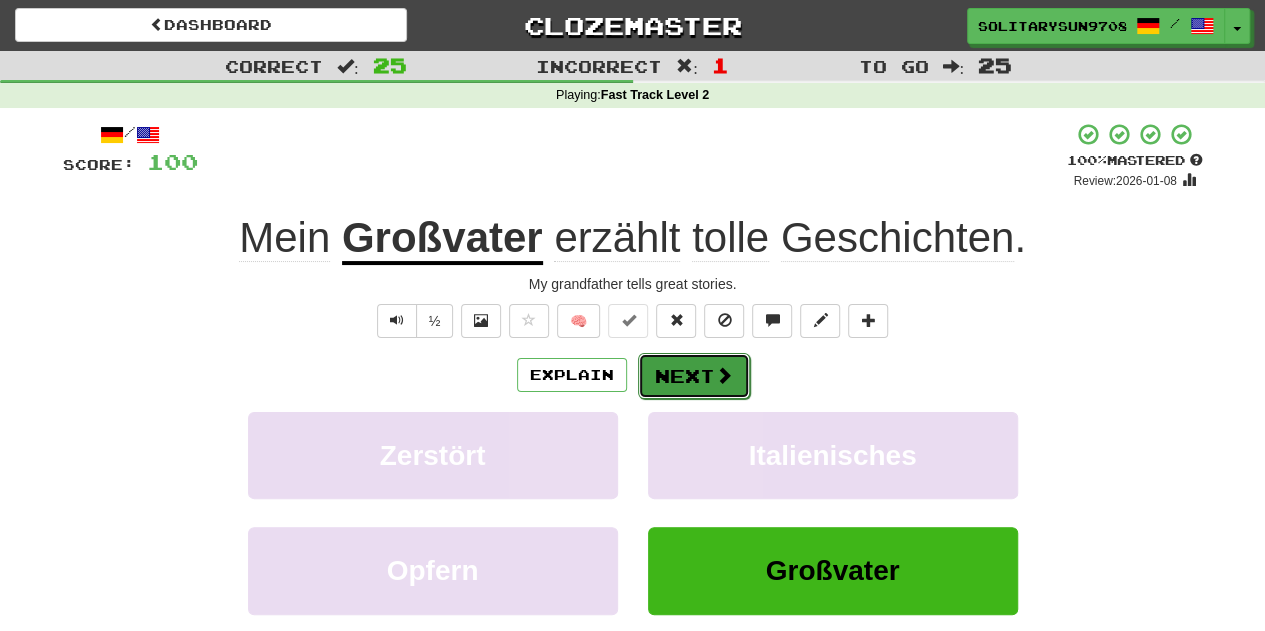 click on "Next" at bounding box center [694, 376] 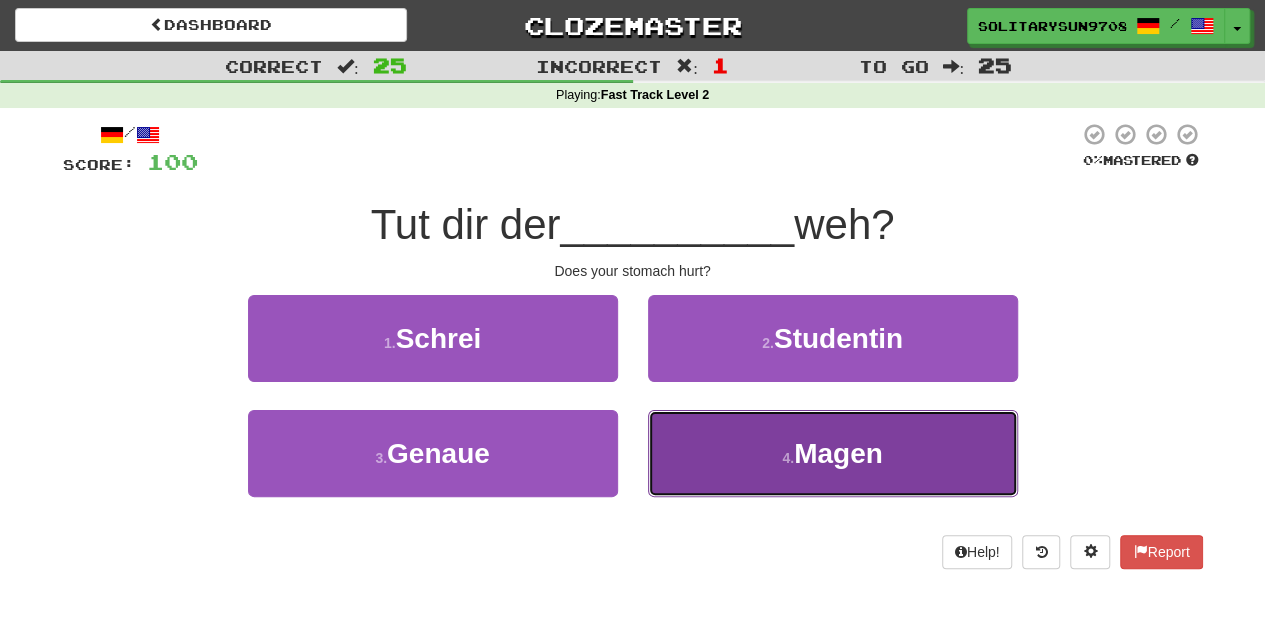 click on "4 .  Magen" at bounding box center [833, 453] 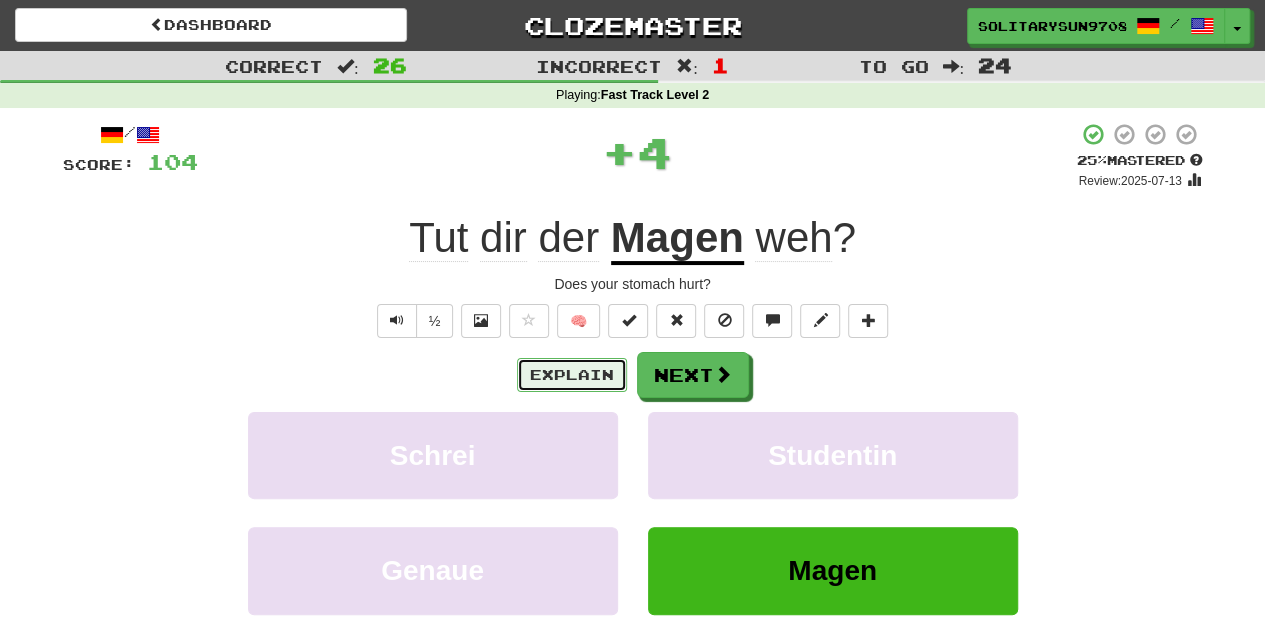 click on "Explain" at bounding box center (572, 375) 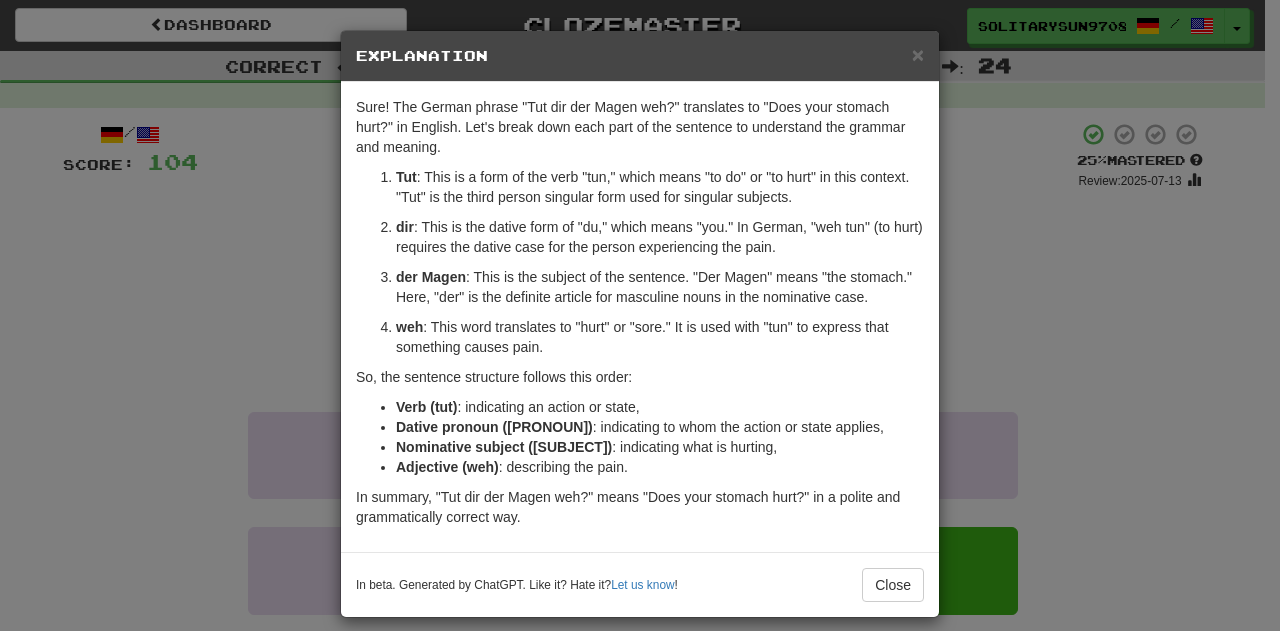 click on "× Explanation Sure! The German phrase "Tut dir der Magen weh?" translates to "Does your stomach hurt?" in English. Let's break down each part of the sentence to understand the grammar and meaning.
Tut : This is a form of the verb "tun," which means "to do" or "to hurt" in this context. "Tut" is the third person singular form used for singular subjects.
dir : This is the dative form of "du," which means "you." In German, "weh tun" (to hurt) requires the dative case for the person experiencing the pain.
der Magen : This is the subject of the sentence. "Der Magen" means "the stomach." Here, "der" is the definite article for masculine nouns in the nominative case.
weh : This word translates to "hurt" or "sore." It is used with "tun" to express that something causes pain.
So, the sentence structure follows this order:
Verb (tut) : indicating an action or state,
Dative pronoun (dir) : indicating to whom the action or state applies,
Nominative subject (der Magen)
! Close" at bounding box center (640, 315) 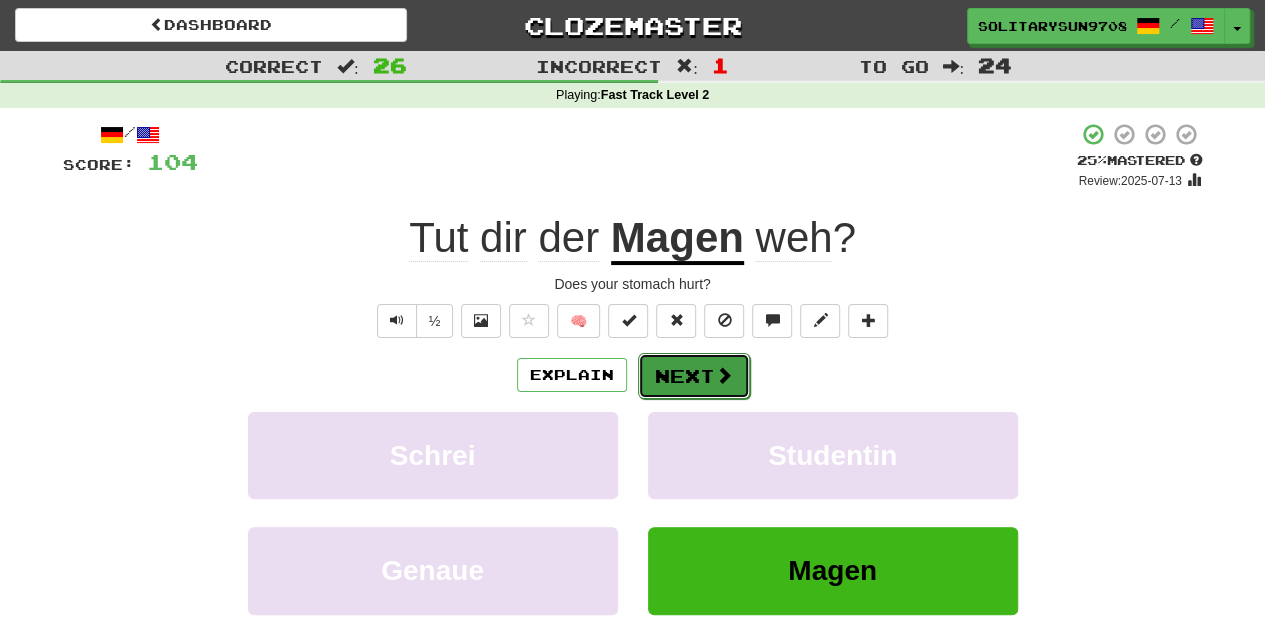 click on "Next" at bounding box center (694, 376) 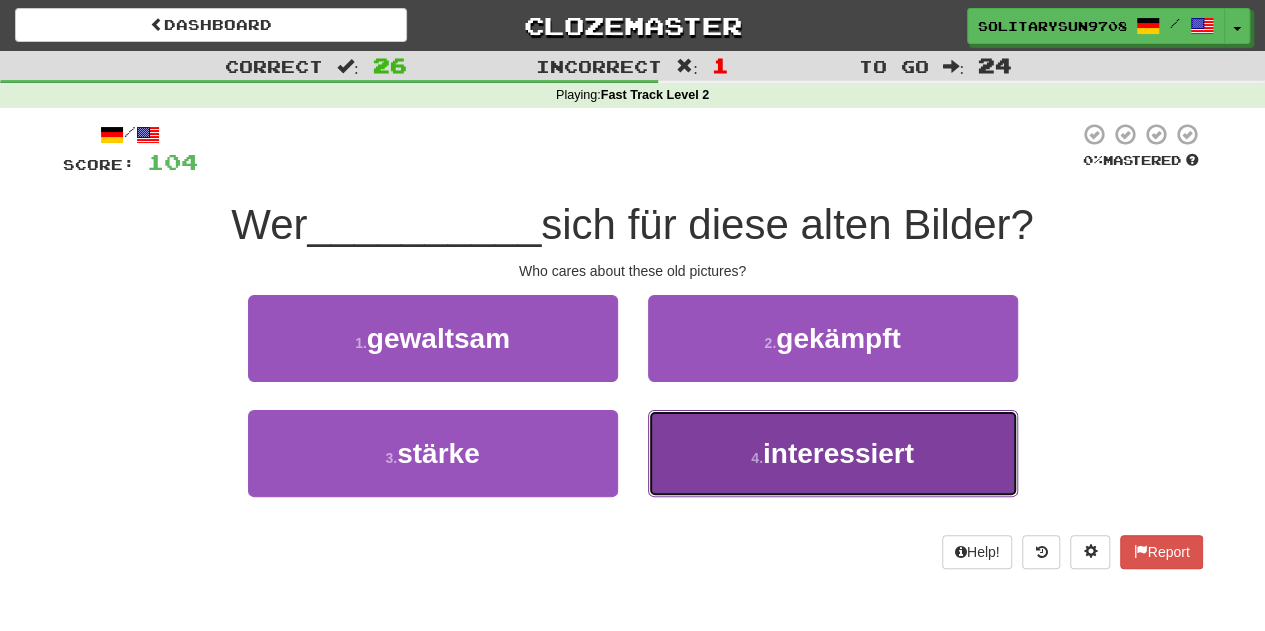 click on "interessiert" at bounding box center [838, 453] 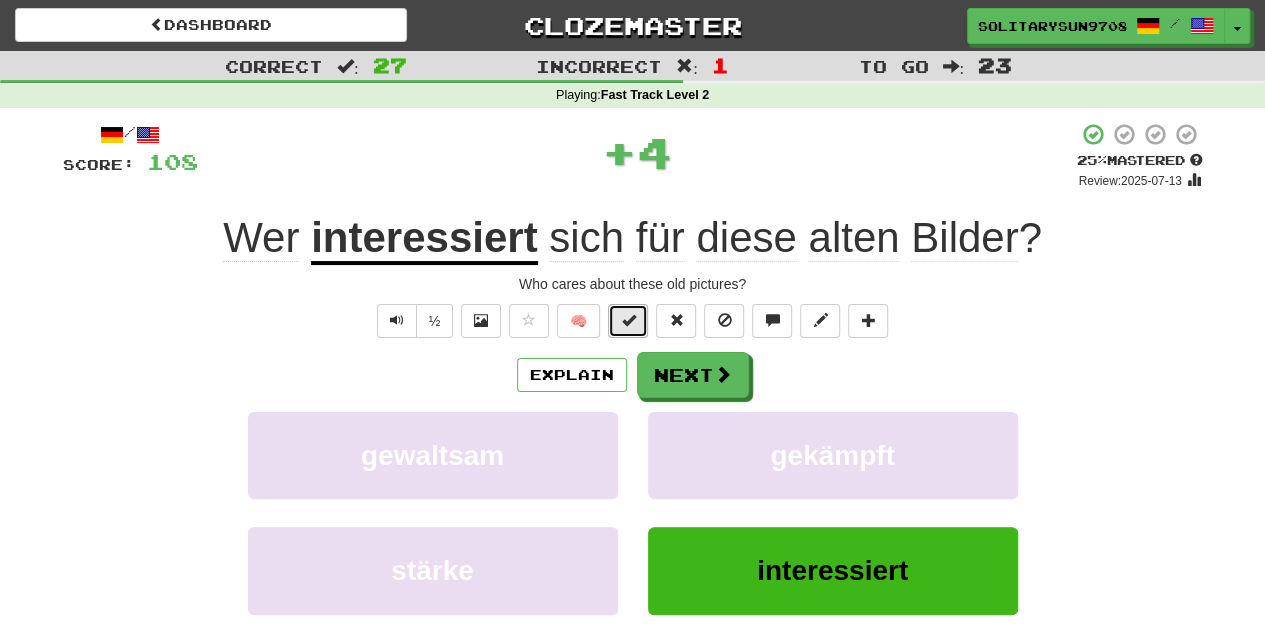 click at bounding box center (628, 321) 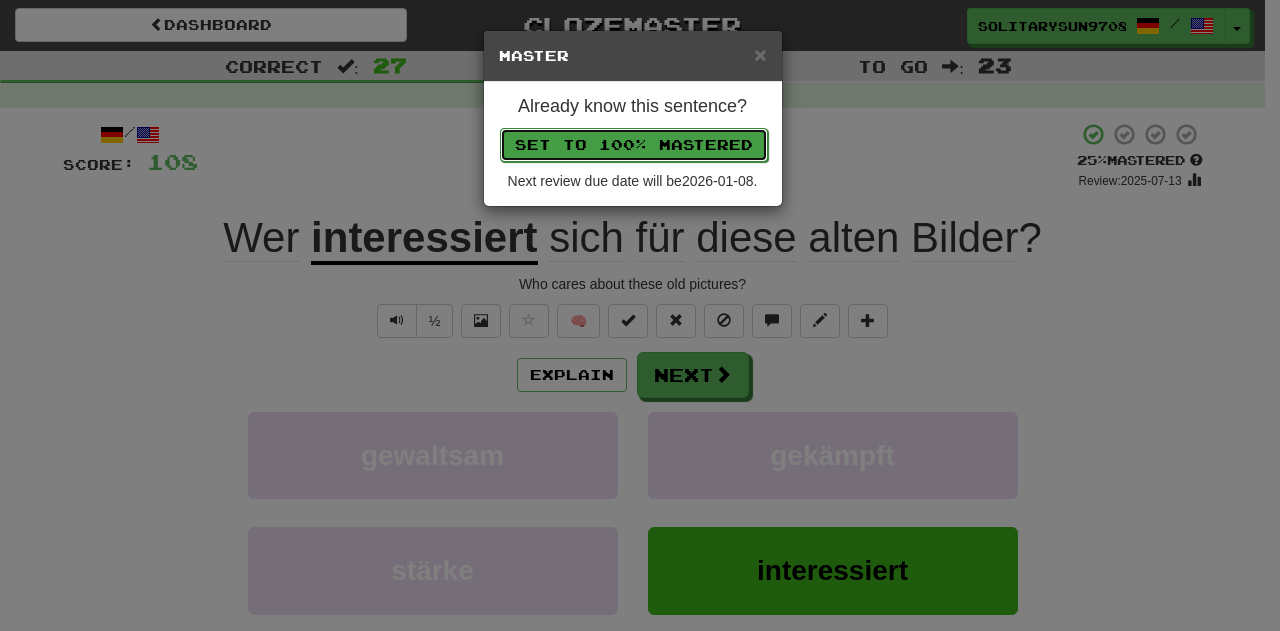 click on "Set to 100% Mastered" at bounding box center (634, 145) 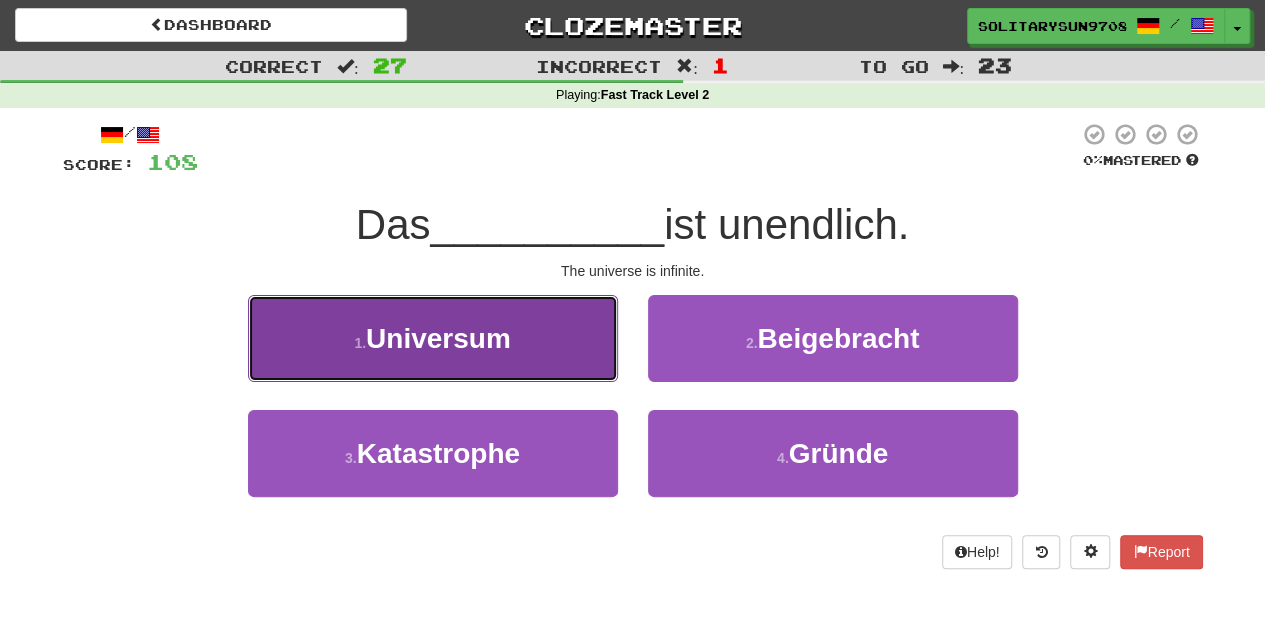 click on "1 .  Universum" at bounding box center [433, 338] 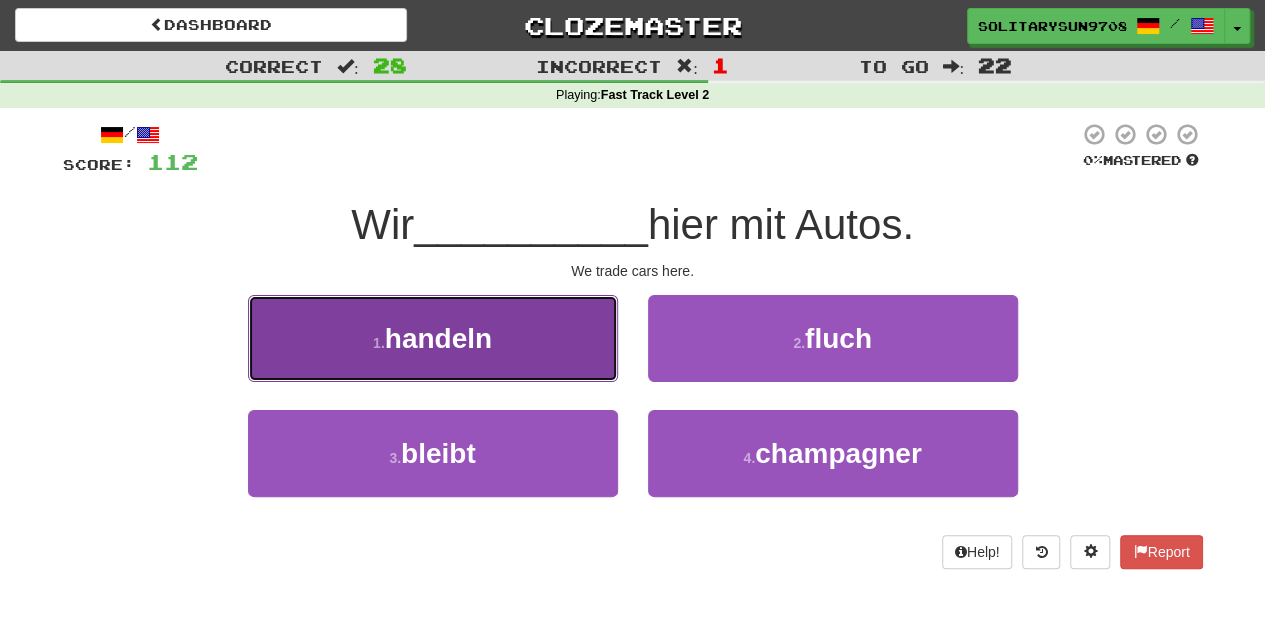 click on "1 .  handeln" at bounding box center [433, 338] 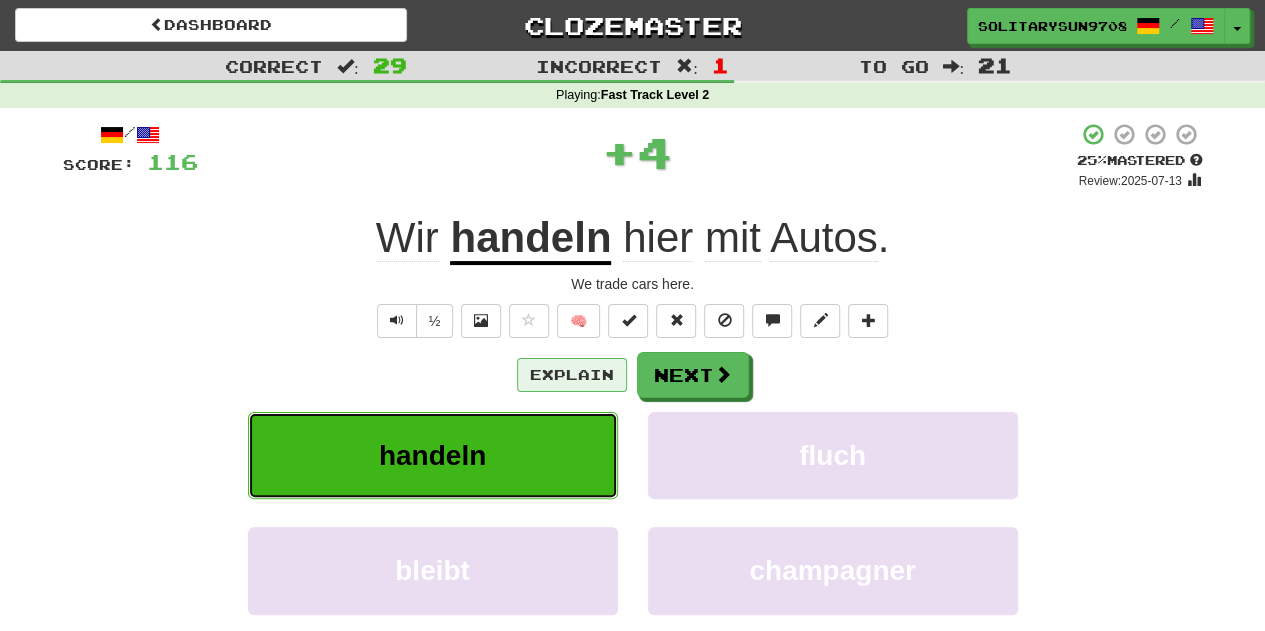 type 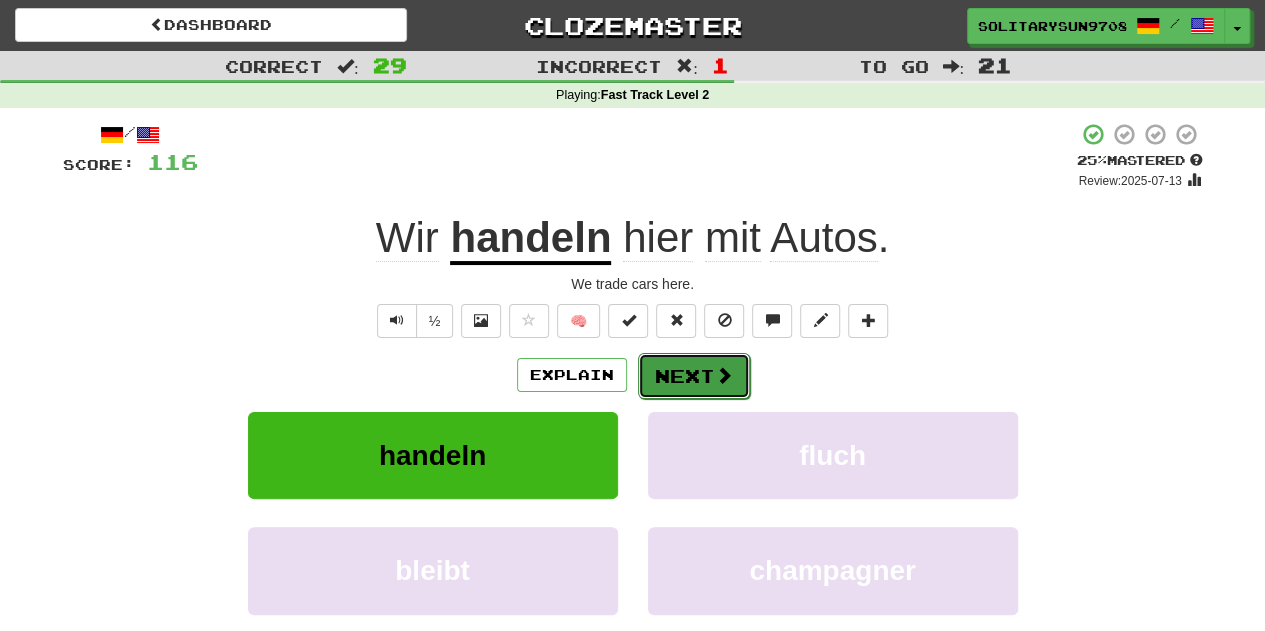 click on "Next" at bounding box center [694, 376] 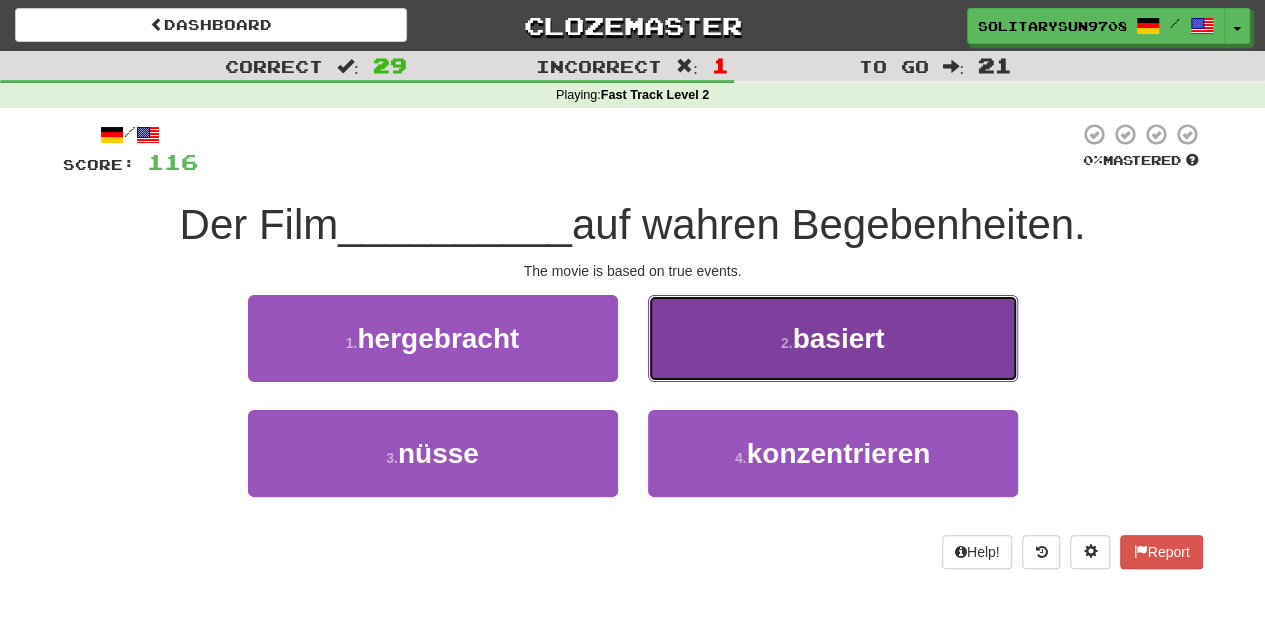 click on "2 .  basiert" at bounding box center [833, 338] 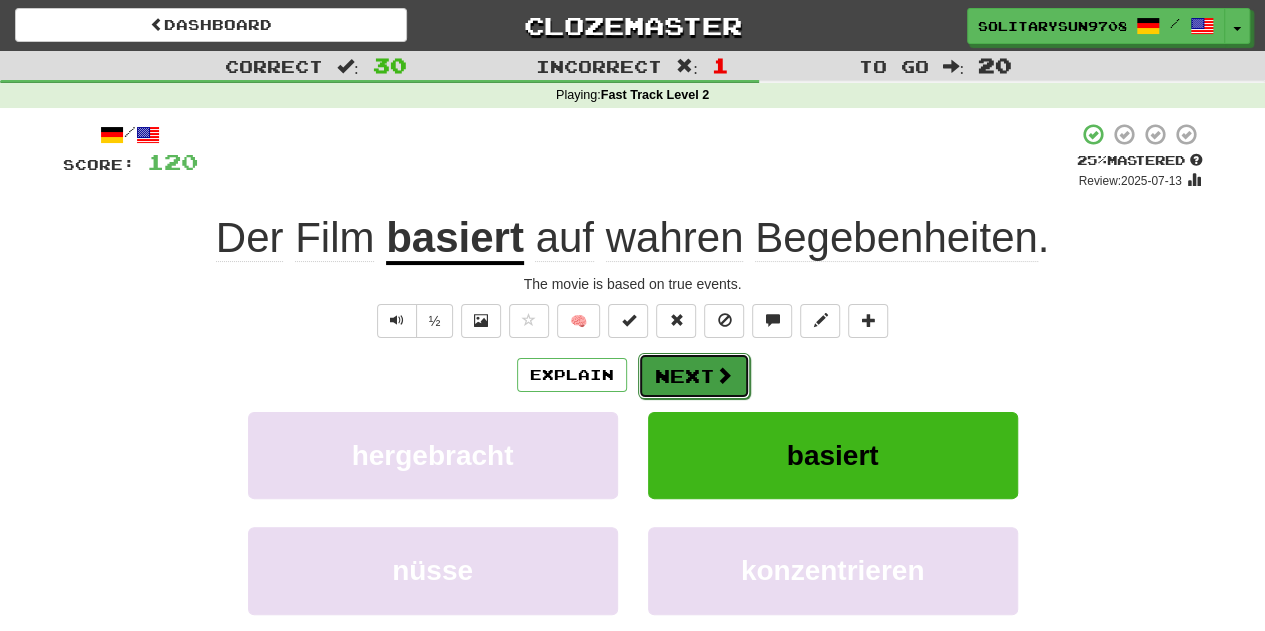 click on "Next" at bounding box center (694, 376) 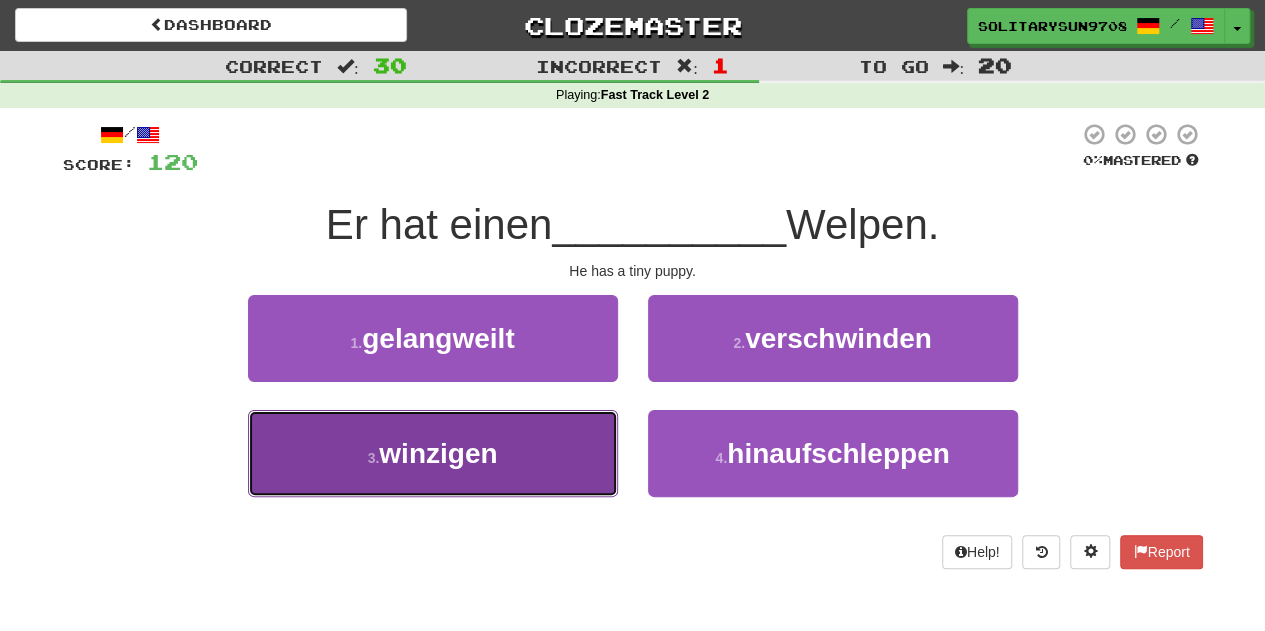 click on "3 . winzigen" at bounding box center (433, 453) 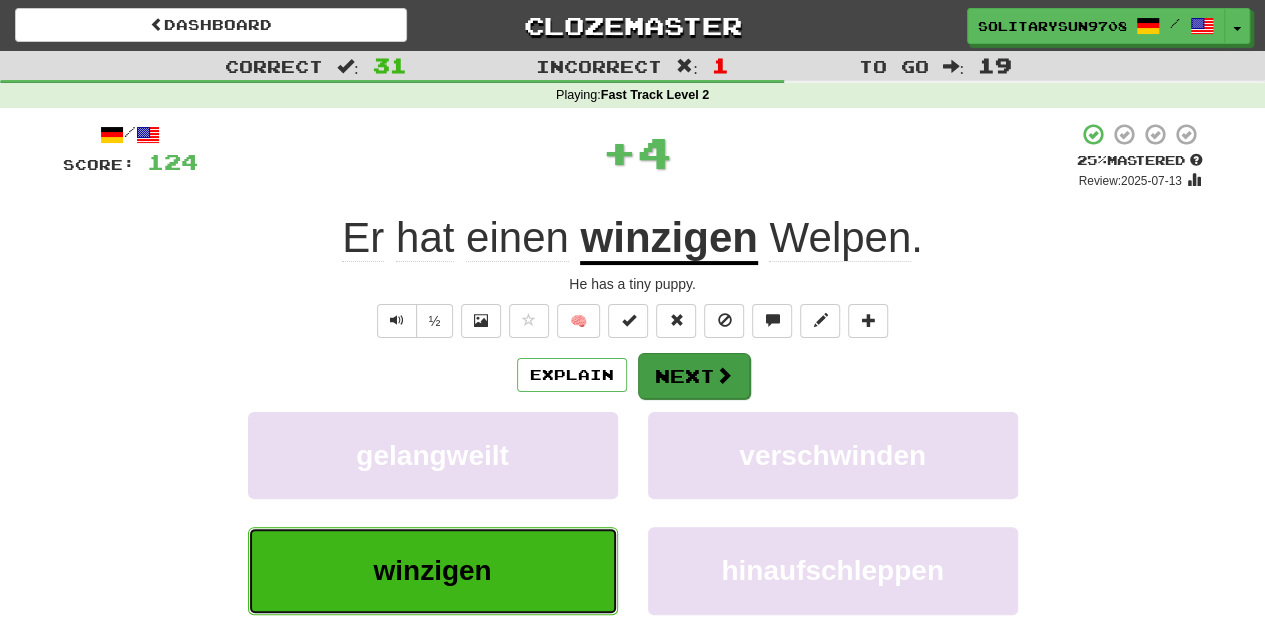type 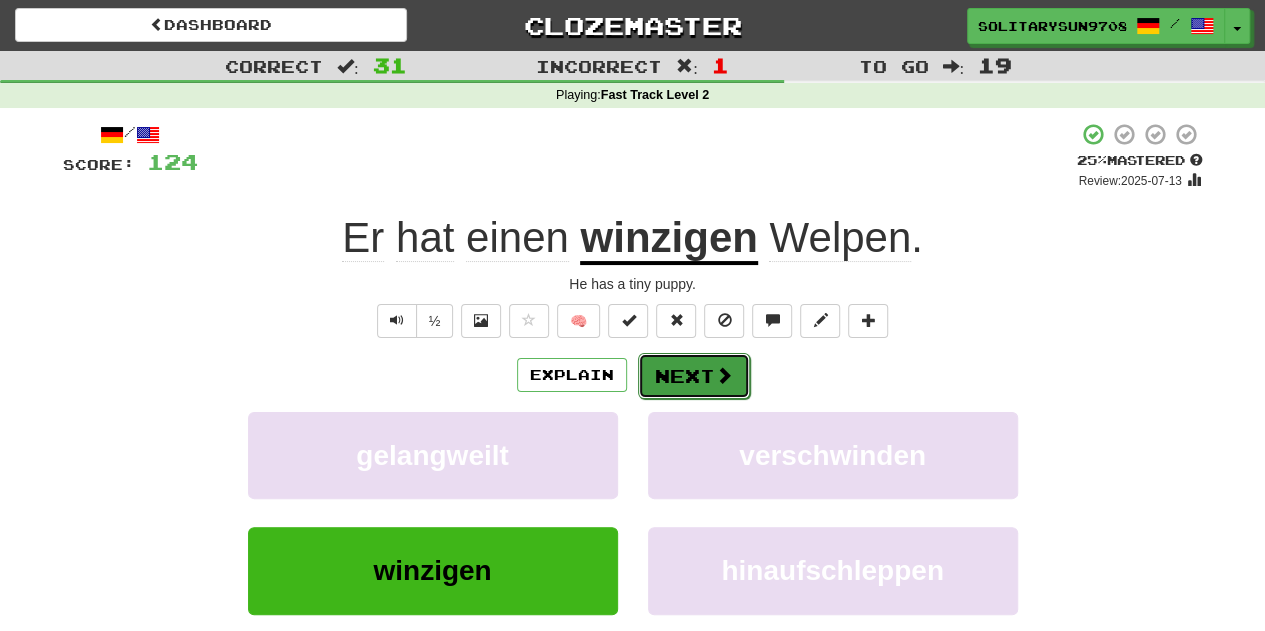 click on "Next" at bounding box center [694, 376] 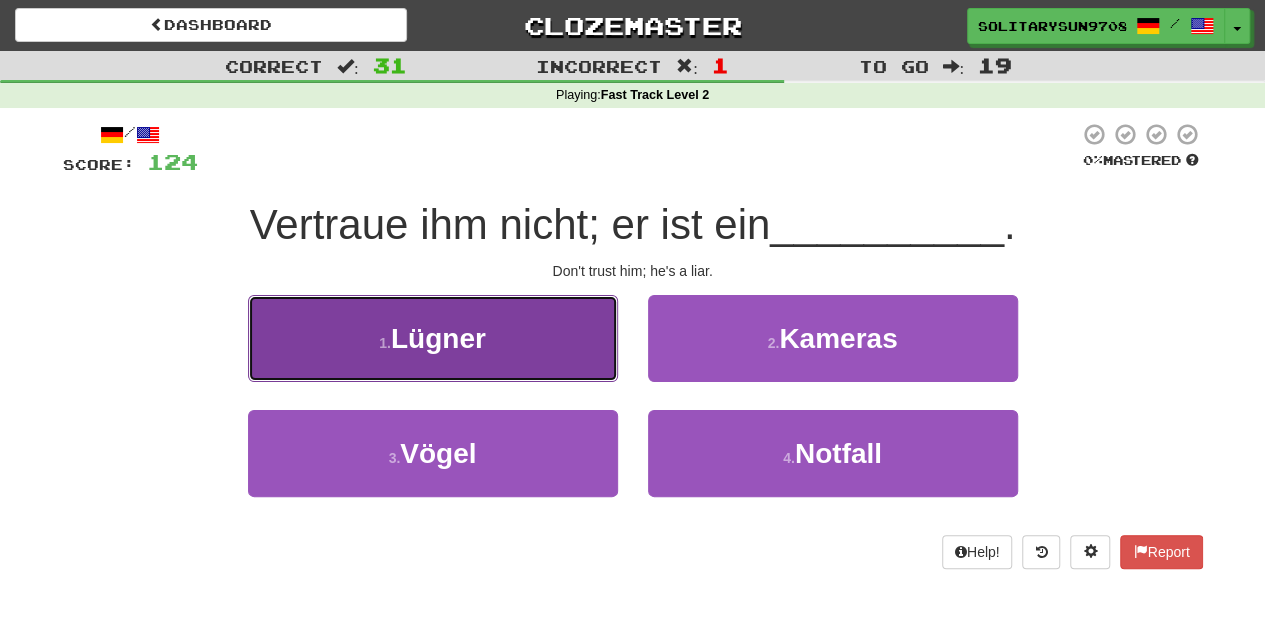 click on "1 .  Lügner" at bounding box center [433, 338] 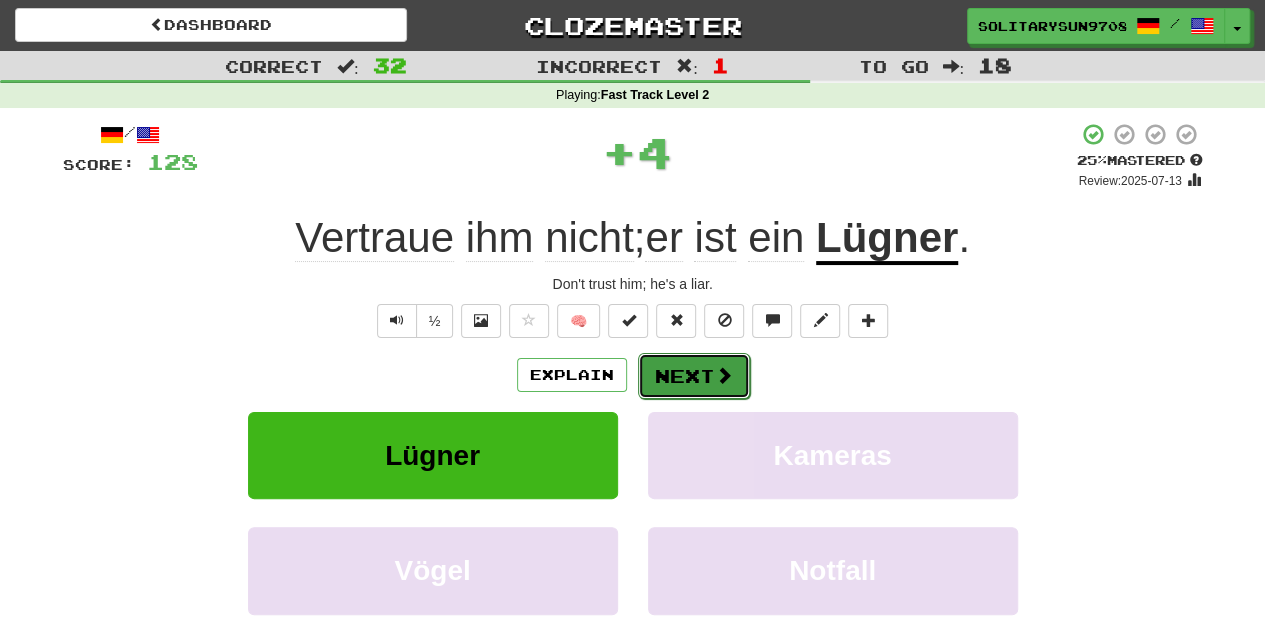 click on "Next" at bounding box center [694, 376] 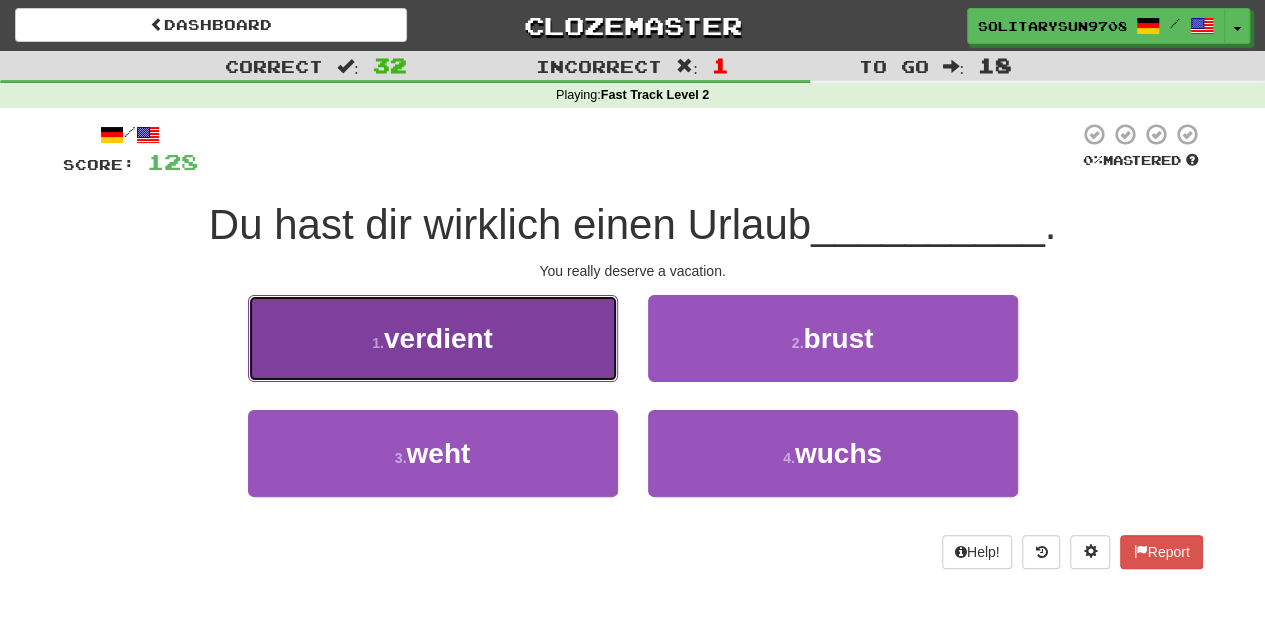 click on "verdient" at bounding box center (438, 338) 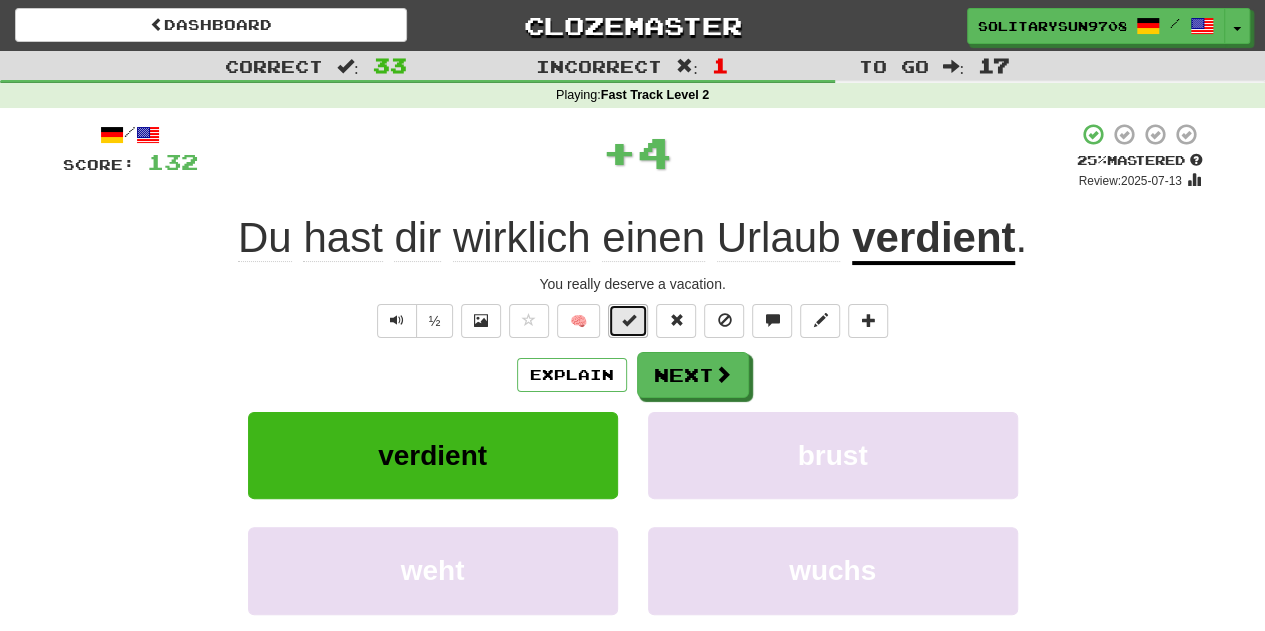 click at bounding box center (628, 320) 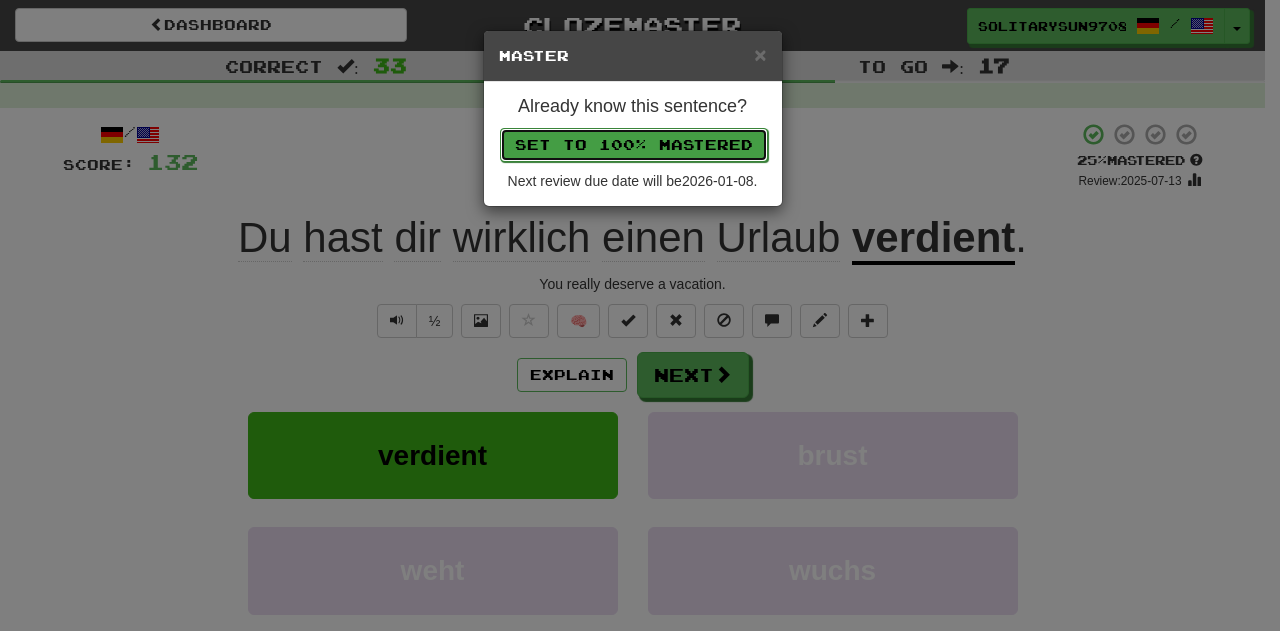 click on "Set to 100% Mastered" at bounding box center (634, 145) 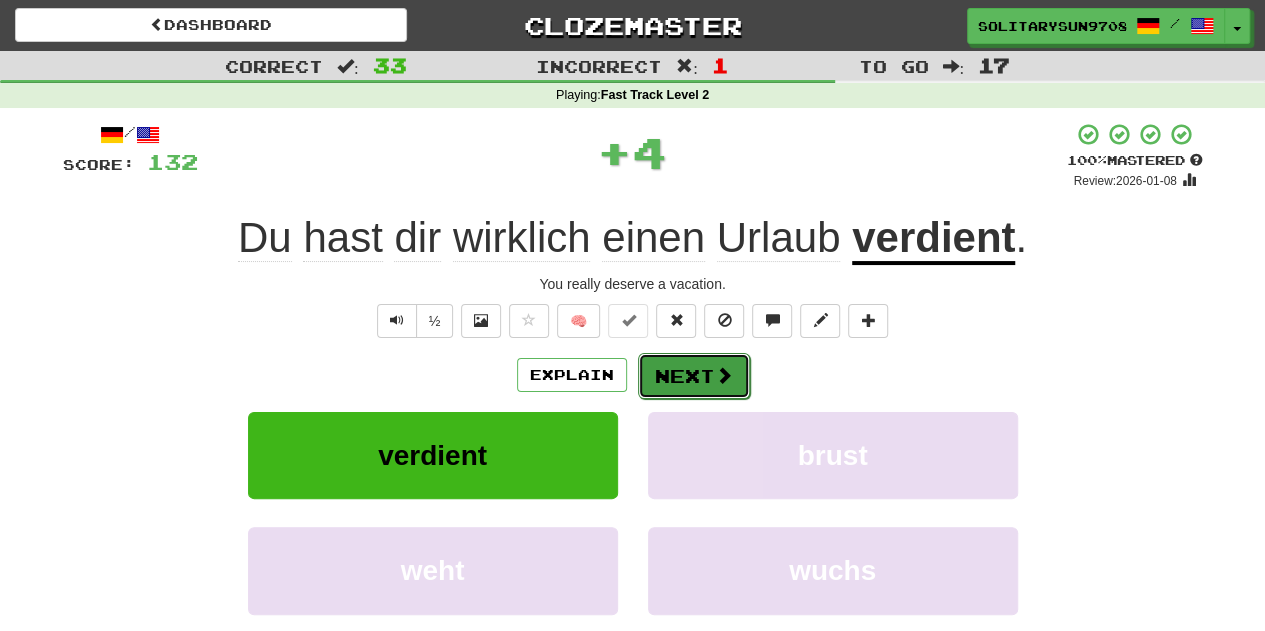 click on "Next" at bounding box center (694, 376) 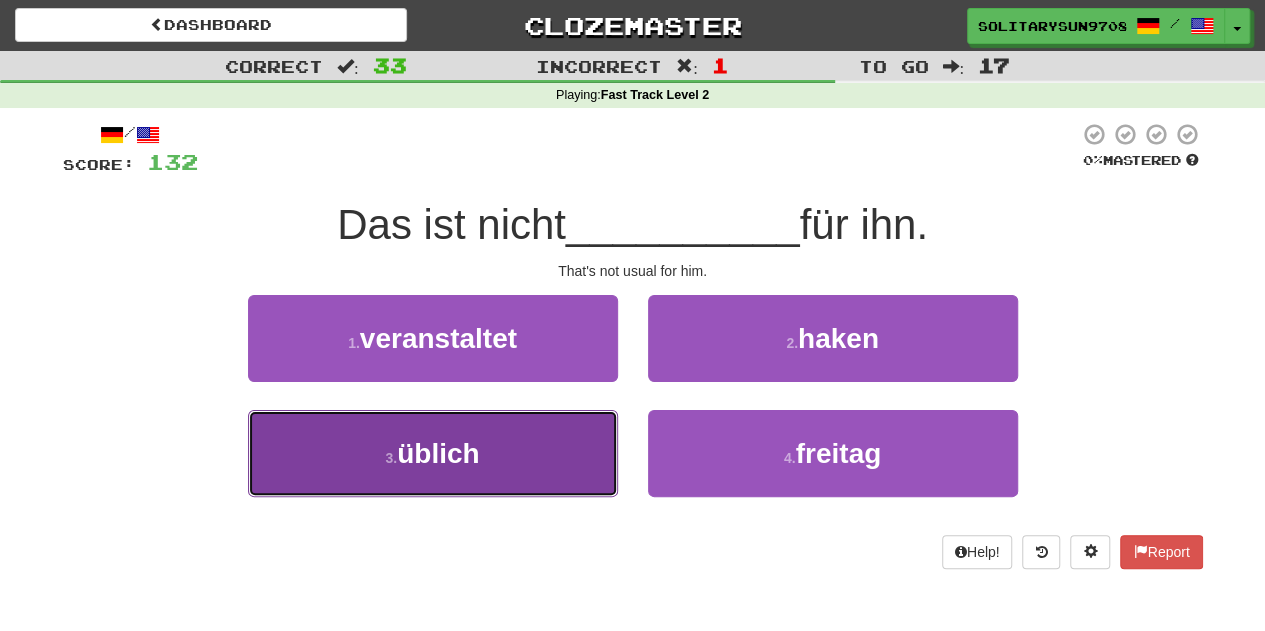 click on "3 . üblich" at bounding box center [433, 453] 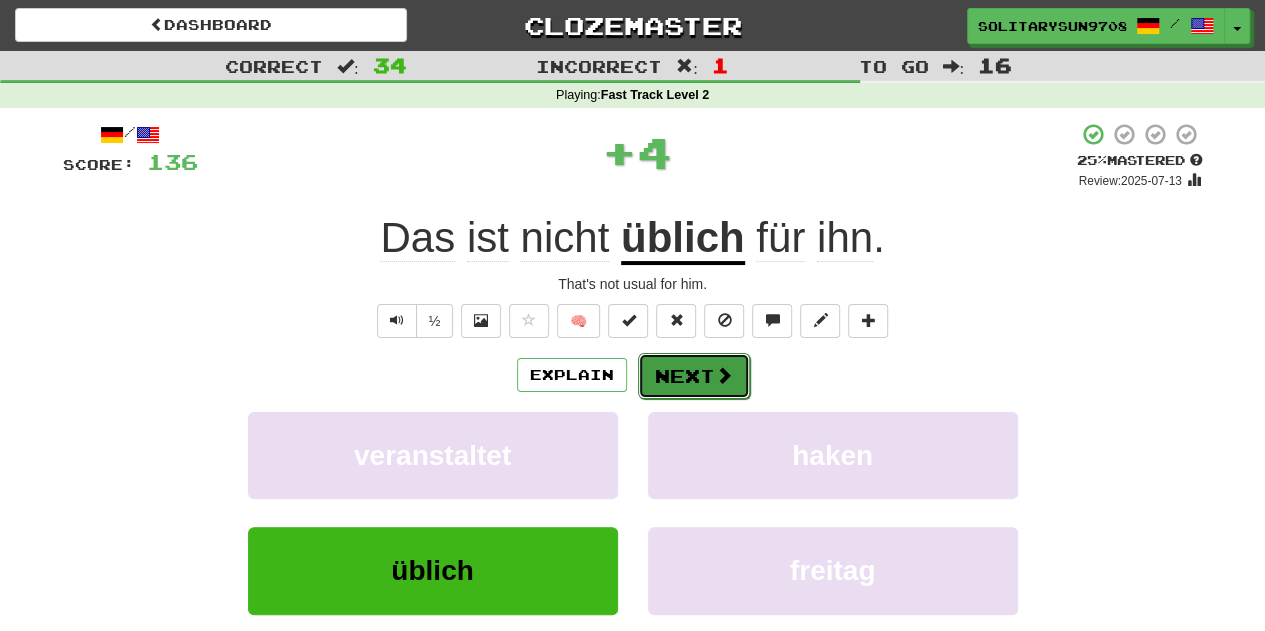 click on "Next" at bounding box center [694, 376] 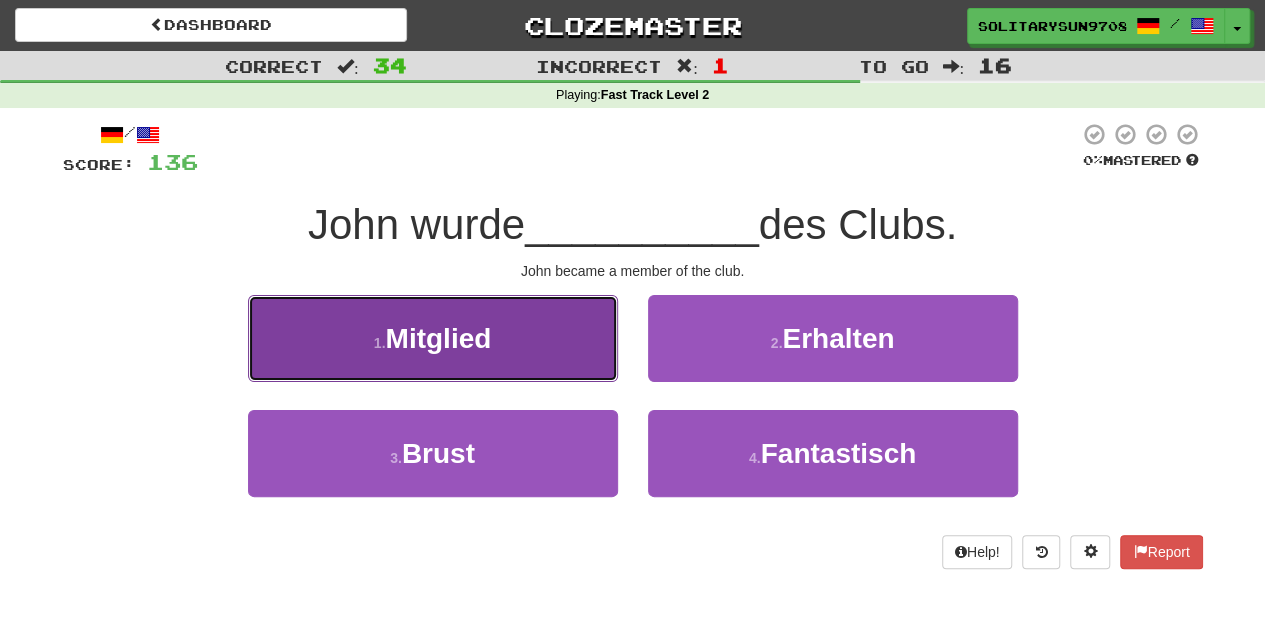 click on "1 .  Mitglied" at bounding box center (433, 338) 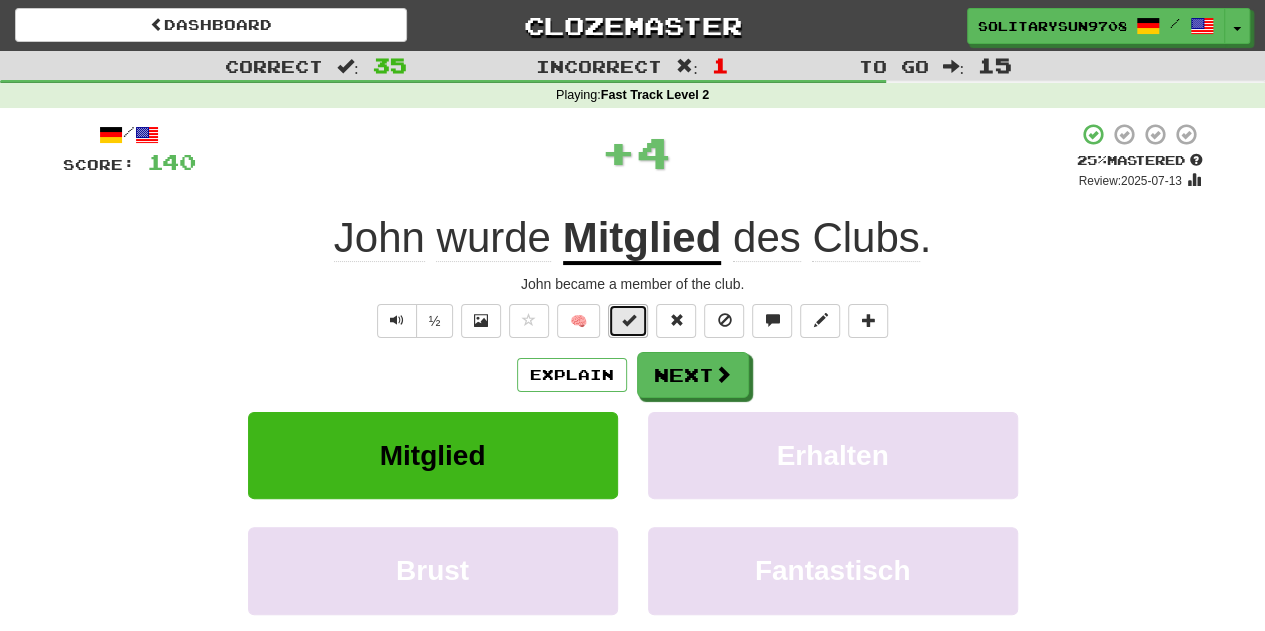 click at bounding box center (628, 321) 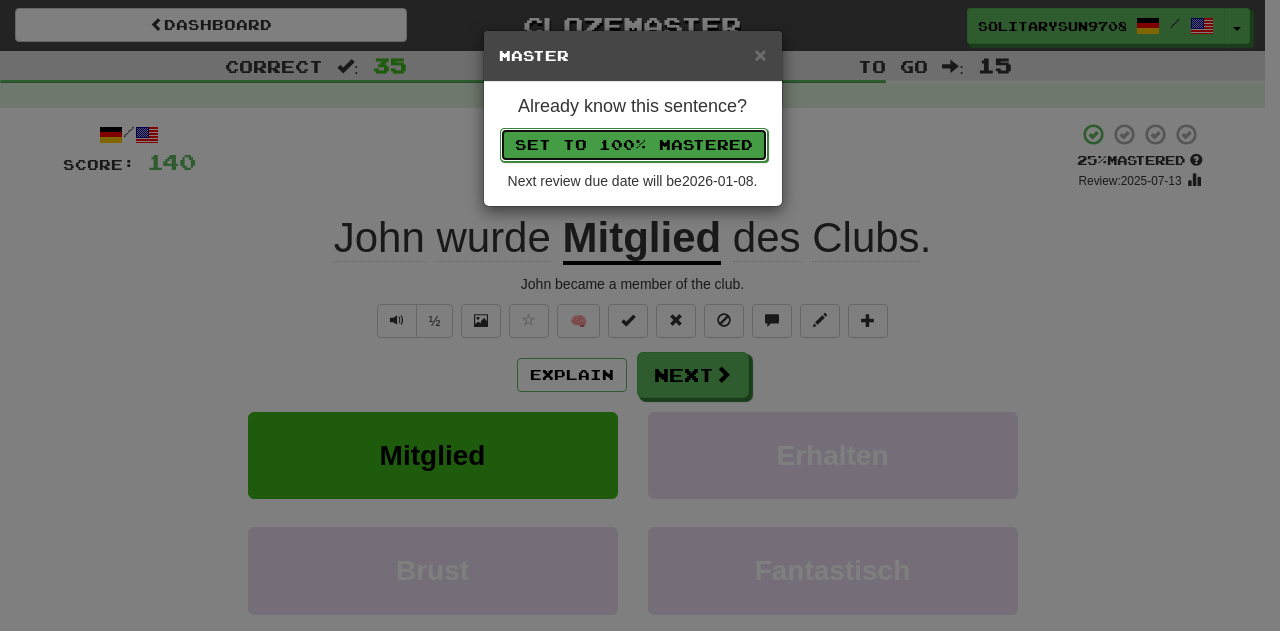 click on "Set to 100% Mastered" at bounding box center (634, 145) 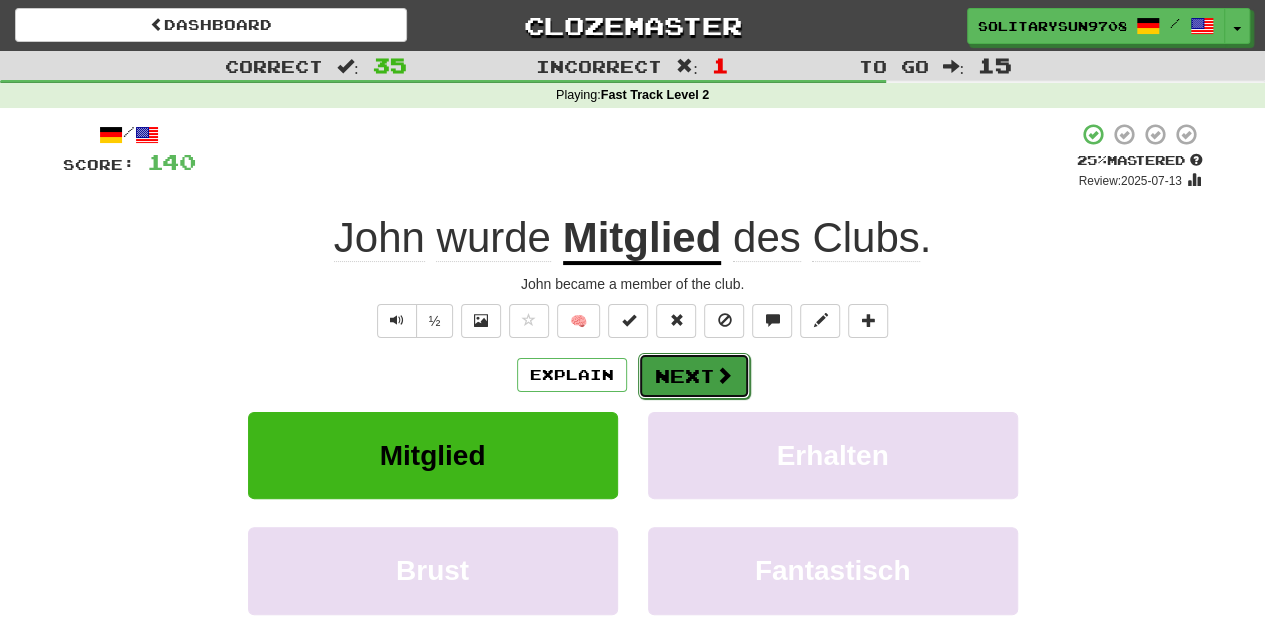 click on "Next" at bounding box center (694, 376) 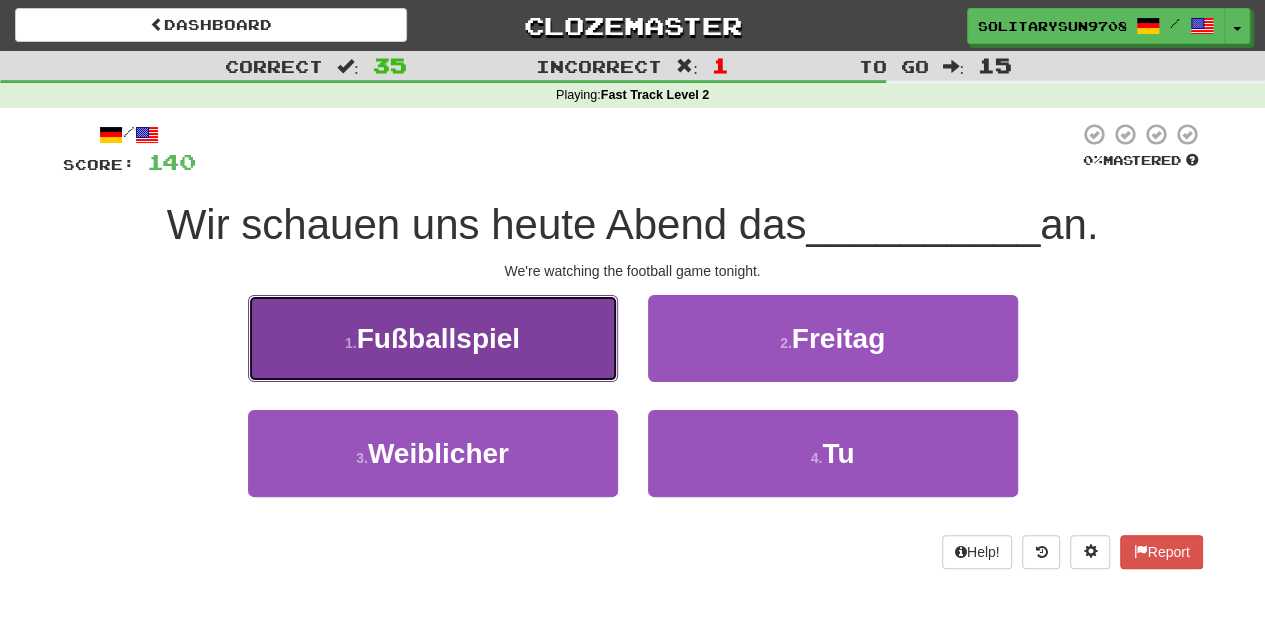 click on "1 .  Fußballspiel" at bounding box center [433, 338] 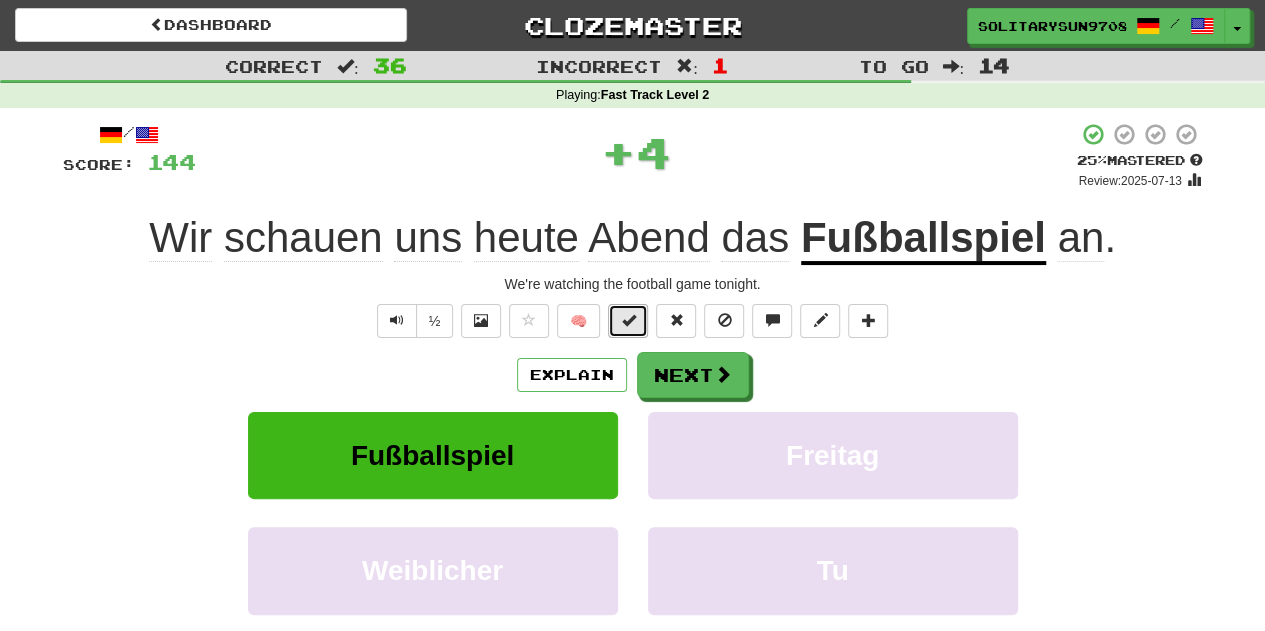 click at bounding box center (628, 321) 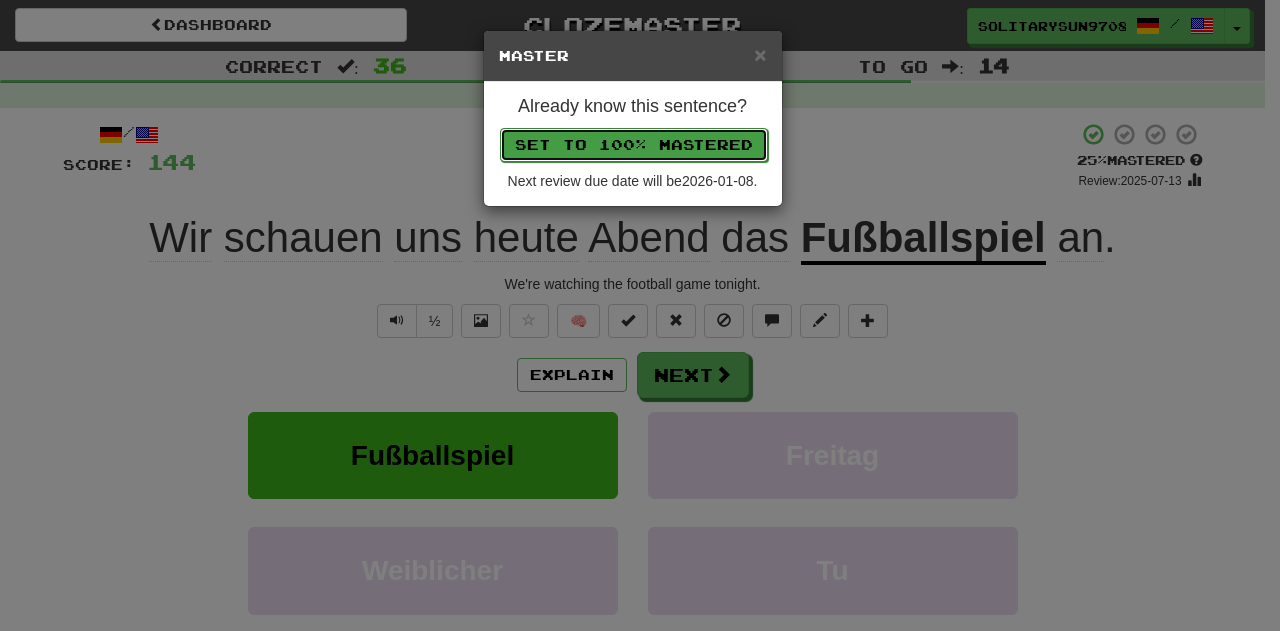 click on "Set to 100% Mastered" at bounding box center [634, 145] 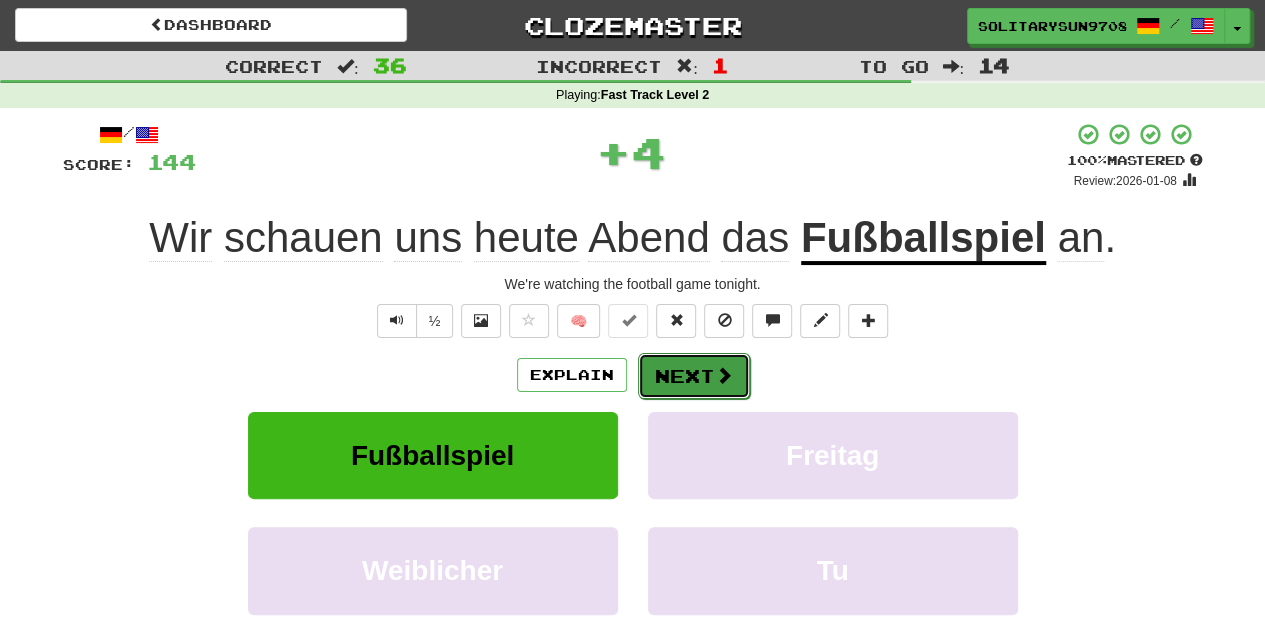 click on "Next" at bounding box center (694, 376) 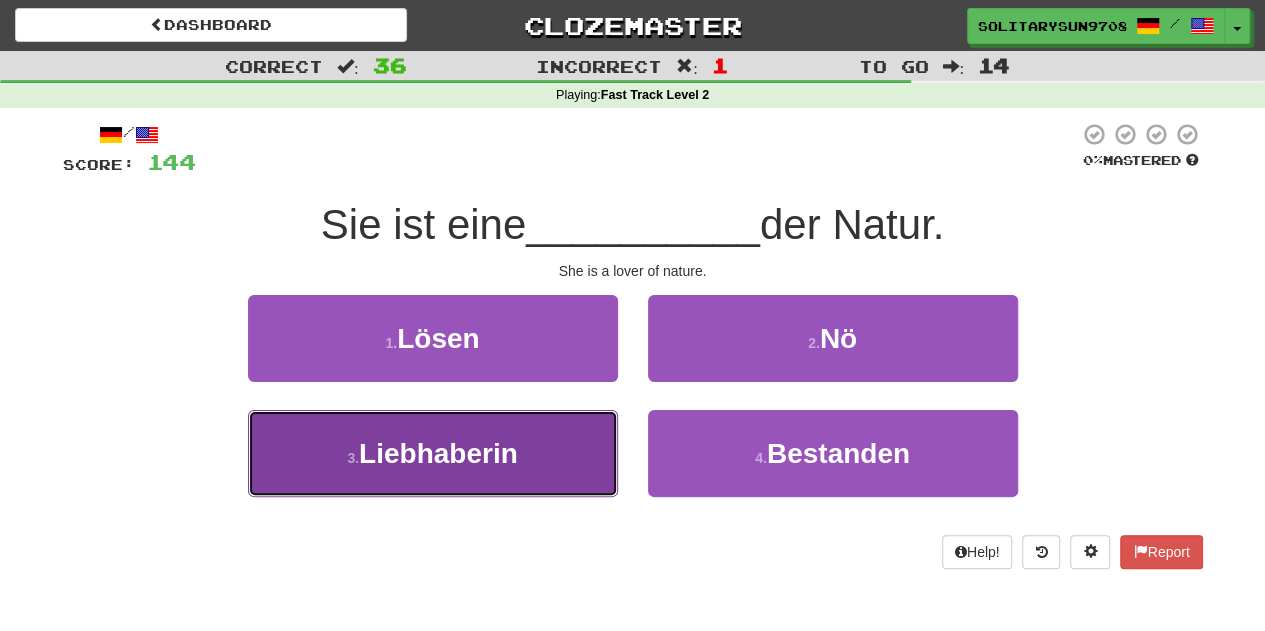 click on "Liebhaberin" at bounding box center (438, 453) 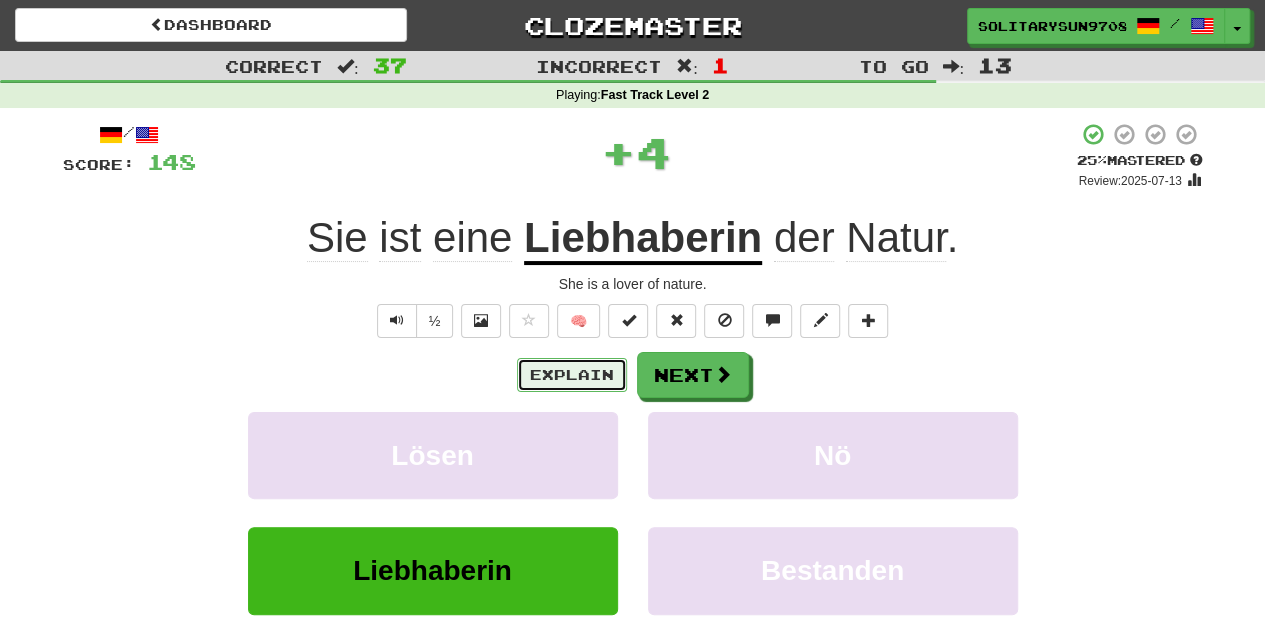 click on "Explain" at bounding box center (572, 375) 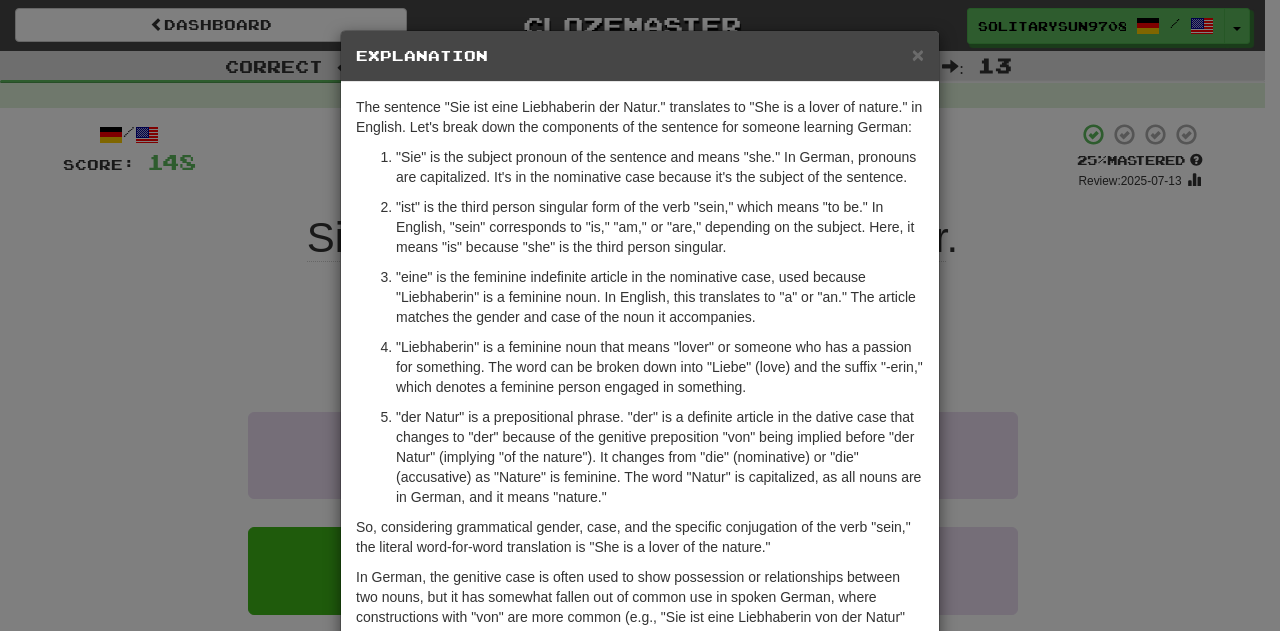 click on "× Explanation The sentence "Sie ist eine Liebhaberin der Natur." translates to "She is a lover of nature." in English. Let's break down the components of the sentence for someone learning German:
"Sie" is the subject pronoun of the sentence and means "she." In German, pronouns are capitalized. It's in the nominative case because it's the subject of the sentence.
"ist" is the third person singular form of the verb "sein," which means "to be." In English, "sein" corresponds to "is," "am," or "are," depending on the subject. Here, it means "is" because "she" is the third person singular.
"eine" is the feminine indefinite article in the nominative case, used because "Liebhaberin" is a feminine noun. In English, this translates to "a" or "an." The article matches the gender and case of the noun it accompanies.
So, considering grammatical gender, case, and the specific conjugation of the verb "sein," the literal word-for-word translation is "She is a lover of the nature."
!" at bounding box center (640, 315) 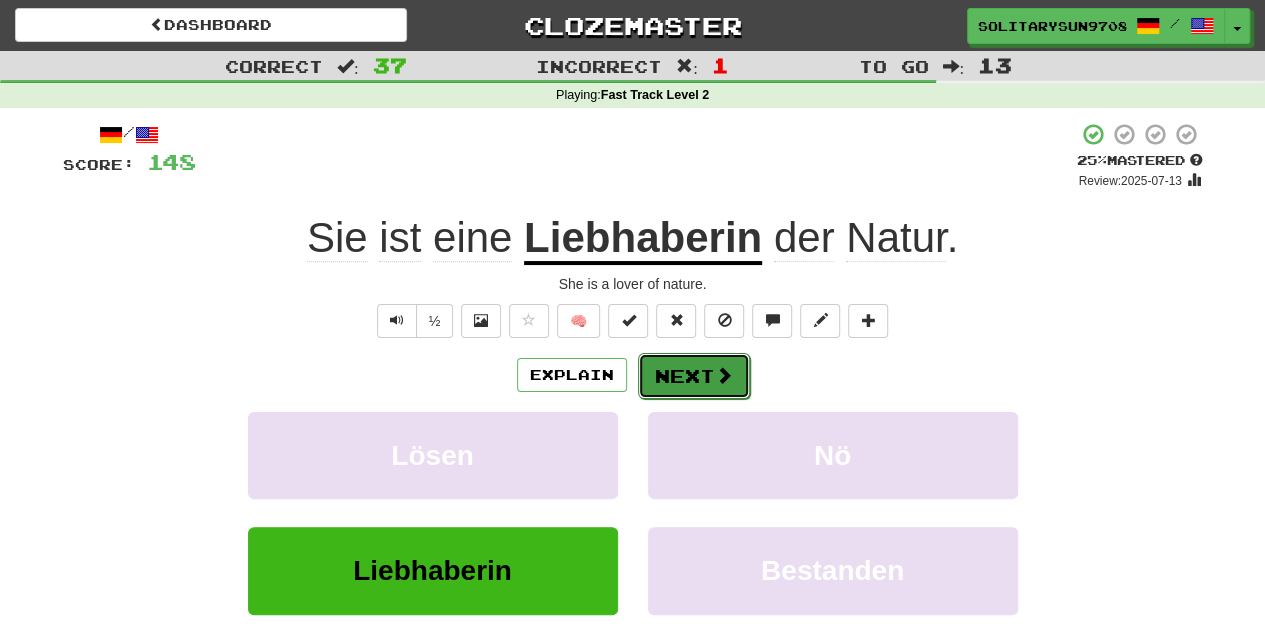 click on "Next" at bounding box center (694, 376) 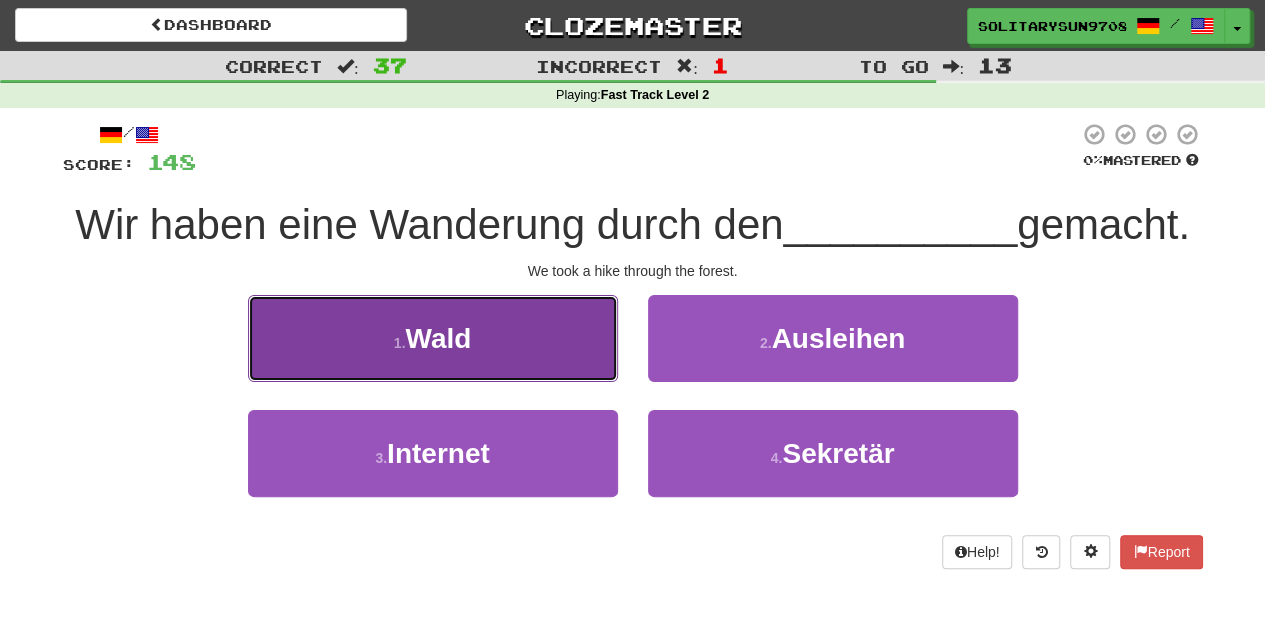 click on "1 . Wald" at bounding box center (433, 338) 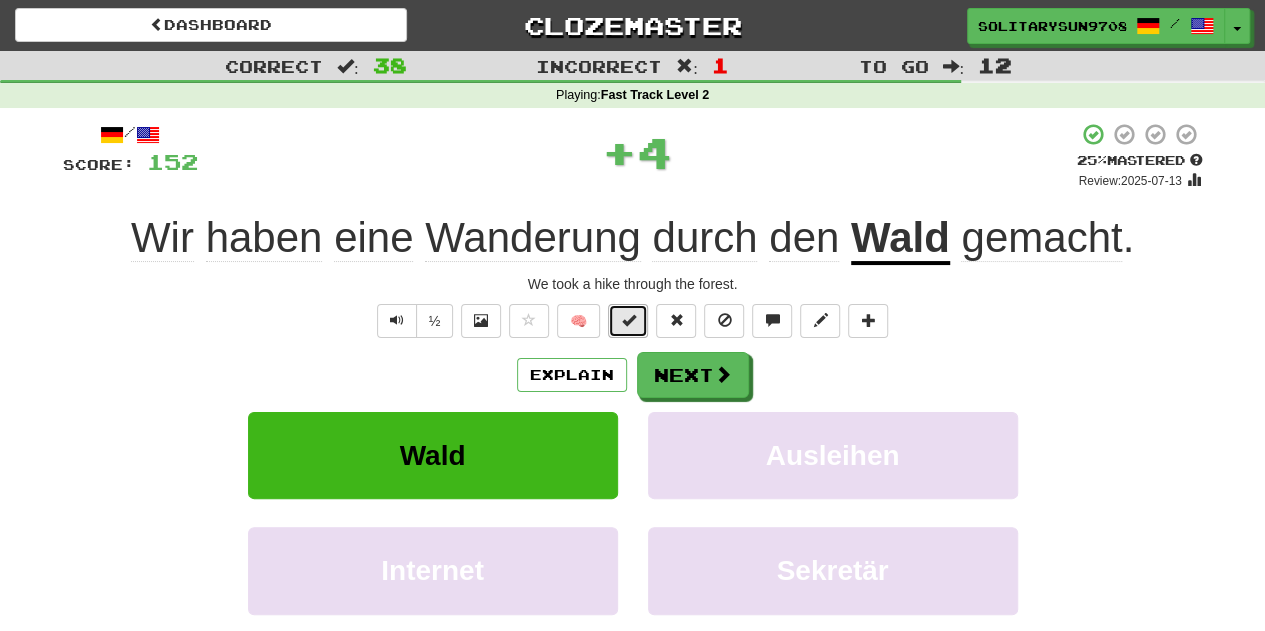click at bounding box center [628, 321] 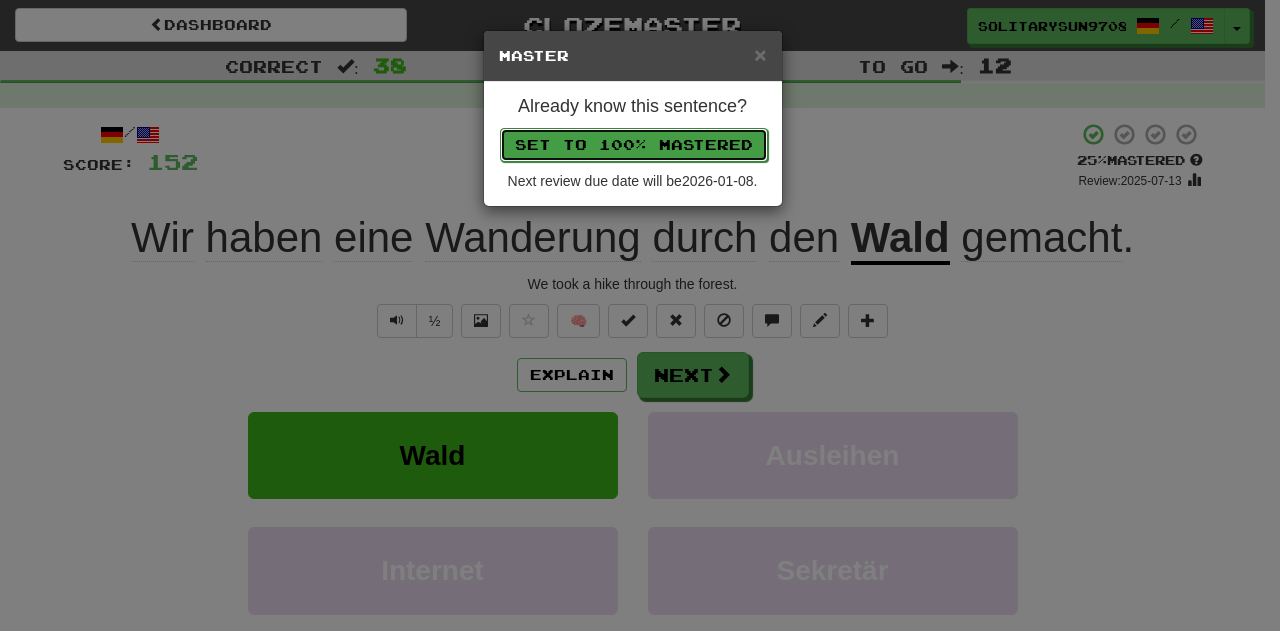 click on "Set to 100% Mastered" at bounding box center [634, 145] 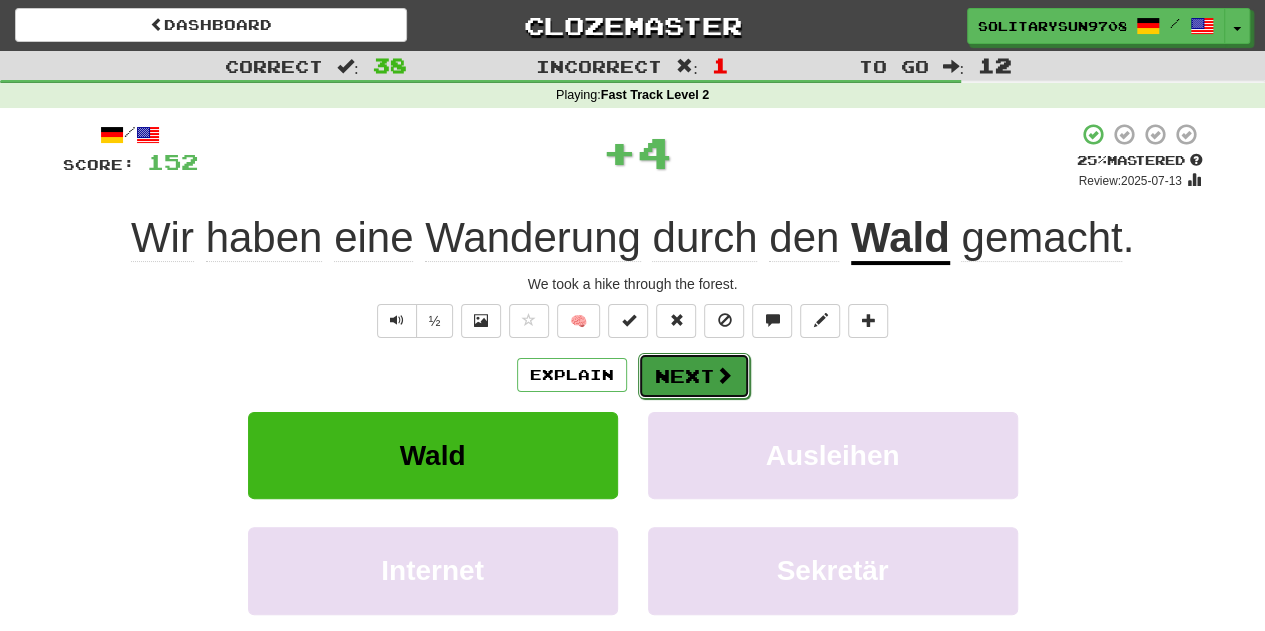 click on "Next" at bounding box center (694, 376) 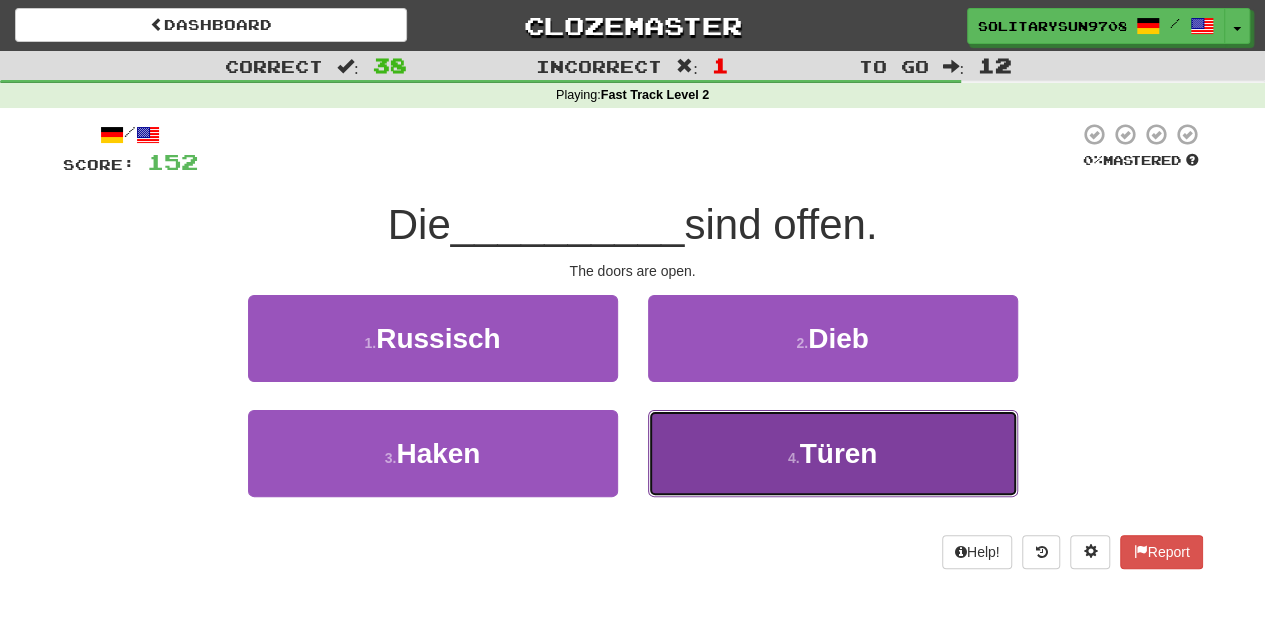 click on "4 . Türen" at bounding box center [833, 453] 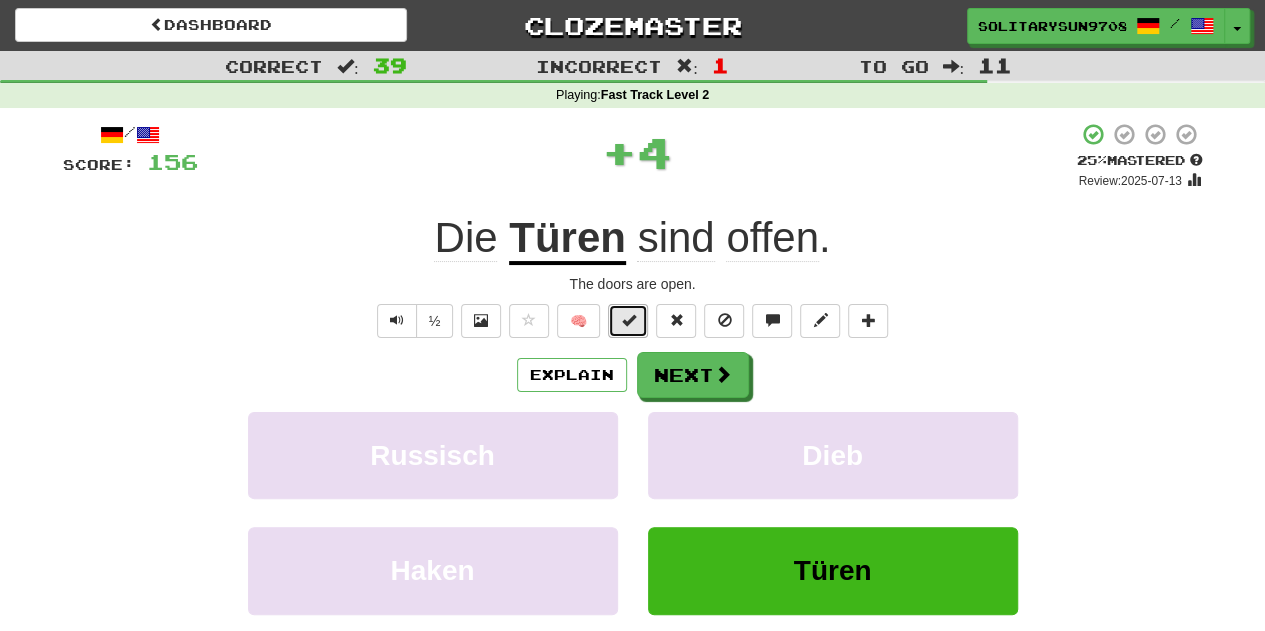 click at bounding box center (628, 320) 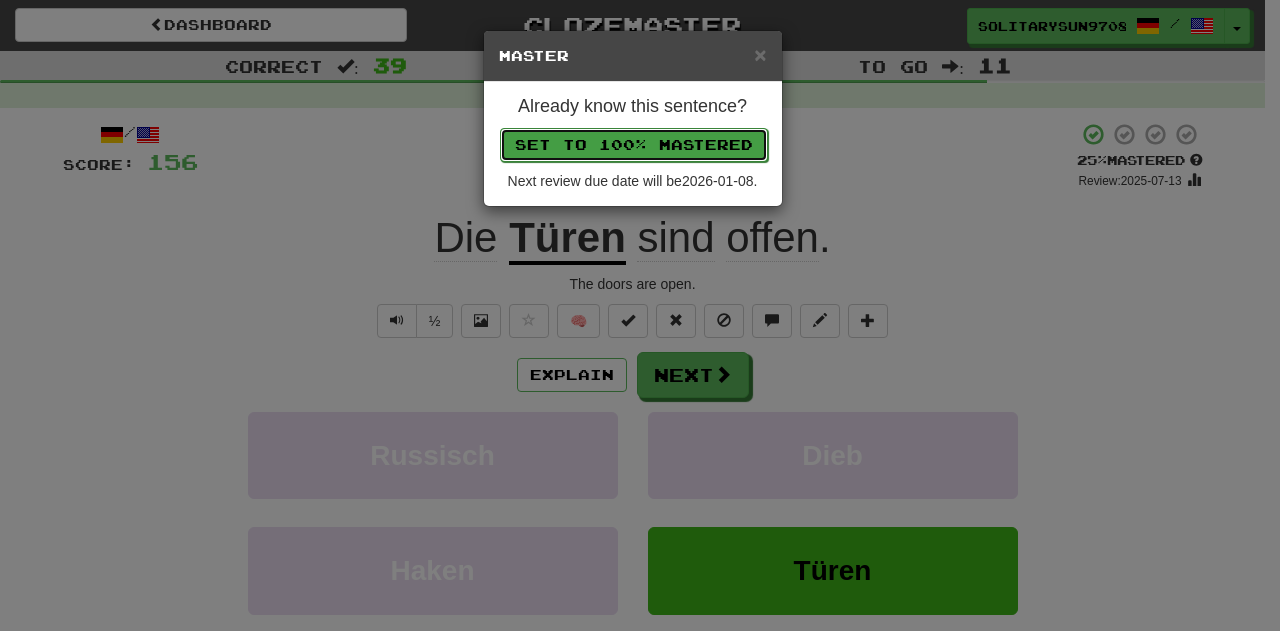 click on "Set to 100% Mastered" at bounding box center (634, 145) 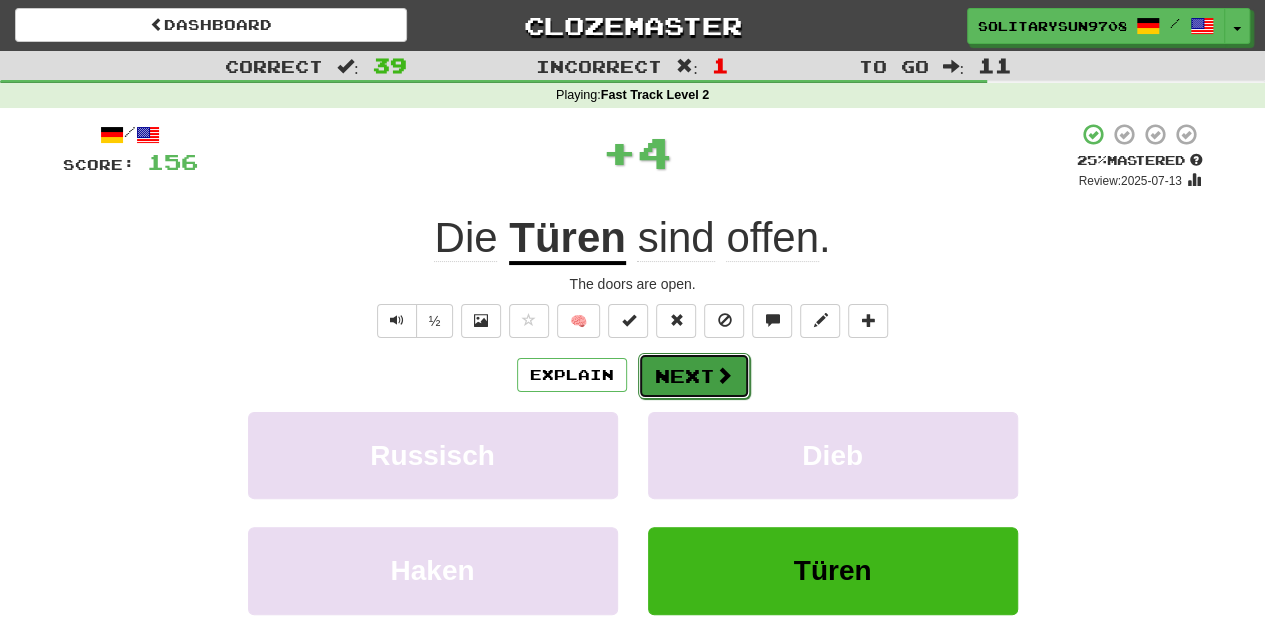 click at bounding box center [724, 375] 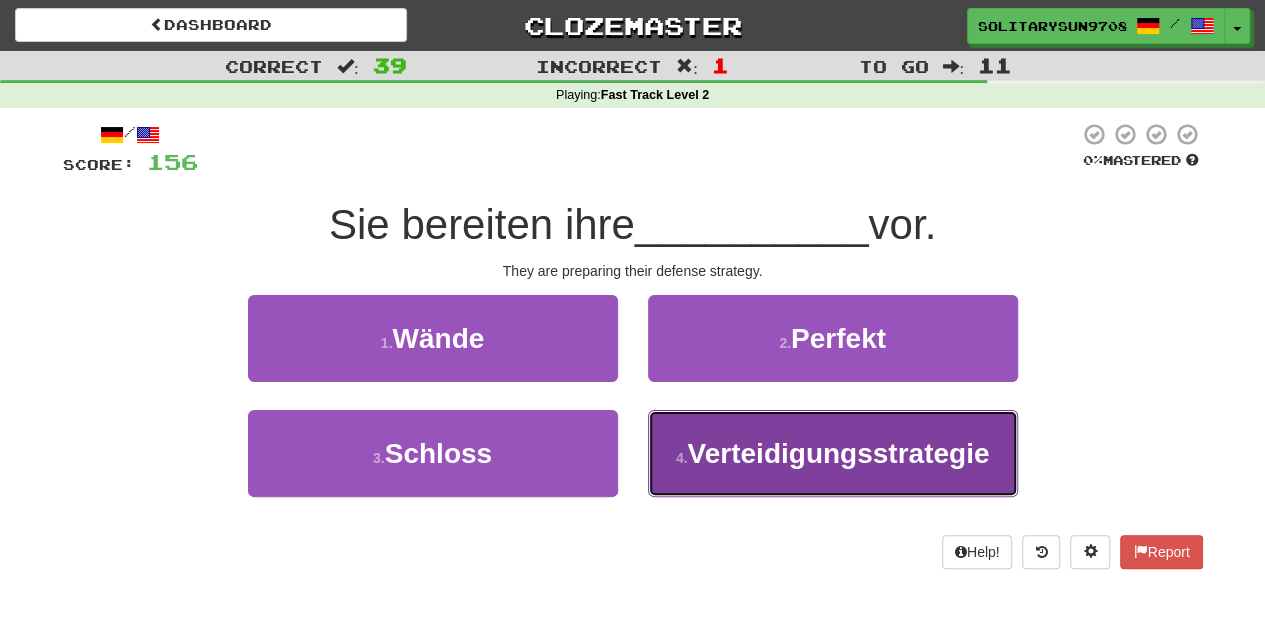 click on "Verteidigungsstrategie" at bounding box center [838, 453] 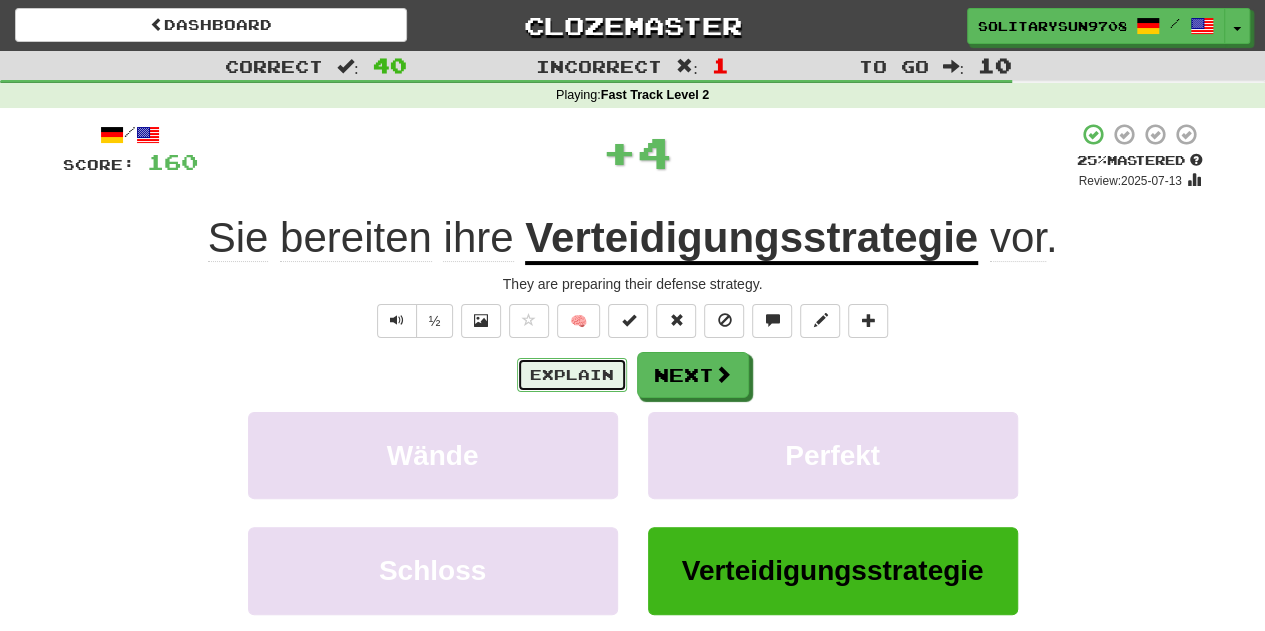 click on "Explain" at bounding box center [572, 375] 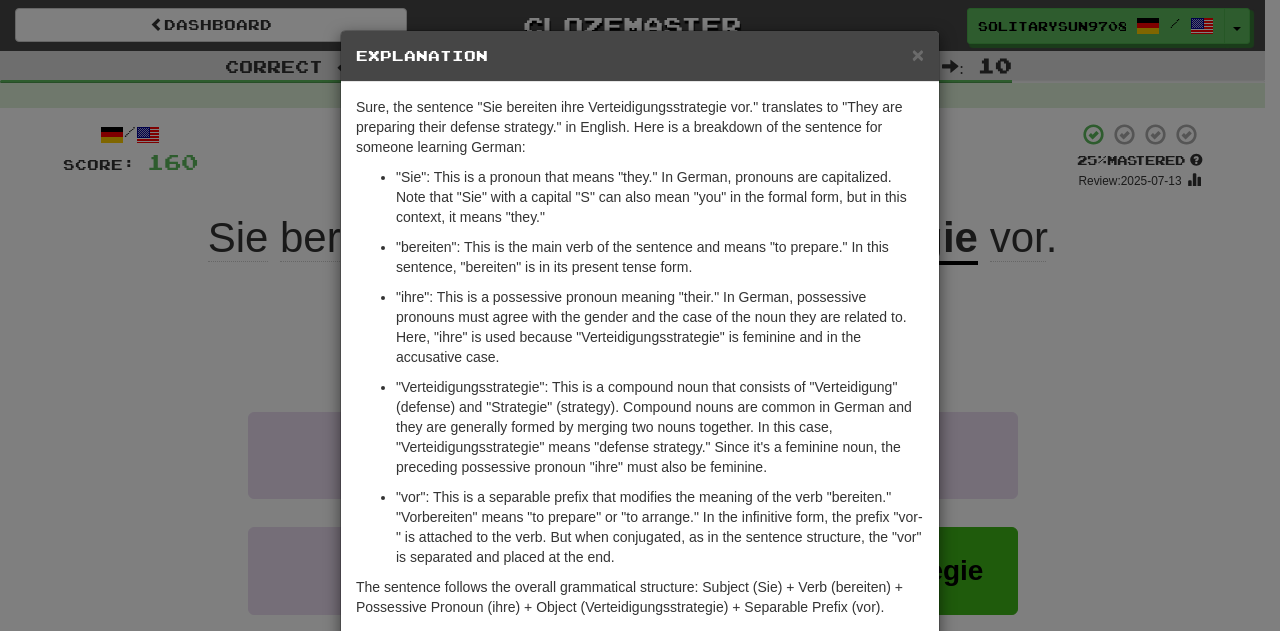 click on "× Explanation Sure, the sentence "Sie bereiten ihre Verteidigungsstrategie vor." translates to "They are preparing their defense strategy." in English. Here is a breakdown of the sentence for someone learning German:
"Sie": This is a pronoun that means "they." In German, pronouns are capitalized. Note that "Sie" with a capital "S" can also mean "you" in the formal form, but in this context, it means "they."
"bereiten": This is the main verb of the sentence and means "to prepare." In this sentence, "bereiten" is in its present tense form.
"ihre": This is a possessive pronoun meaning "their." In German, possessive pronouns must agree with the gender and the case of the noun they are related to. Here, "ihre" is used because "Verteidigungsstrategie" is feminine and in the accusative case.
The sentence follows the overall grammatical structure:
Subject (Sie) + Verb (bereiten) + Possessive Pronoun (ihre) + Object (Verteidigungsstrategie) + Separable Prefix (vor).
Let us know !" at bounding box center (640, 315) 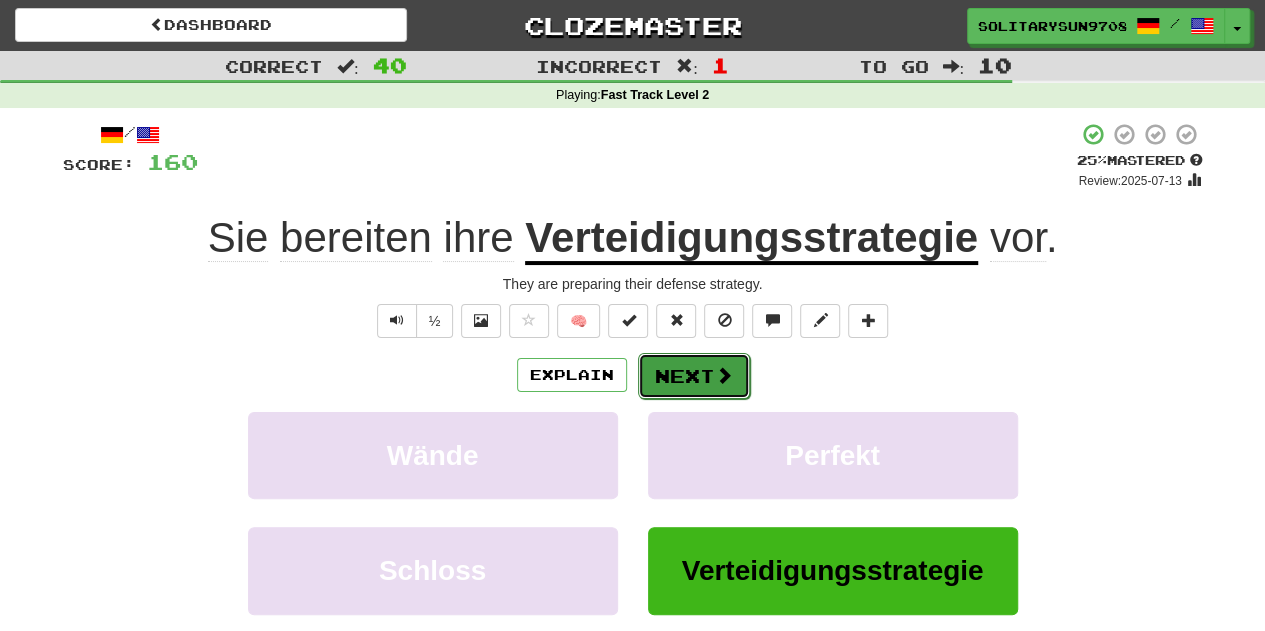click on "Next" at bounding box center (694, 376) 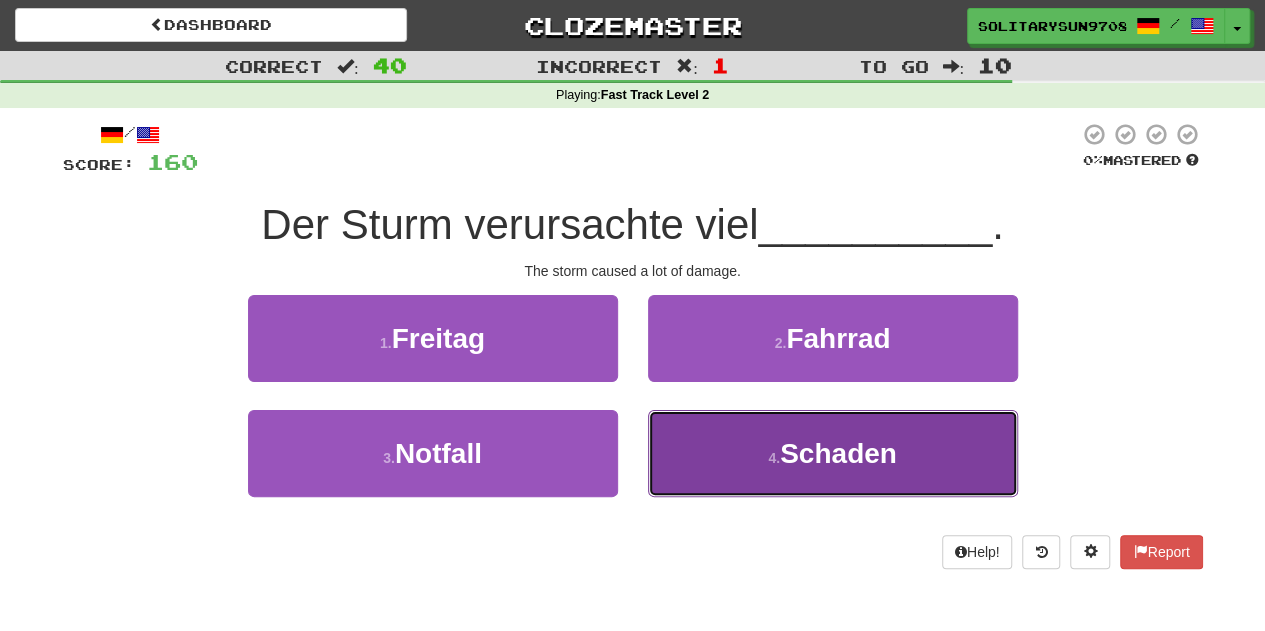 click on "4 .  Schaden" at bounding box center (833, 453) 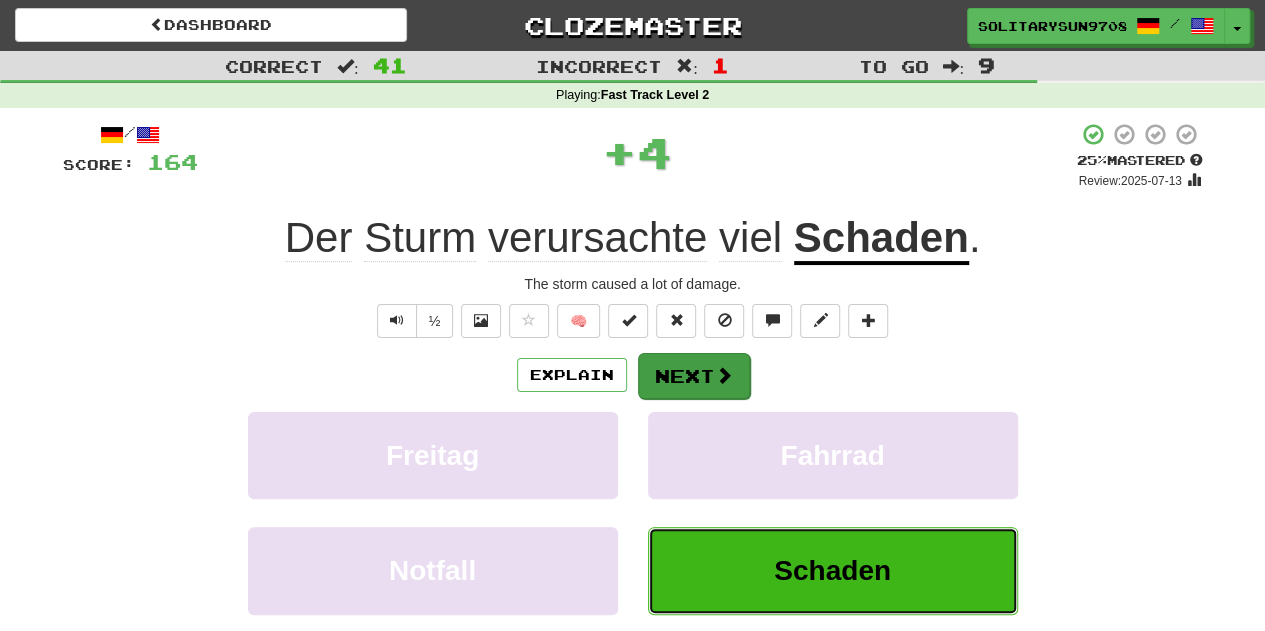 type 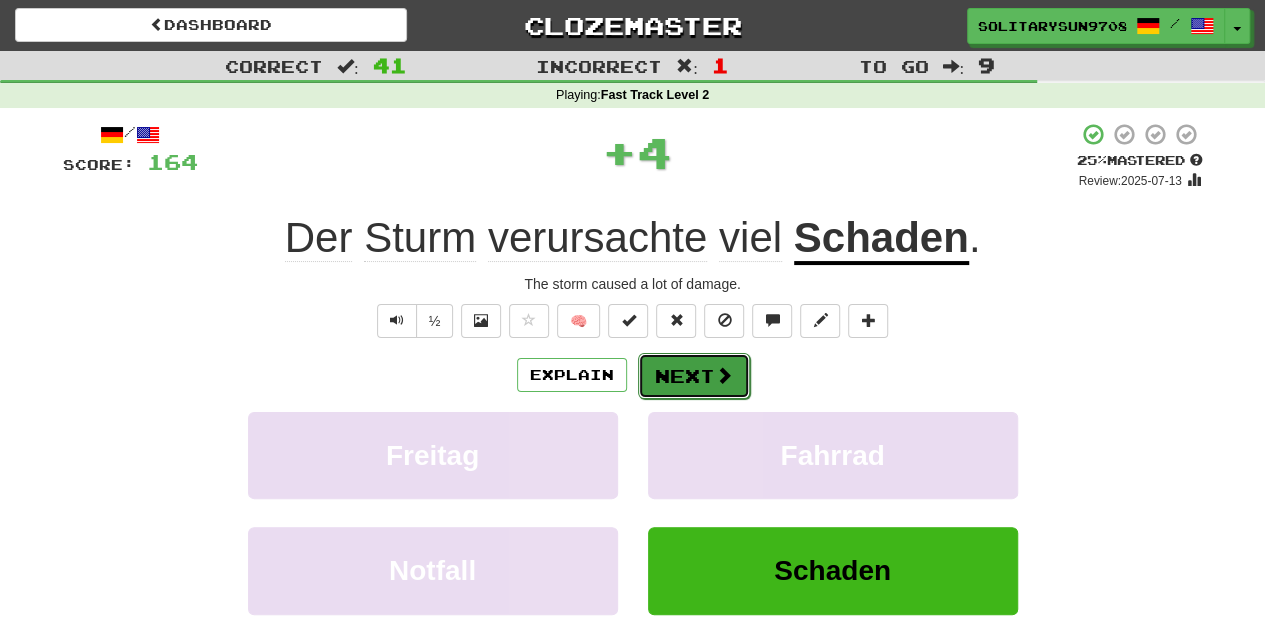 click at bounding box center [724, 375] 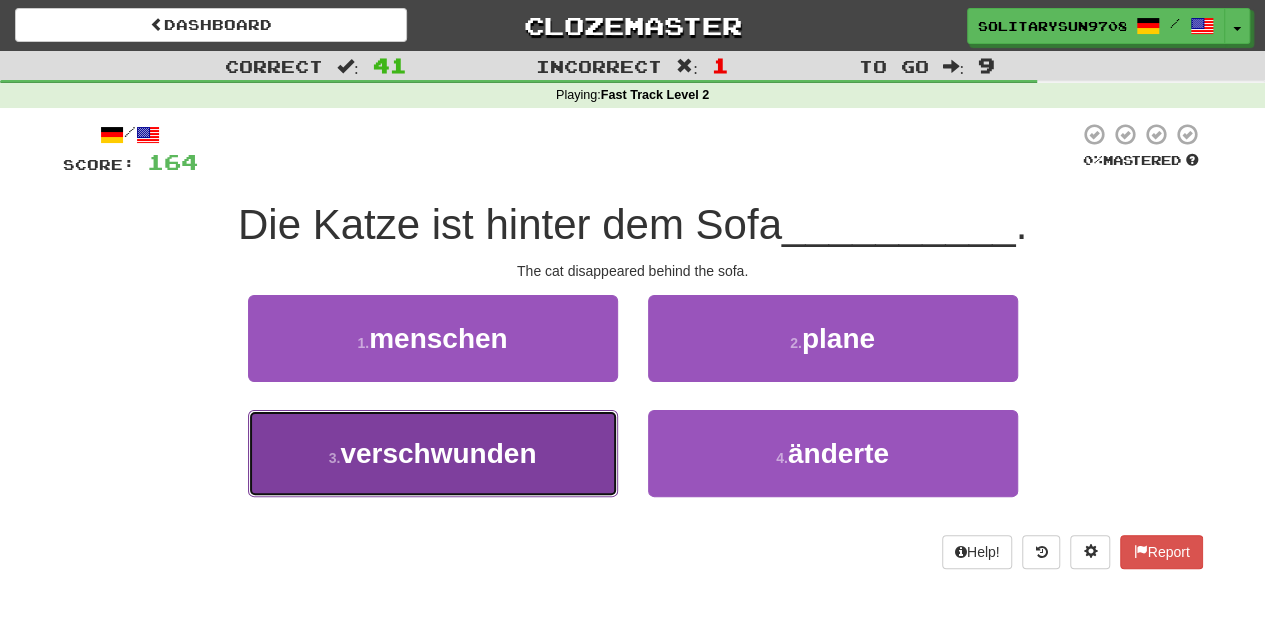 click on "3 .  verschwunden" at bounding box center [433, 453] 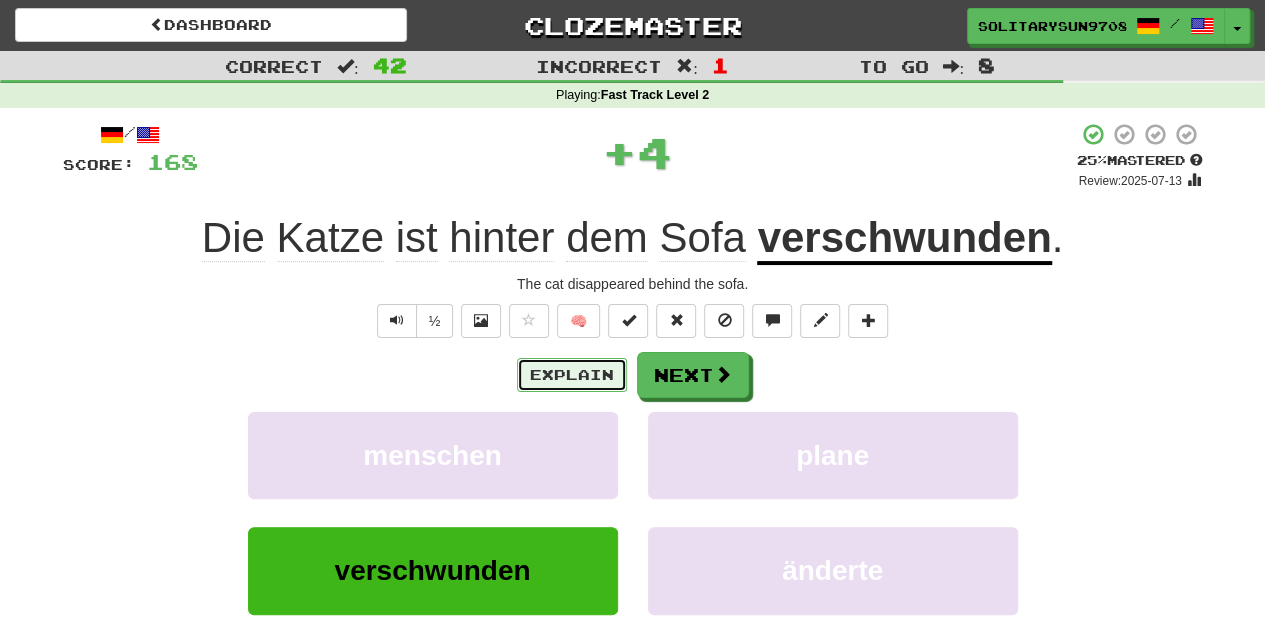 click on "Explain" at bounding box center [572, 375] 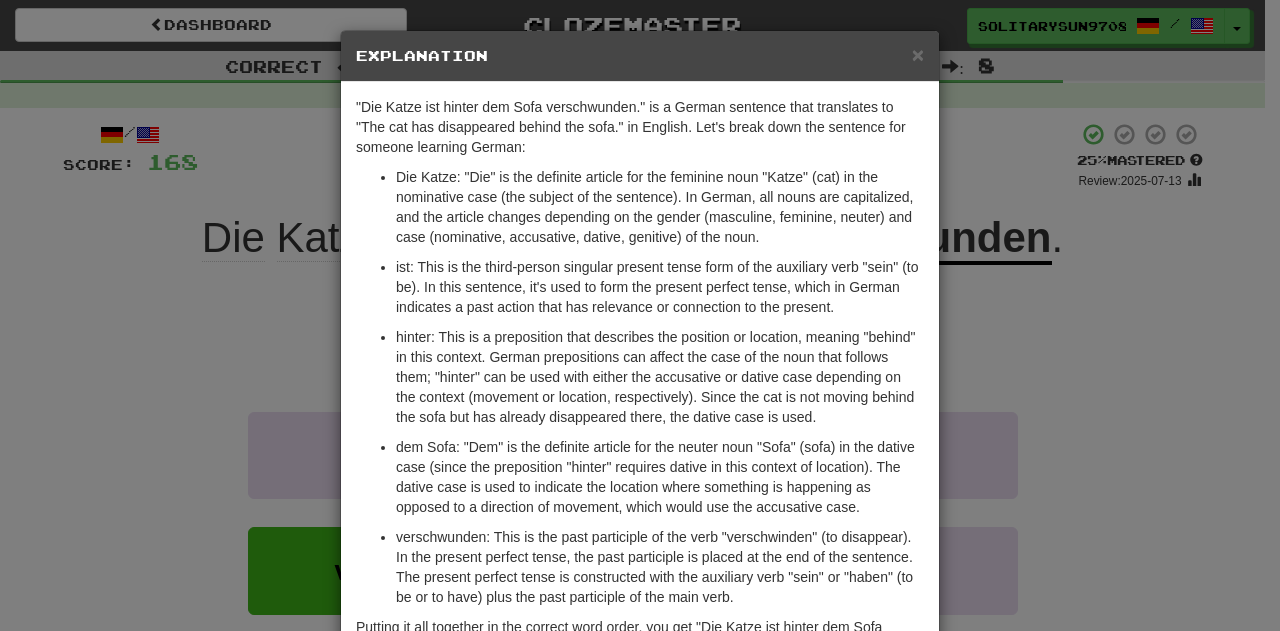 click on "× Explanation "Die Katze ist hinter dem Sofa verschwunden." is a German sentence that translates to "The cat has disappeared behind the sofa." in English. Let's break down the sentence for someone learning German:
Die Katze: "Die" is the definite article for the feminine noun "Katze" (cat) in the nominative case (the subject of the sentence). In German, all nouns are capitalized, and the article changes depending on the gender (masculine, feminine, neuter) and case (nominative, accusative, dative, genitive) of the noun.
ist: This is the third-person singular present tense form of the auxiliary verb "sein" (to be). In this sentence, it's used to form the present perfect tense, which in German indicates a past action that has relevance or connection to the present.
In beta. Generated by ChatGPT. Like it? Hate it? Let us know ! Close" at bounding box center [640, 315] 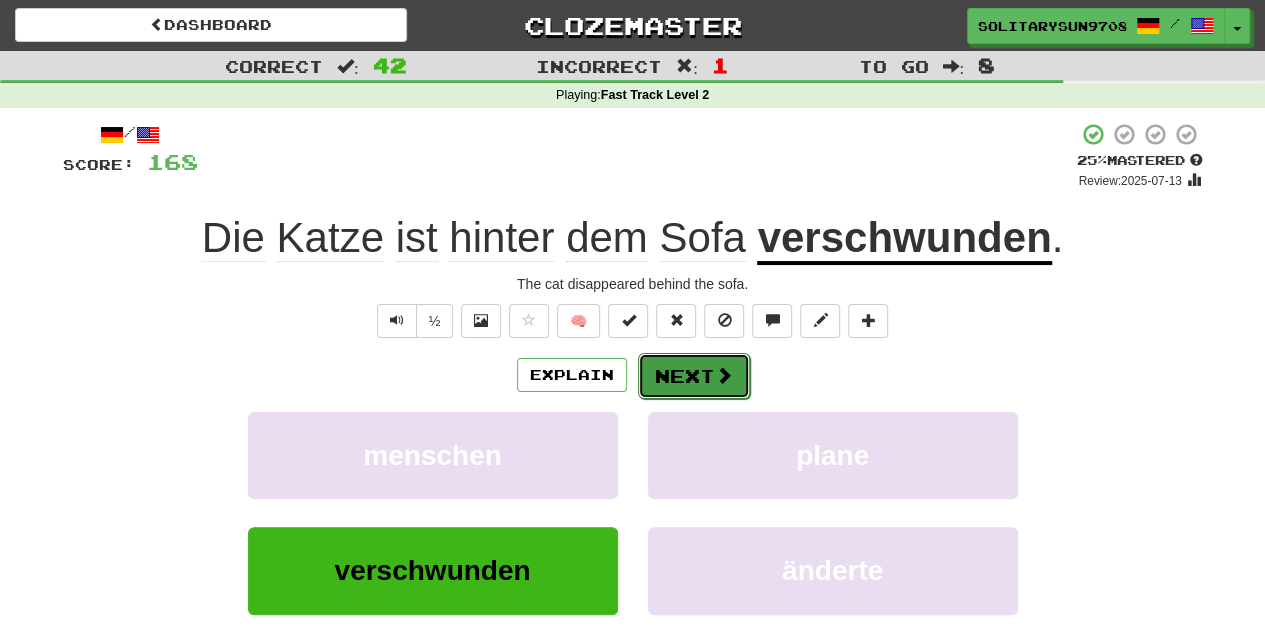 click at bounding box center (724, 375) 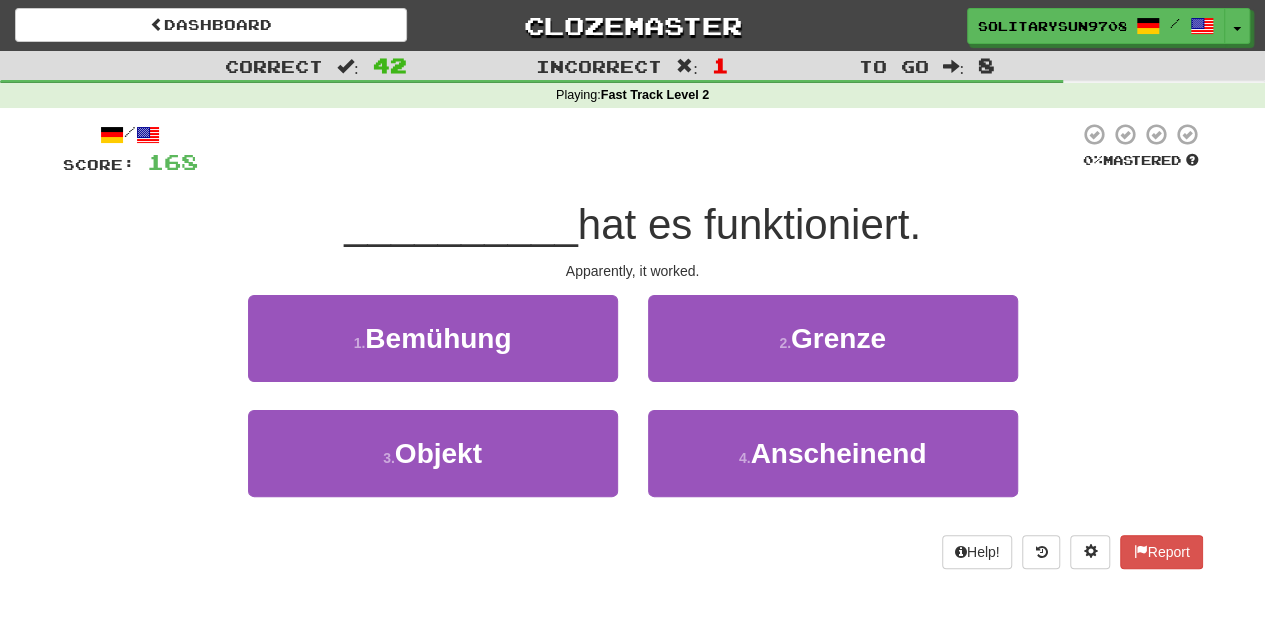click on "4 . Anscheinend" at bounding box center (833, 467) 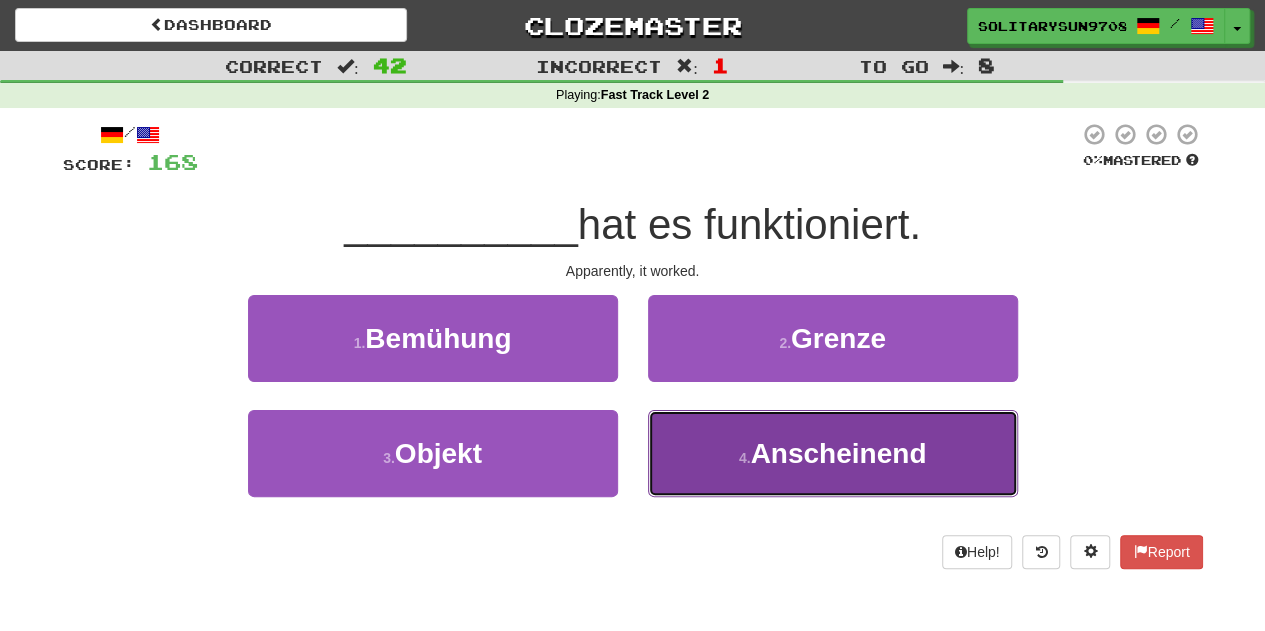 click on "4 . Anscheinend" at bounding box center [833, 453] 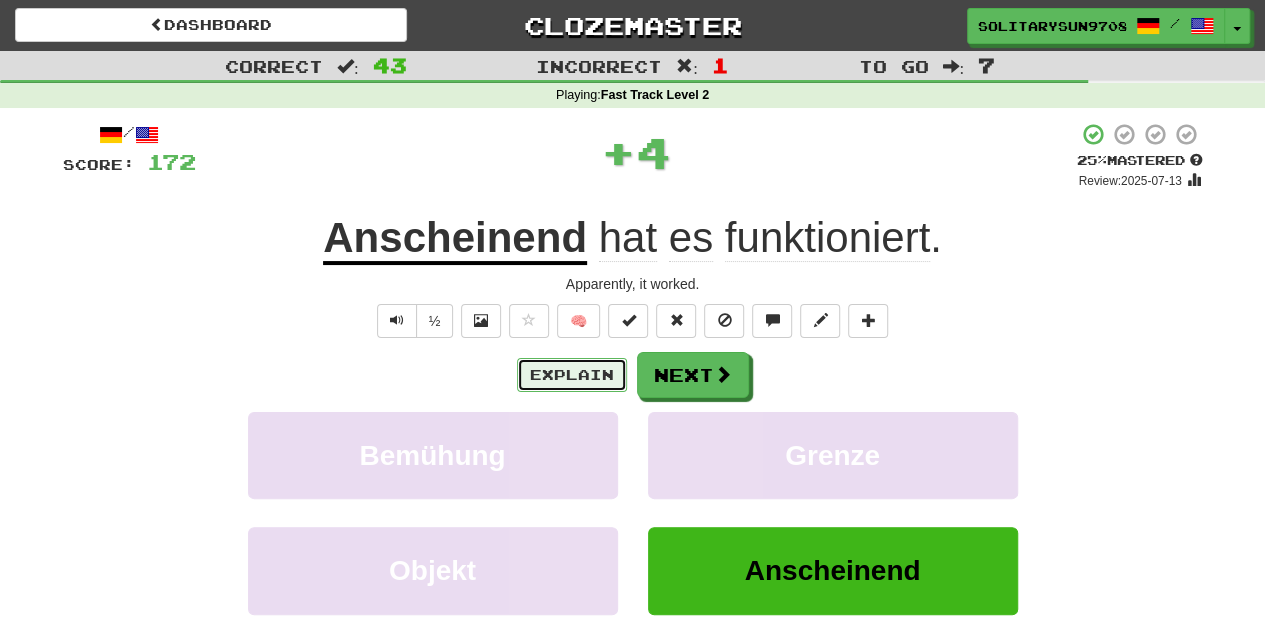 click on "Explain" at bounding box center [572, 375] 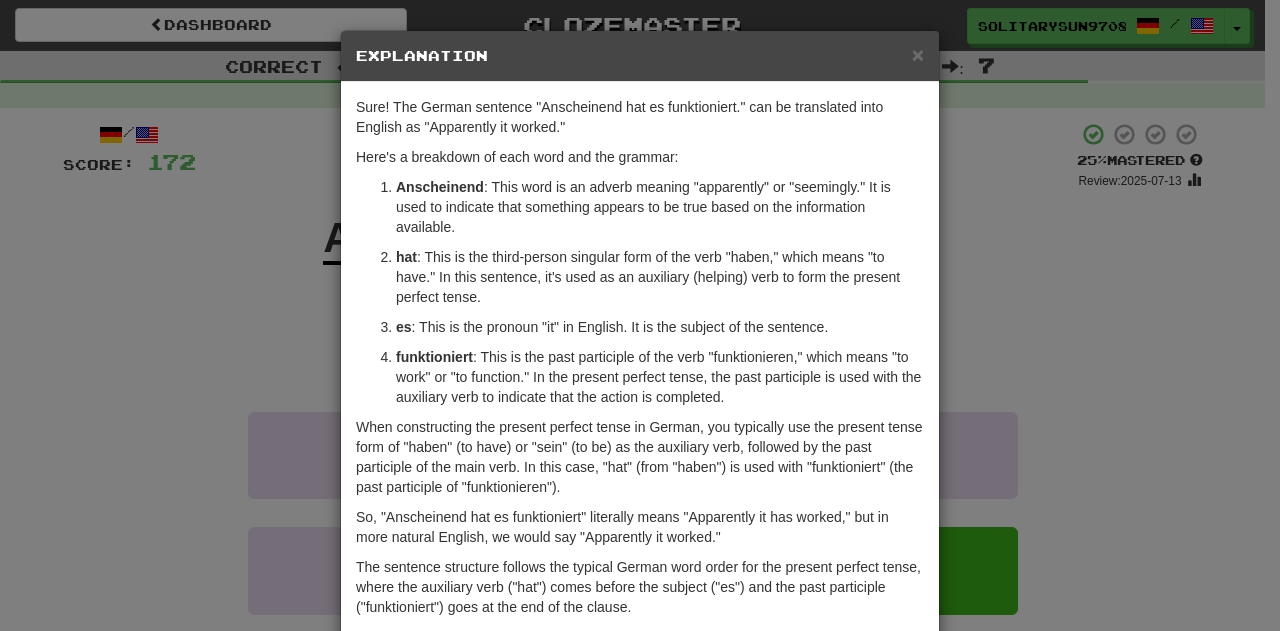 click on "× Explanation Sure! The German sentence "Anscheinend hat es funktioniert." can be translated into English as "Apparently it worked."
Here's a breakdown of each word and the grammar:
Anscheinend : This word is an adverb meaning "apparently" or "seemingly." It is used to indicate that something appears to be true based on the information available.
hat : This is the third-person singular form of the verb "haben," which means "to have." In this sentence, it's used as an auxiliary (helping) verb to form the present perfect tense.
es : This is the pronoun "it" in English. It is the subject of the sentence.
funktioniert : This is the past participle of the verb "funktionieren," which means "to work" or "to function." In the present perfect tense, the past participle is used with the auxiliary verb to indicate that the action is completed.
In beta. Generated by ChatGPT. Like it? Hate it? Let us know ! Close" at bounding box center (640, 315) 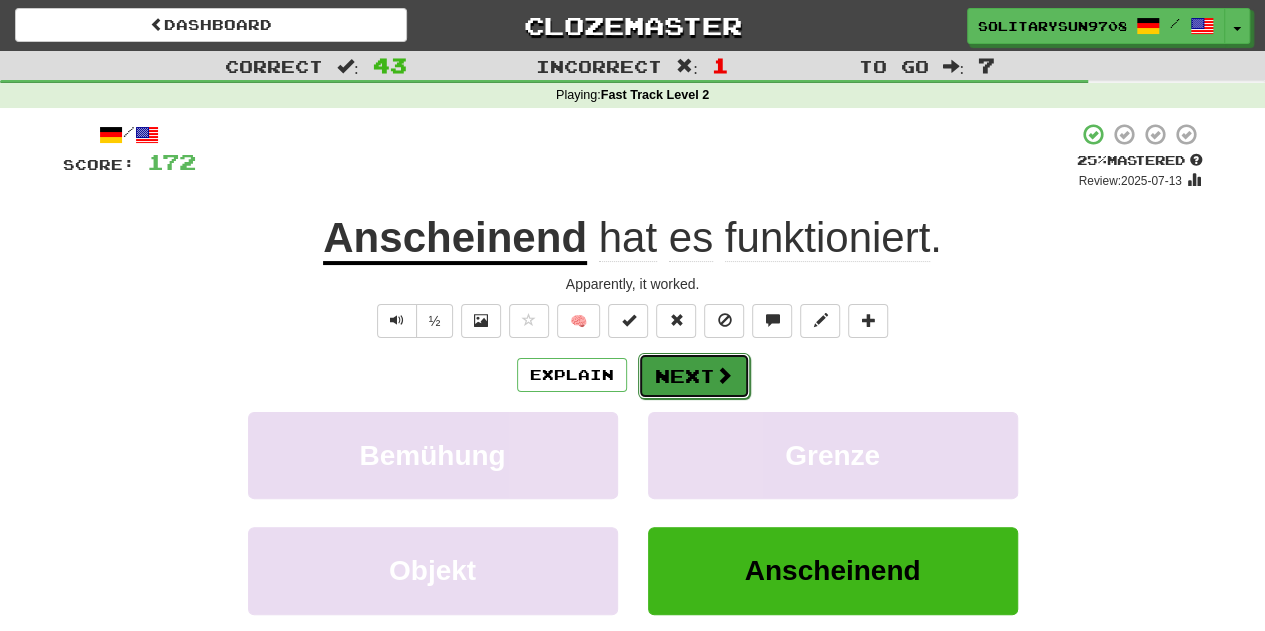 click on "Next" at bounding box center [694, 376] 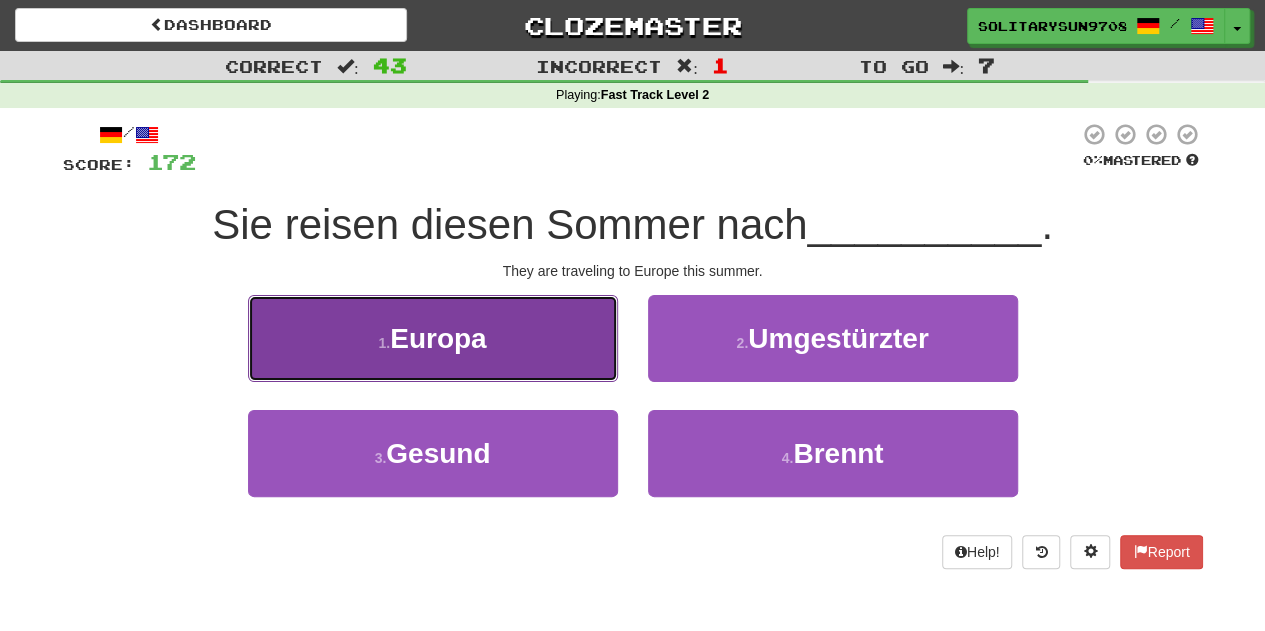 click on "1 .  Europa" at bounding box center (433, 338) 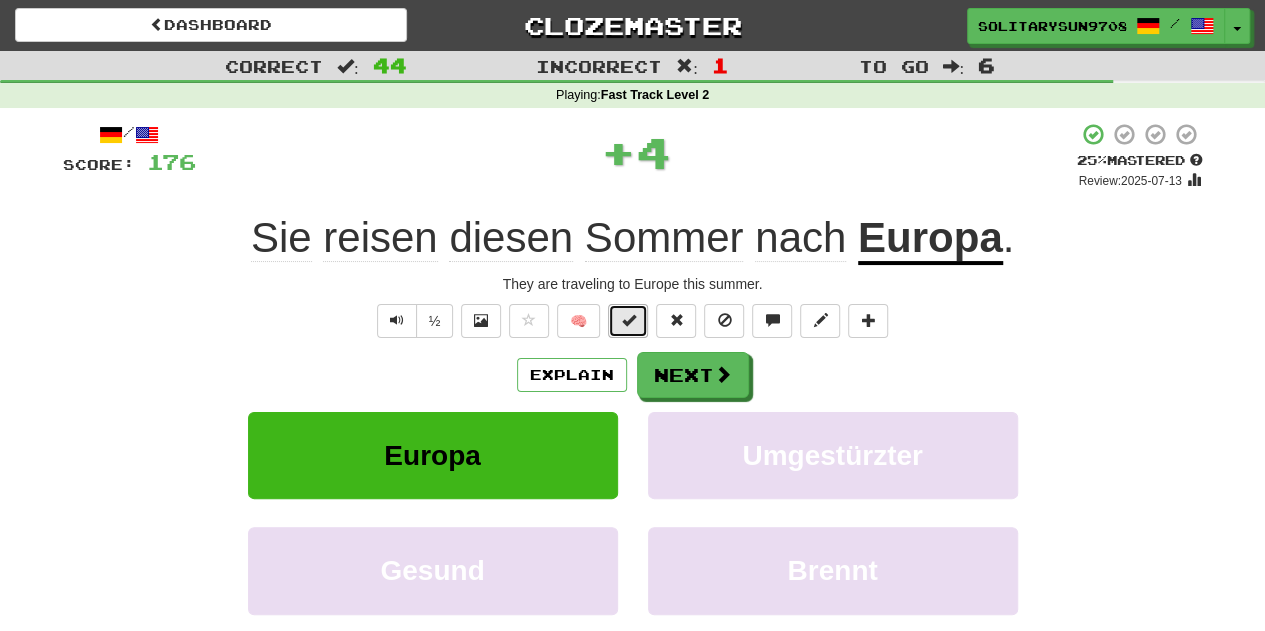 click at bounding box center (628, 321) 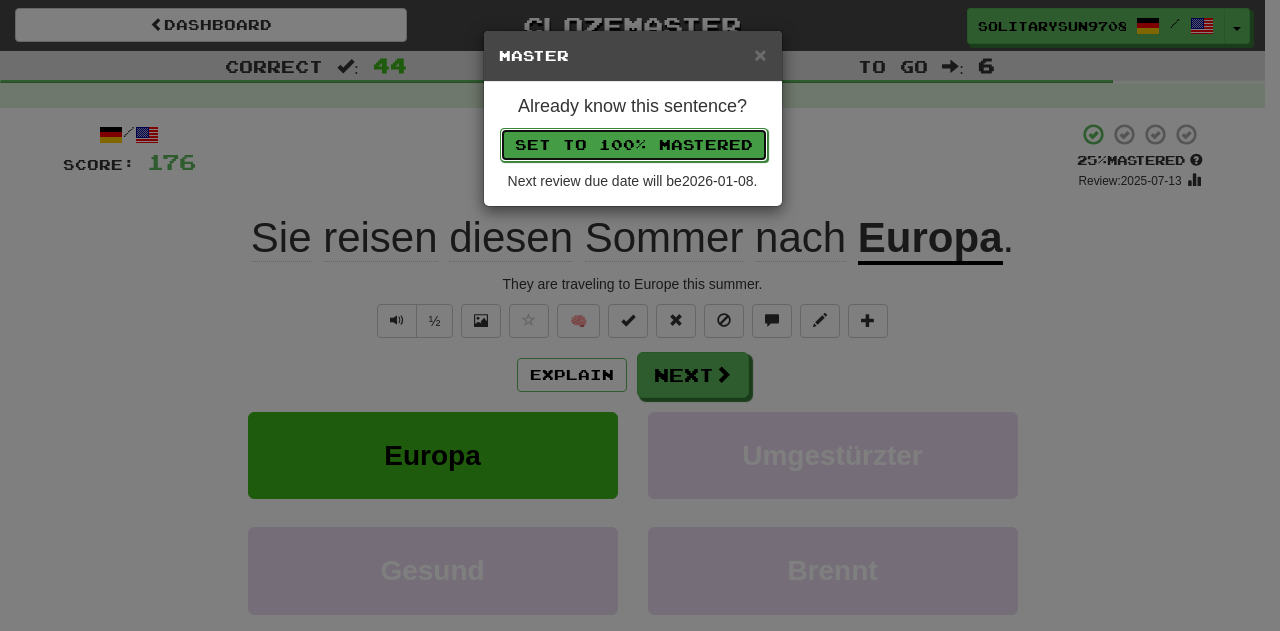 click on "Set to 100% Mastered" at bounding box center (634, 145) 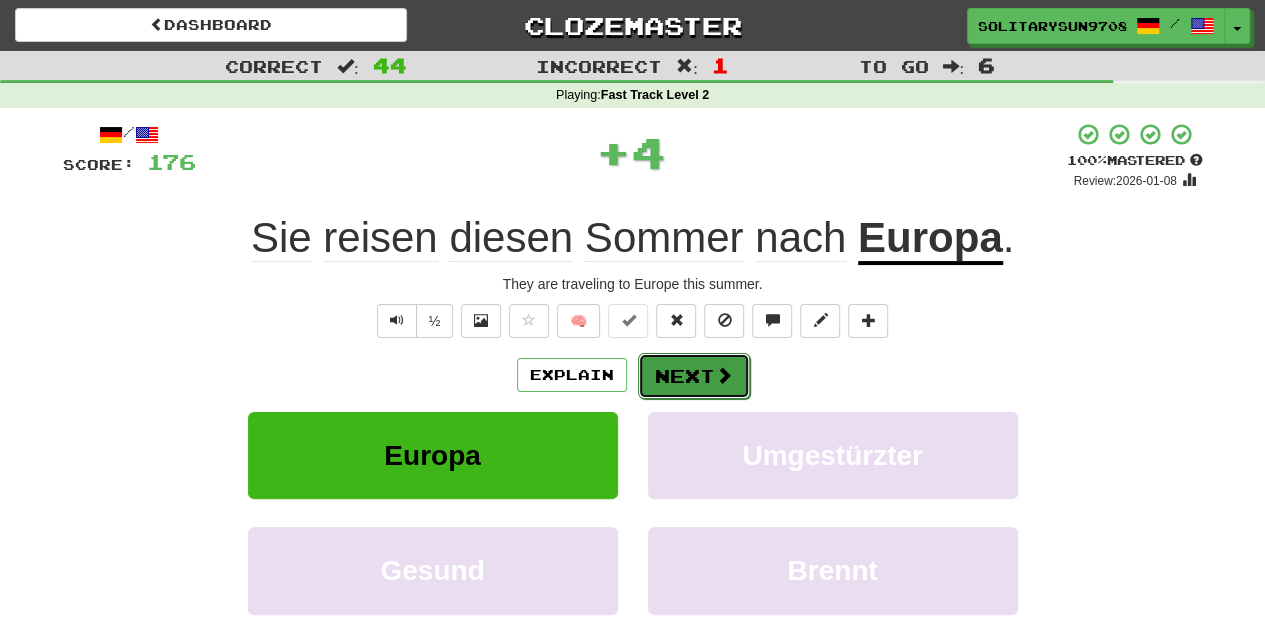 click on "Next" at bounding box center (694, 376) 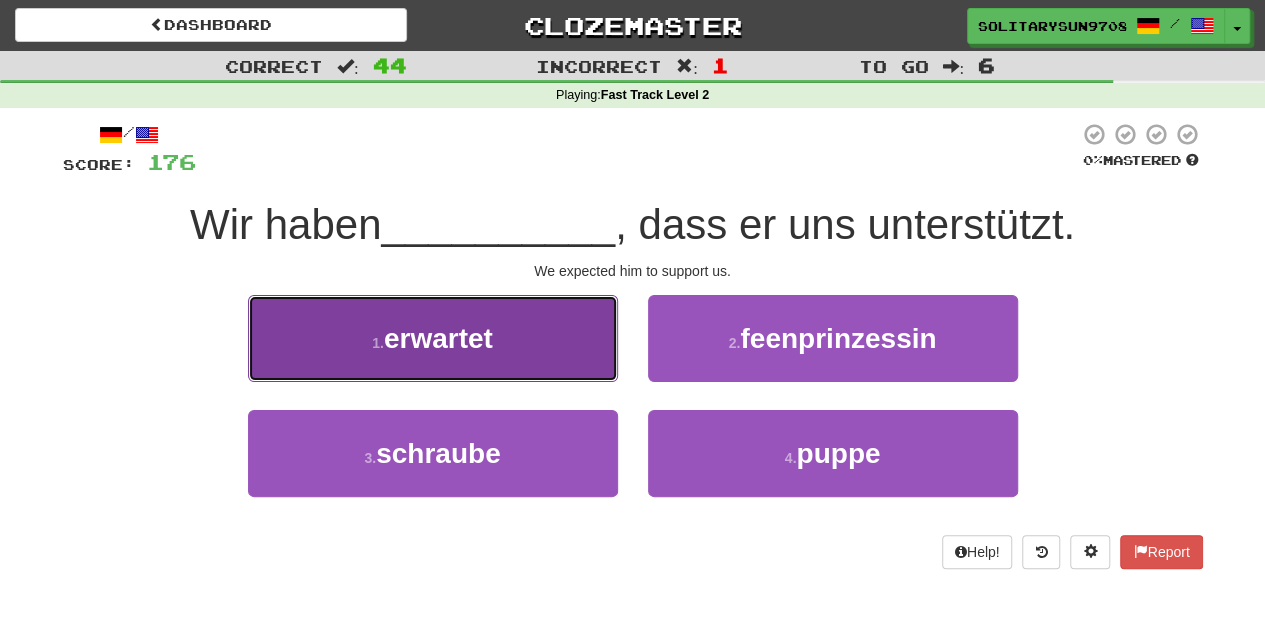 click on "1 .  erwartet" at bounding box center (433, 338) 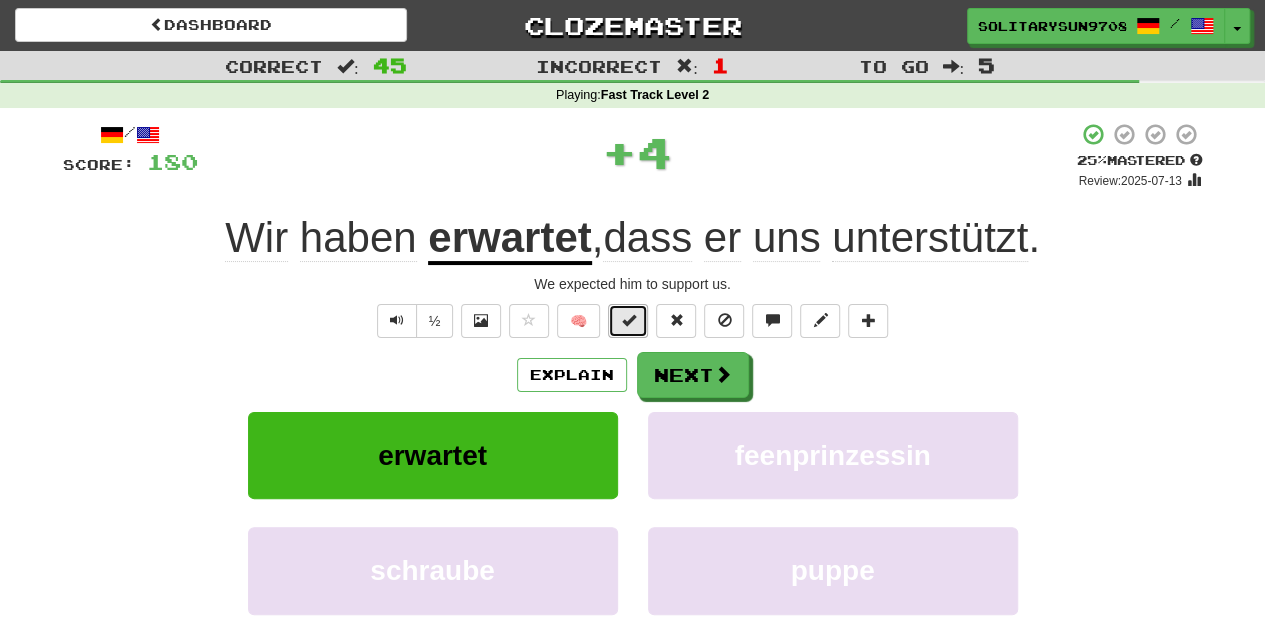 click at bounding box center (628, 320) 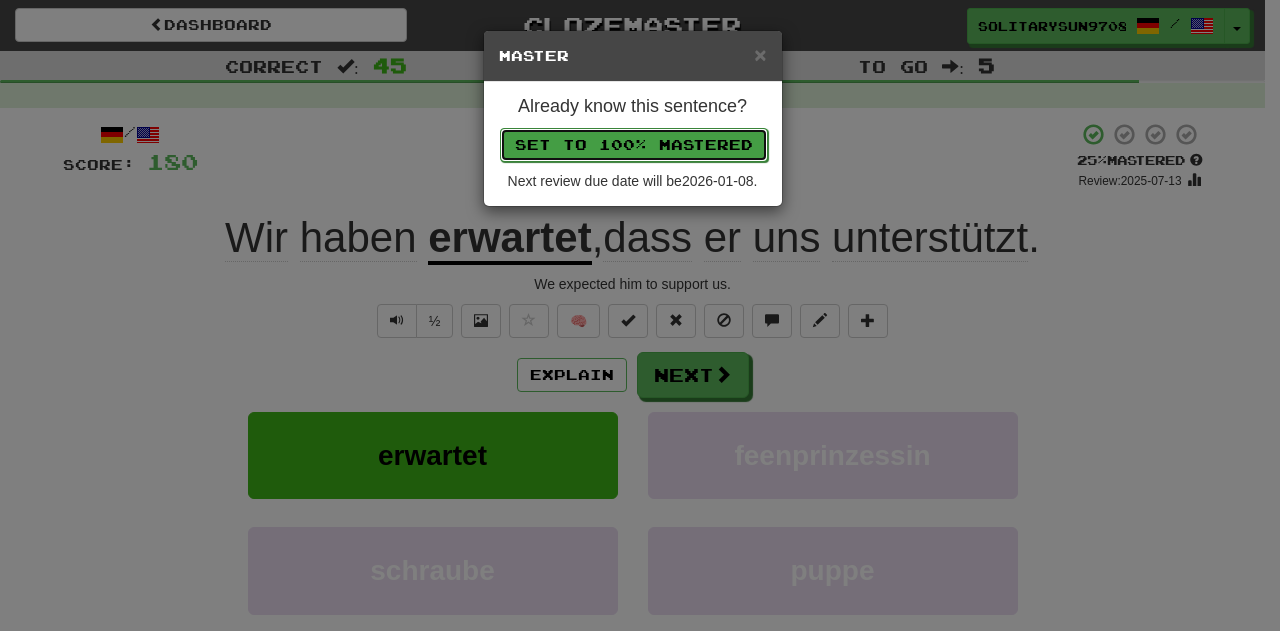 click on "Set to 100% Mastered" at bounding box center [634, 145] 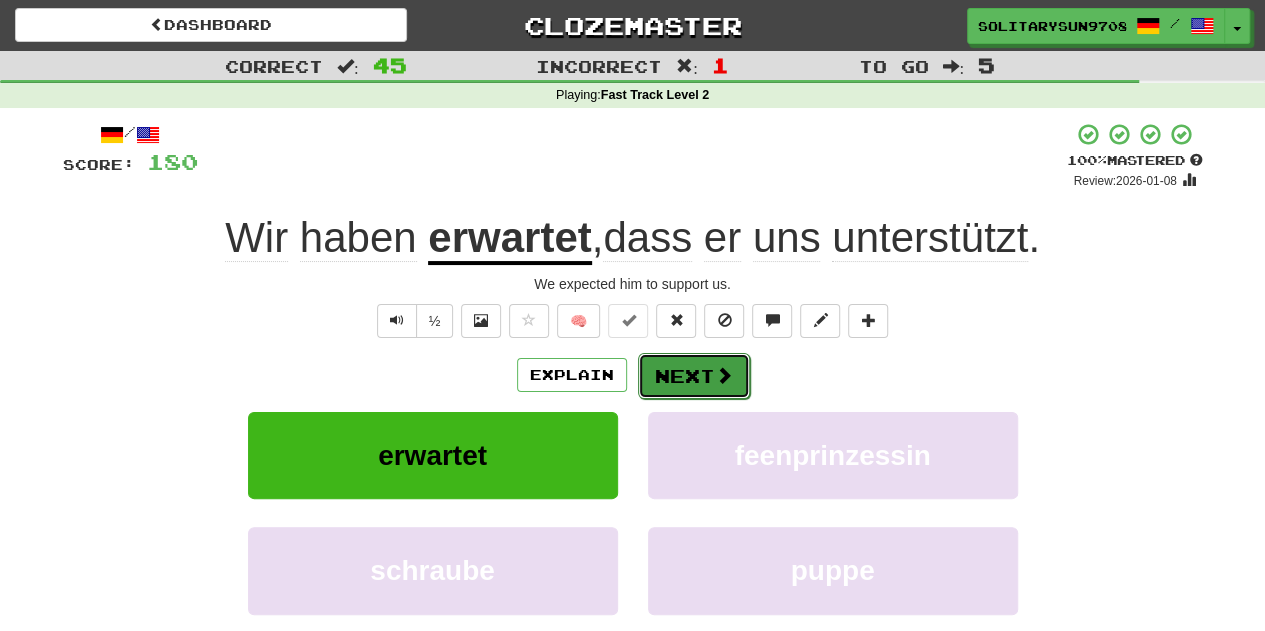 click on "Next" at bounding box center [694, 376] 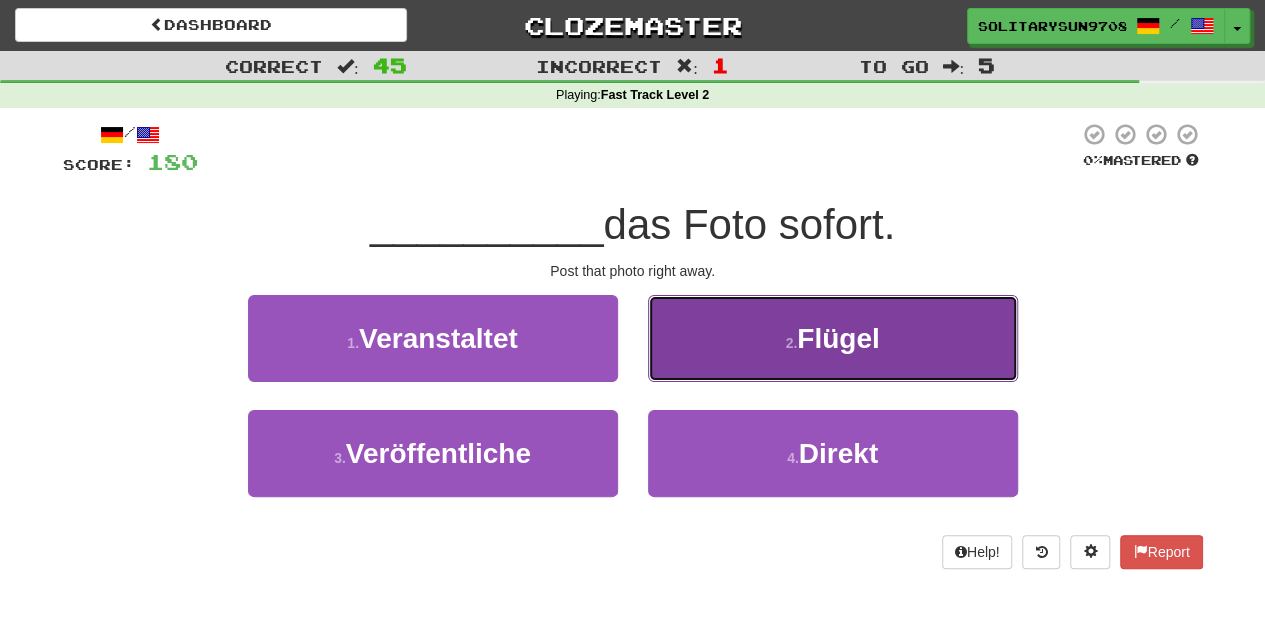 click on "2 .  Flügel" at bounding box center [833, 338] 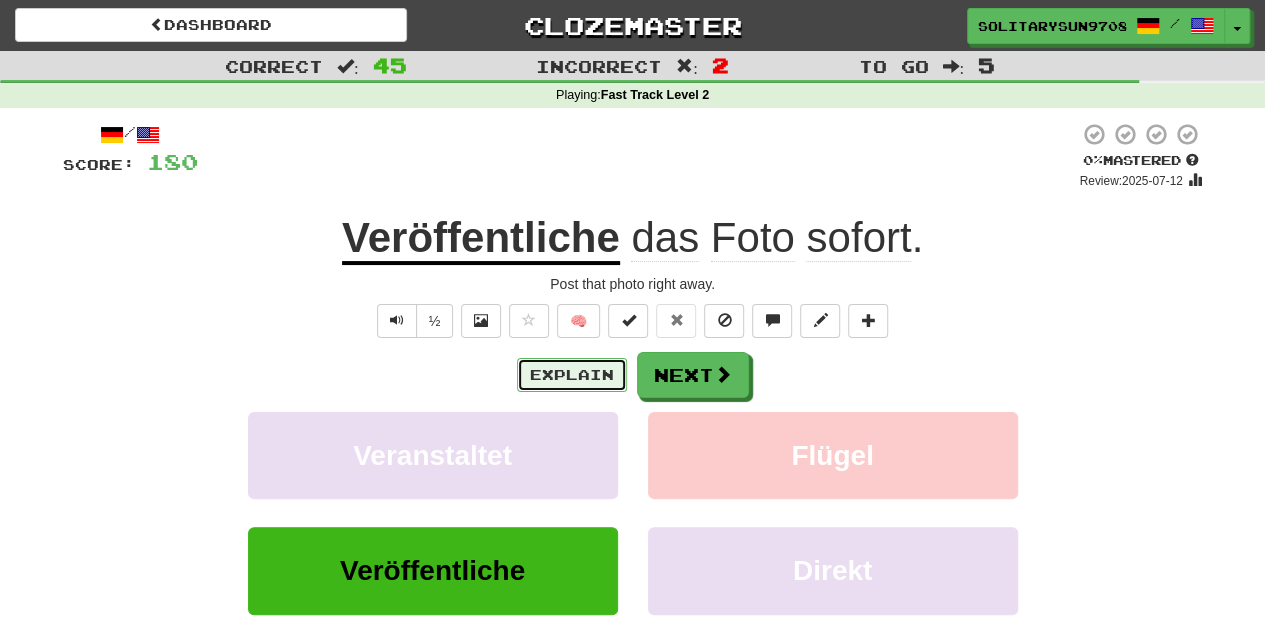 click on "Explain" at bounding box center [572, 375] 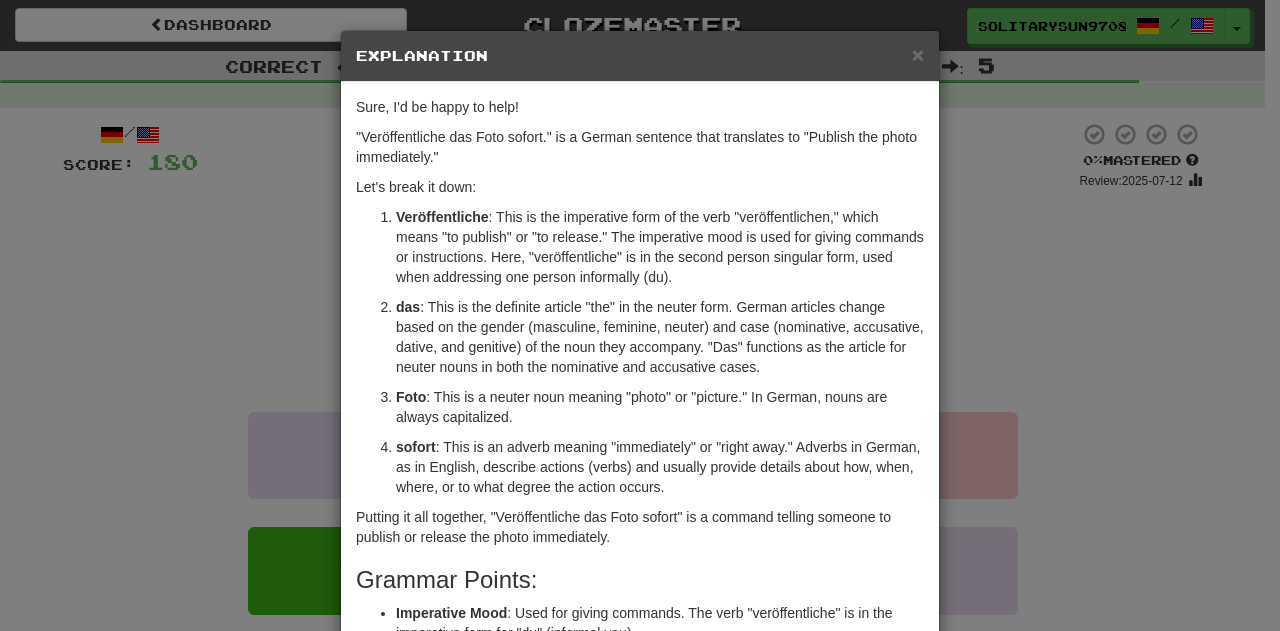 click on "Veröffentliche : This is the imperative form of the verb "veröffentlichen," which means "to publish" or "to release." The imperative mood is used for giving commands or instructions. Here, "veröffentliche" is in the second person singular form, used when addressing one person informally (du)." at bounding box center [660, 247] 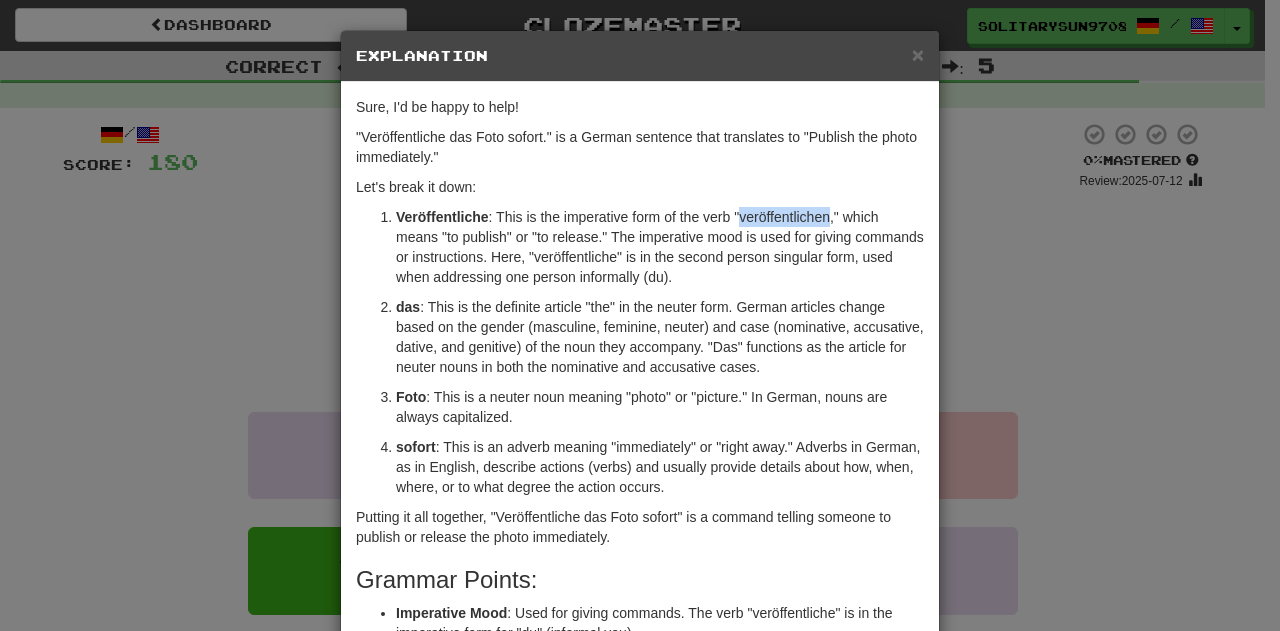 click on "Veröffentliche : This is the imperative form of the verb "veröffentlichen," which means "to publish" or "to release." The imperative mood is used for giving commands or instructions. Here, "veröffentliche" is in the second person singular form, used when addressing one person informally (du)." at bounding box center (660, 247) 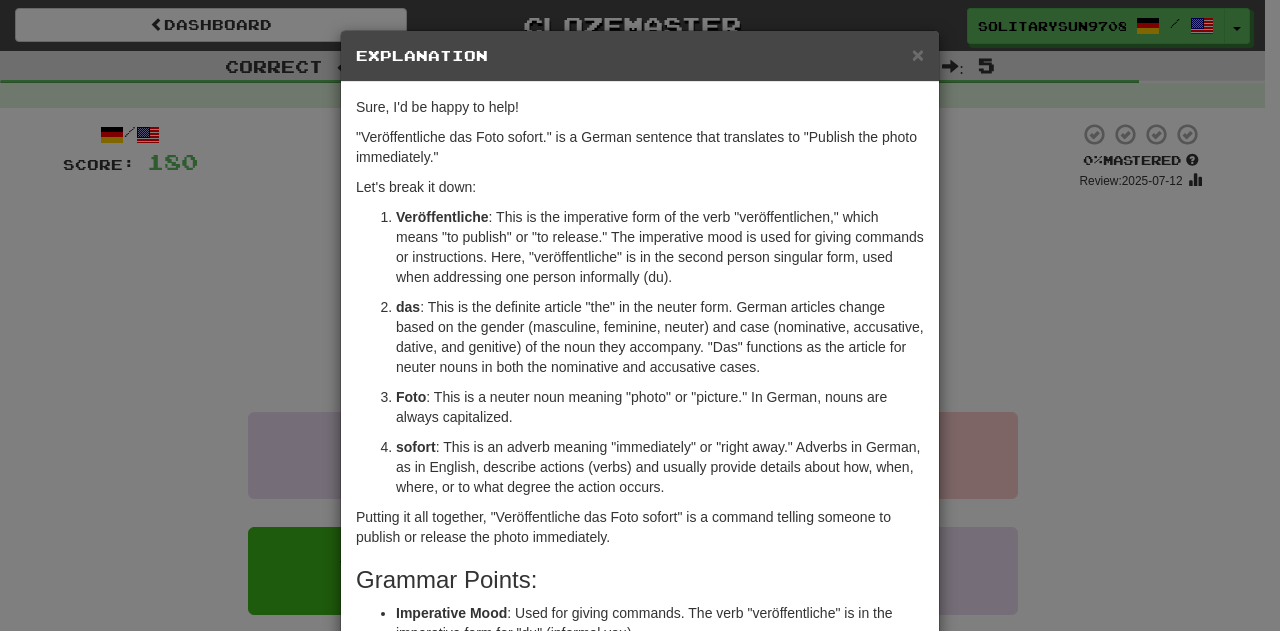 click on "× Explanation Sure, I'd be happy to help!
"Veröffentliche das Foto sofort." is a German sentence that translates to "Publish the photo immediately."
Let's break it down:
Veröffentliche : This is the imperative form of the verb "veröffentlichen," which means "to publish" or "to release." The imperative mood is used for giving commands or instructions. Here, "veröffentliche" is in the second person singular form, used when addressing one person informally (du).
das : This is the definite article "the" in the neuter form. German articles change based on the gender (masculine, feminine, neuter) and case (nominative, accusative, dative, and genitive) of the noun they accompany. "Das" functions as the article for neuter nouns in both the nominative and accusative cases.
Foto : This is a neuter noun meaning "photo" or "picture." In German, nouns are always capitalized.
sofort
Grammar Points:
Imperative Mood
Definite Article
Noun
Adverb
! Close" at bounding box center (640, 315) 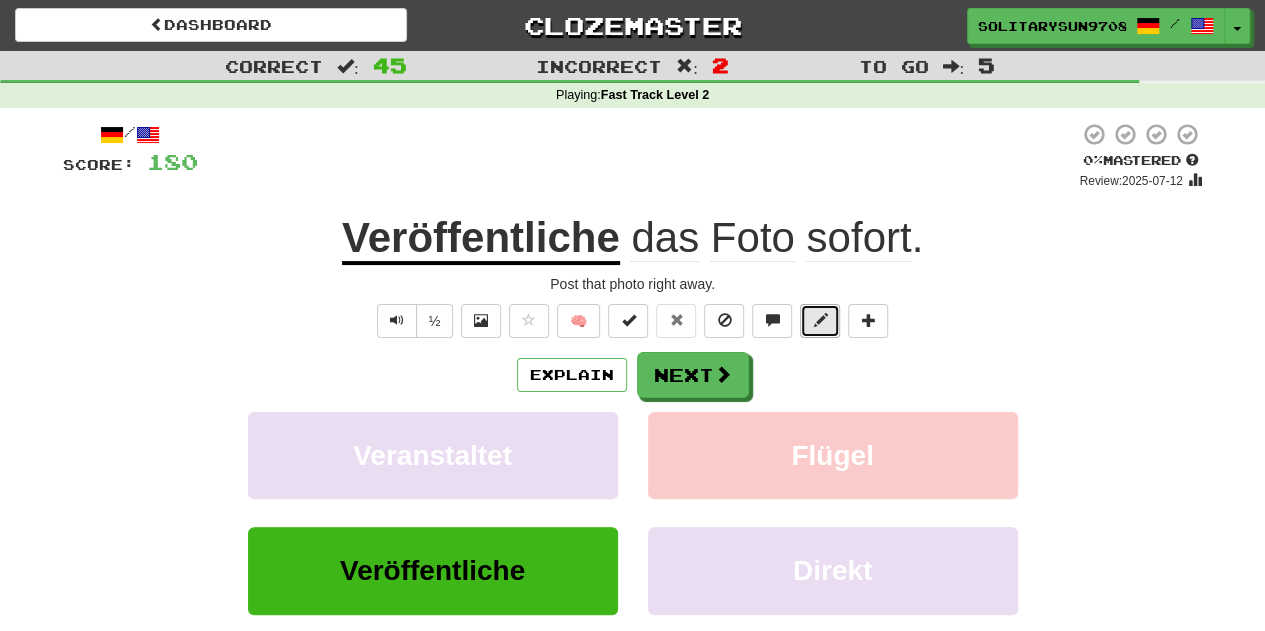 click at bounding box center (820, 321) 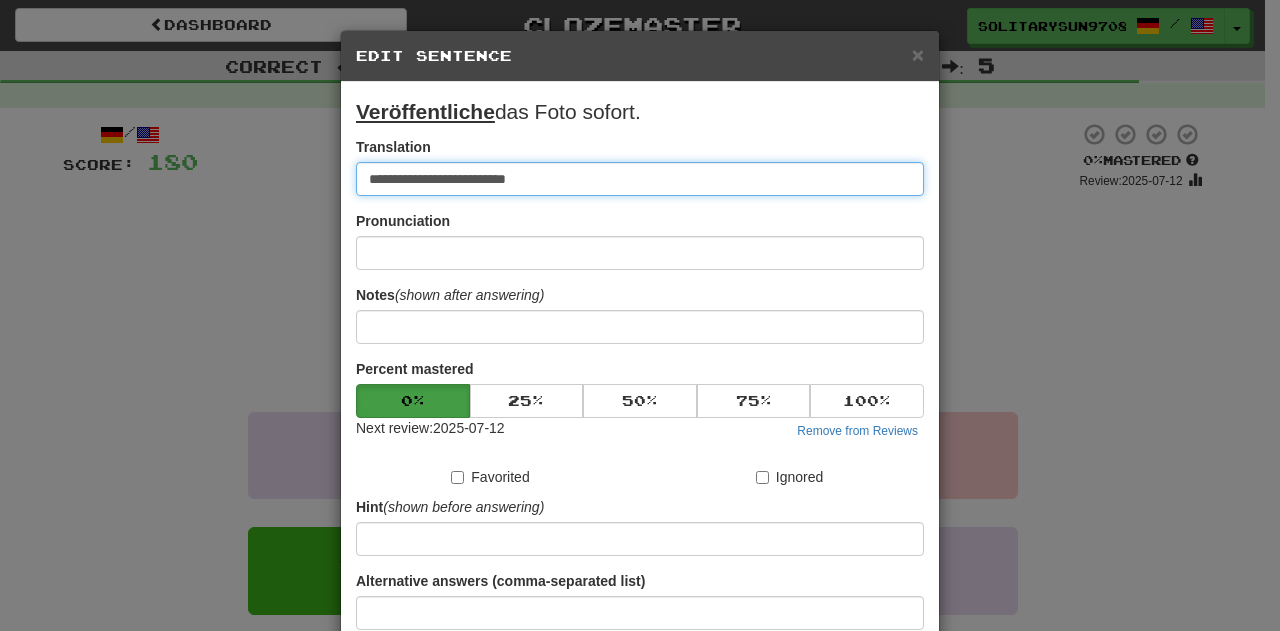 scroll, scrollTop: 100, scrollLeft: 0, axis: vertical 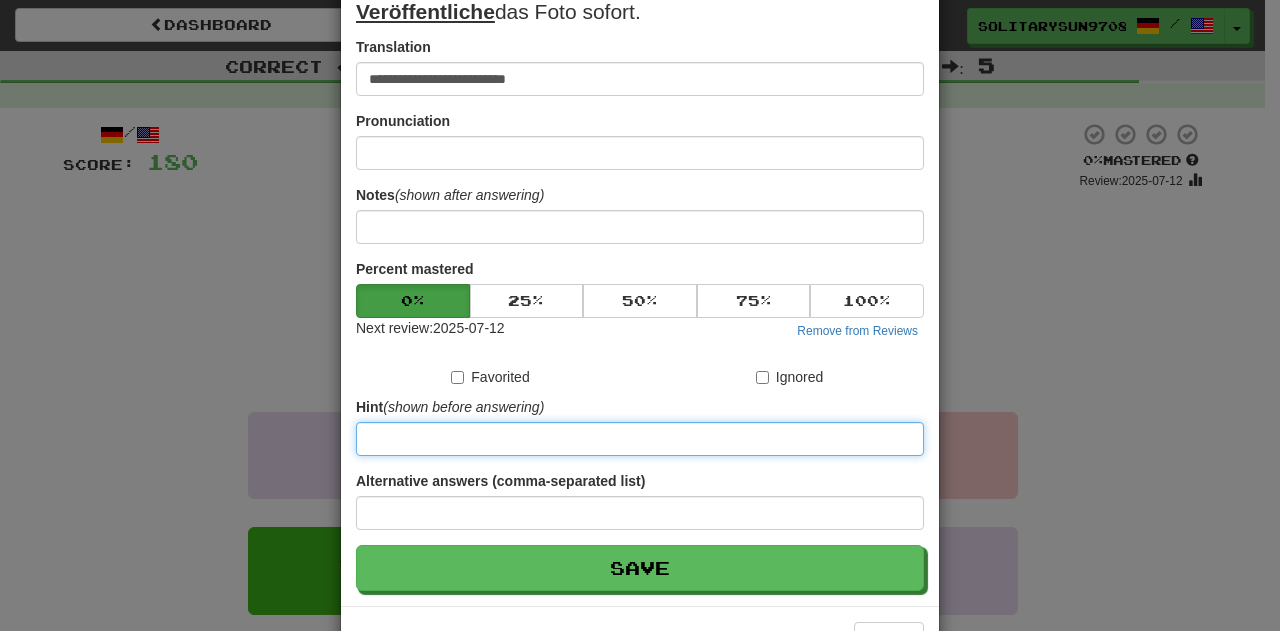 click at bounding box center [640, 439] 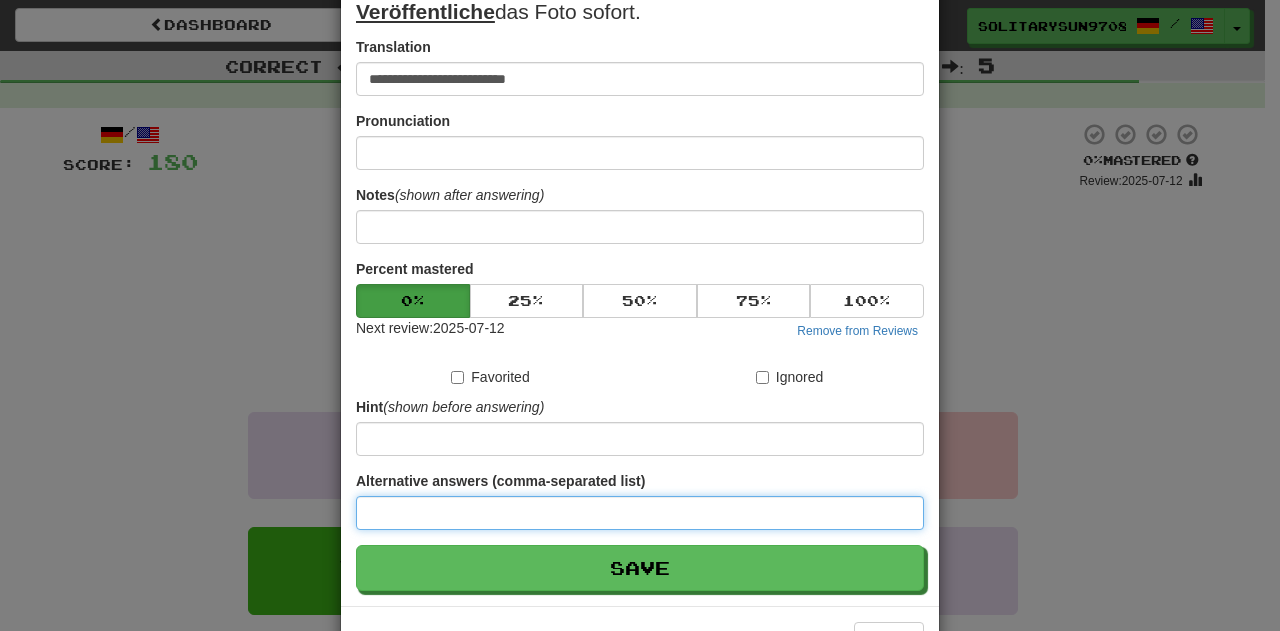 click at bounding box center (640, 513) 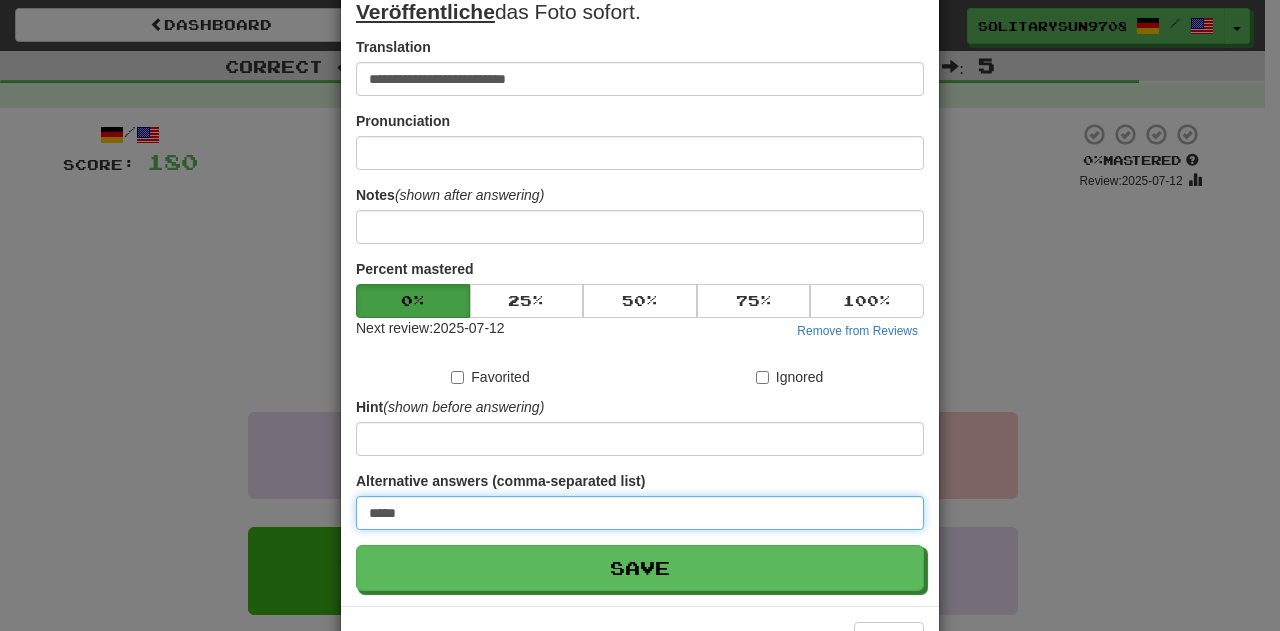 type on "*****" 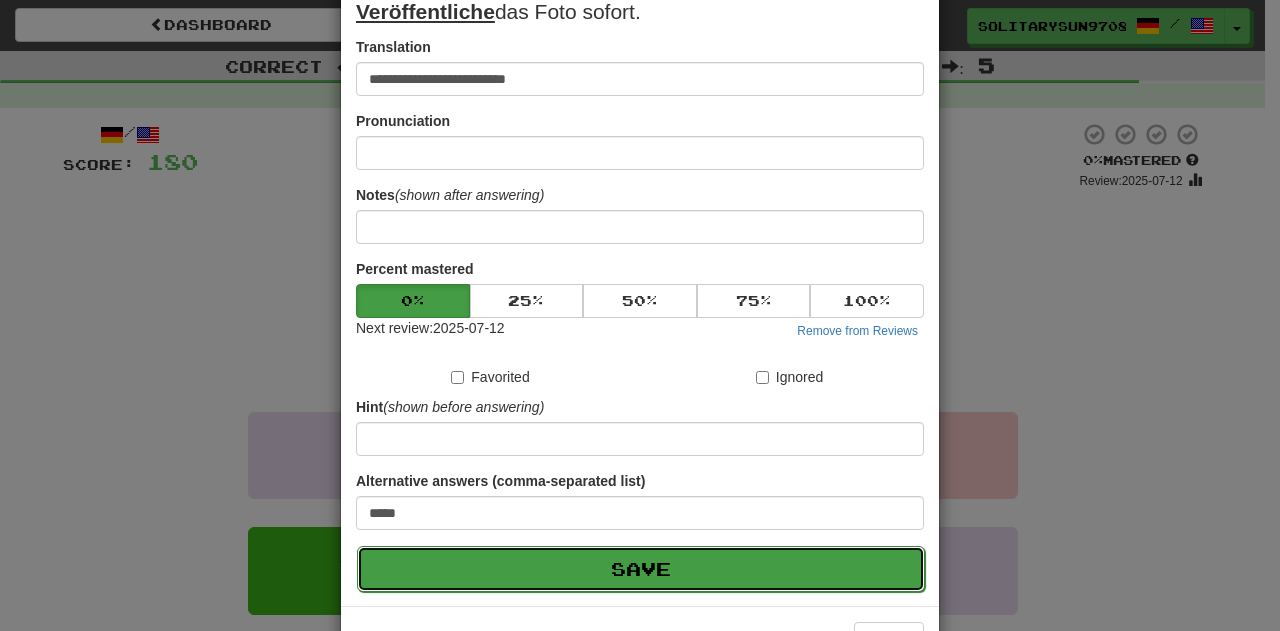 click on "Save" at bounding box center (641, 569) 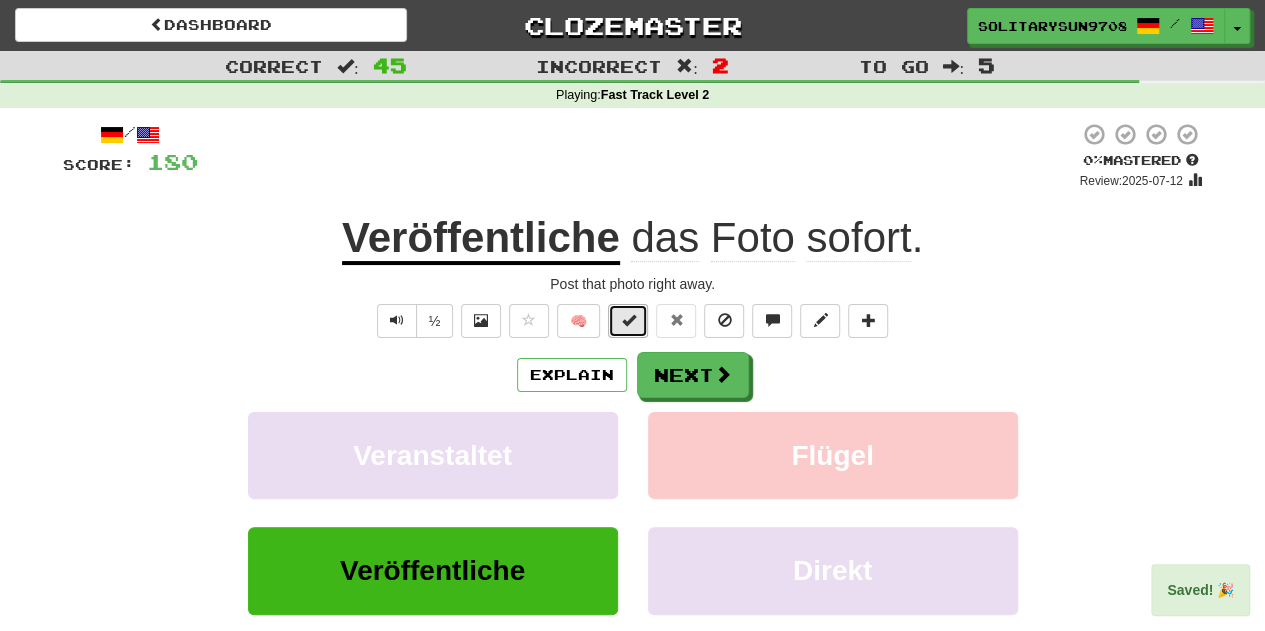 click at bounding box center (628, 321) 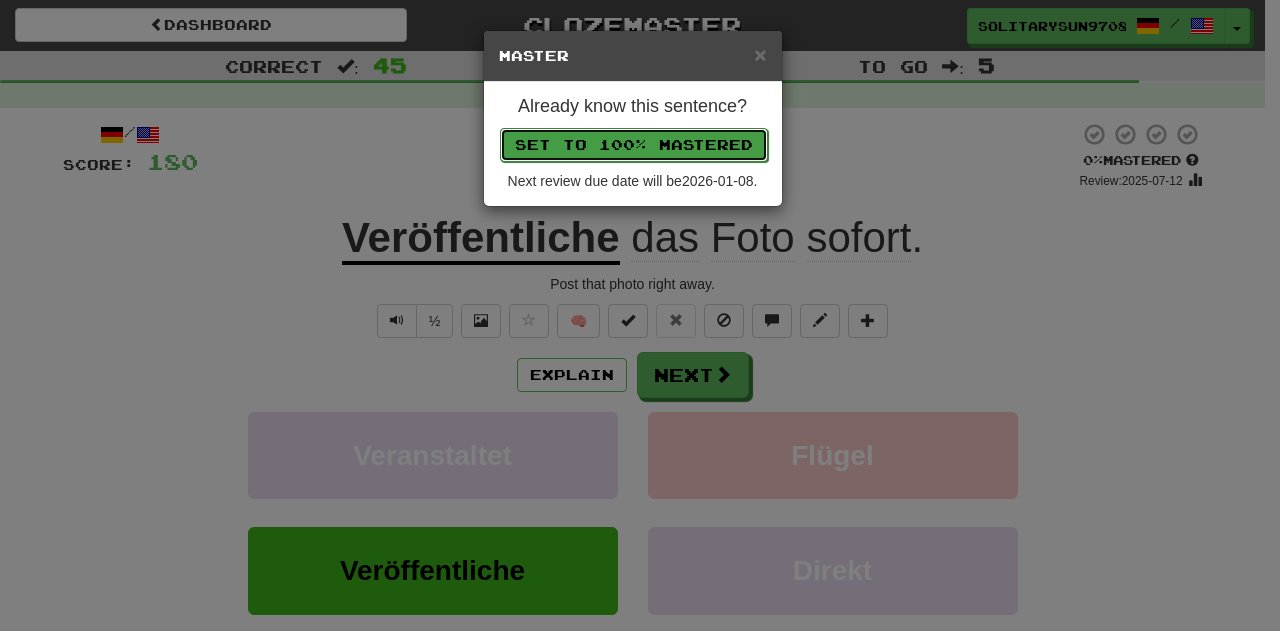 click on "Set to 100% Mastered" at bounding box center [634, 145] 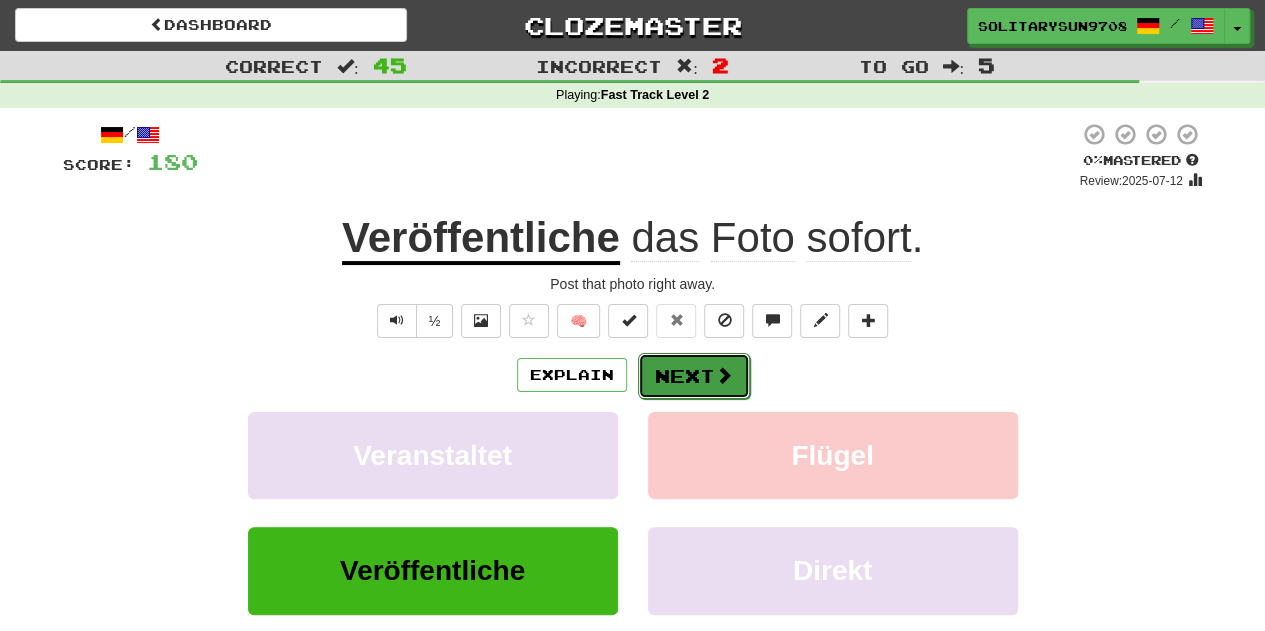 click on "Next" at bounding box center [694, 376] 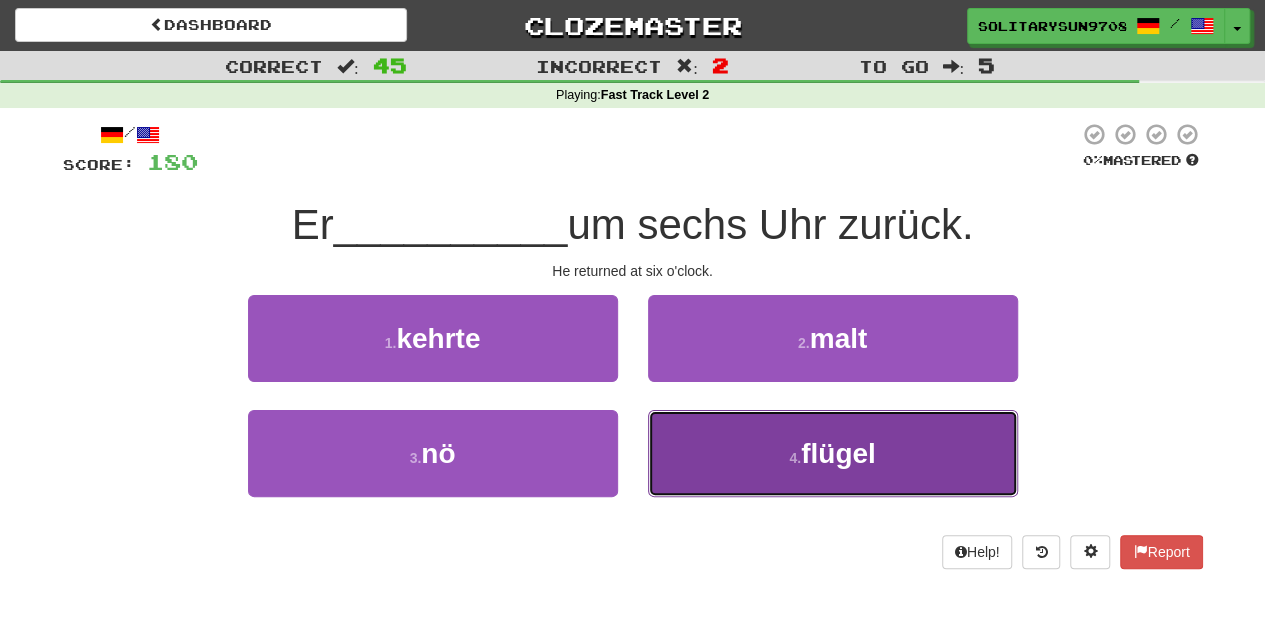 click on "4 . flügel" at bounding box center [833, 453] 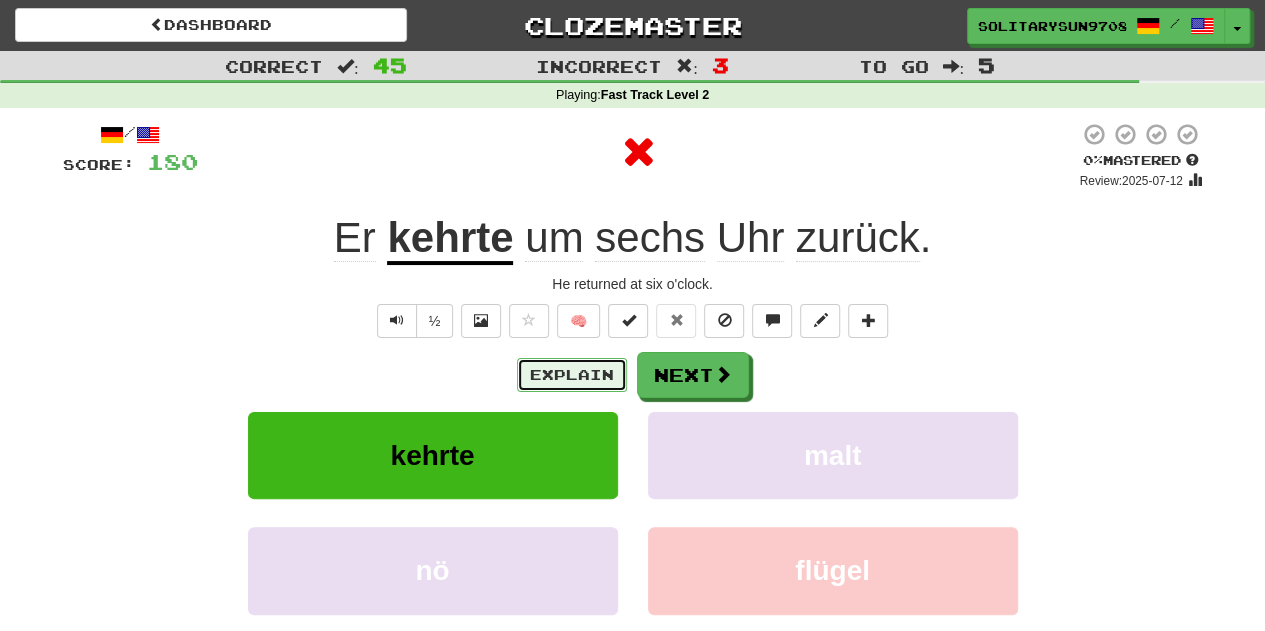 click on "Explain" at bounding box center [572, 375] 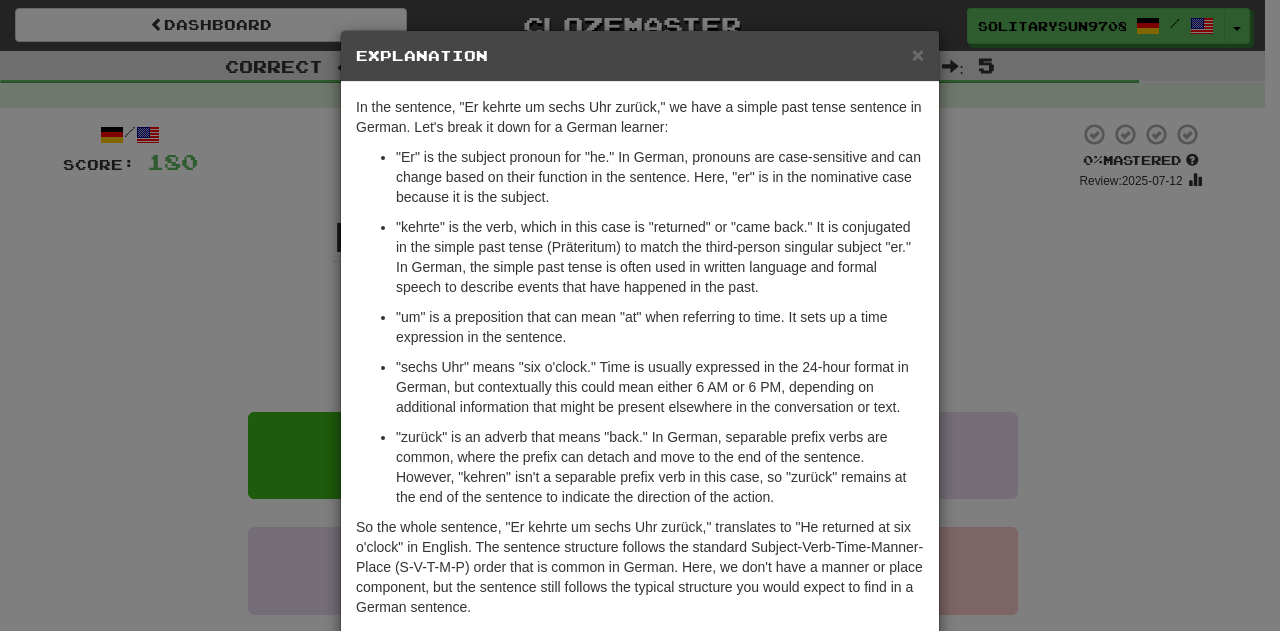 click on "× Explanation In the sentence, "Er kehrte um sechs Uhr zurück," we have a simple past tense sentence in German. Let's break it down for a German learner:
"Er" is the subject pronoun for "he." In German, pronouns are case-sensitive and can change based on their function in the sentence. Here, "er" is in the nominative case because it is the subject.
"kehrte" is the verb, which in this case is "returned" or "came back." It is conjugated in the simple past tense (Präteritum) to match the third-person singular subject "er." In German, the simple past tense is often used in written language and formal speech to describe events that have happened in the past.
"um" is a preposition that can mean "at" when referring to time. It sets up a time expression in the sentence.
In beta. Generated by ChatGPT. Like it? Hate it? Let us know ! Close" at bounding box center [640, 315] 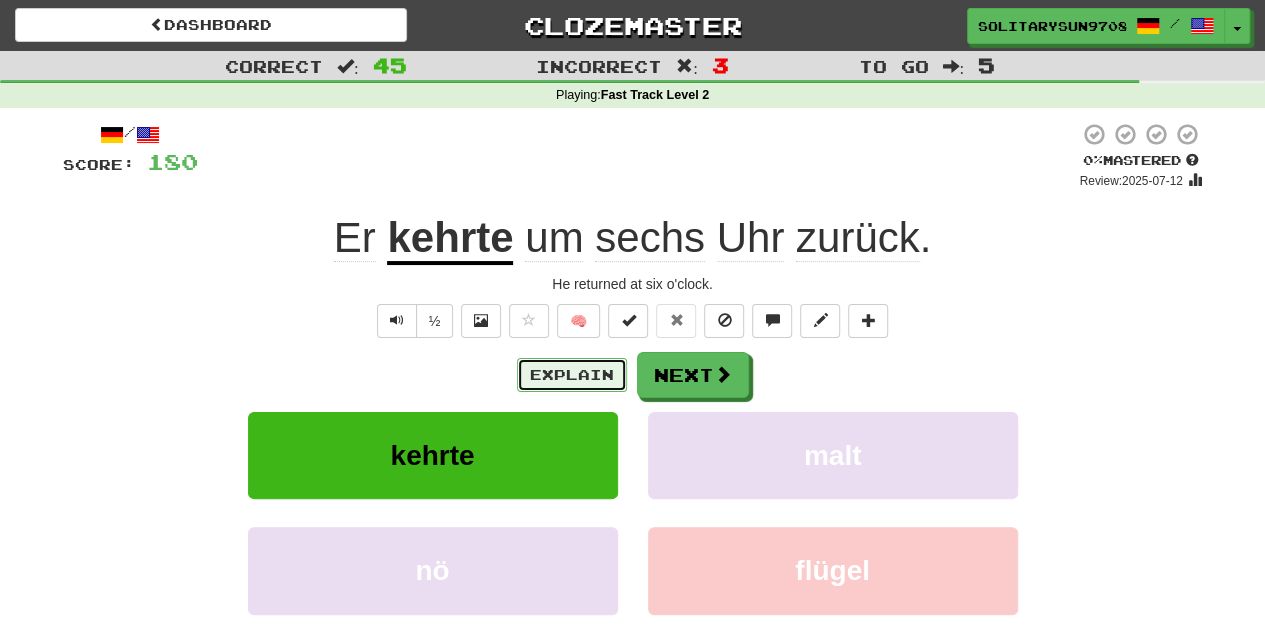 click on "Explain" at bounding box center [572, 375] 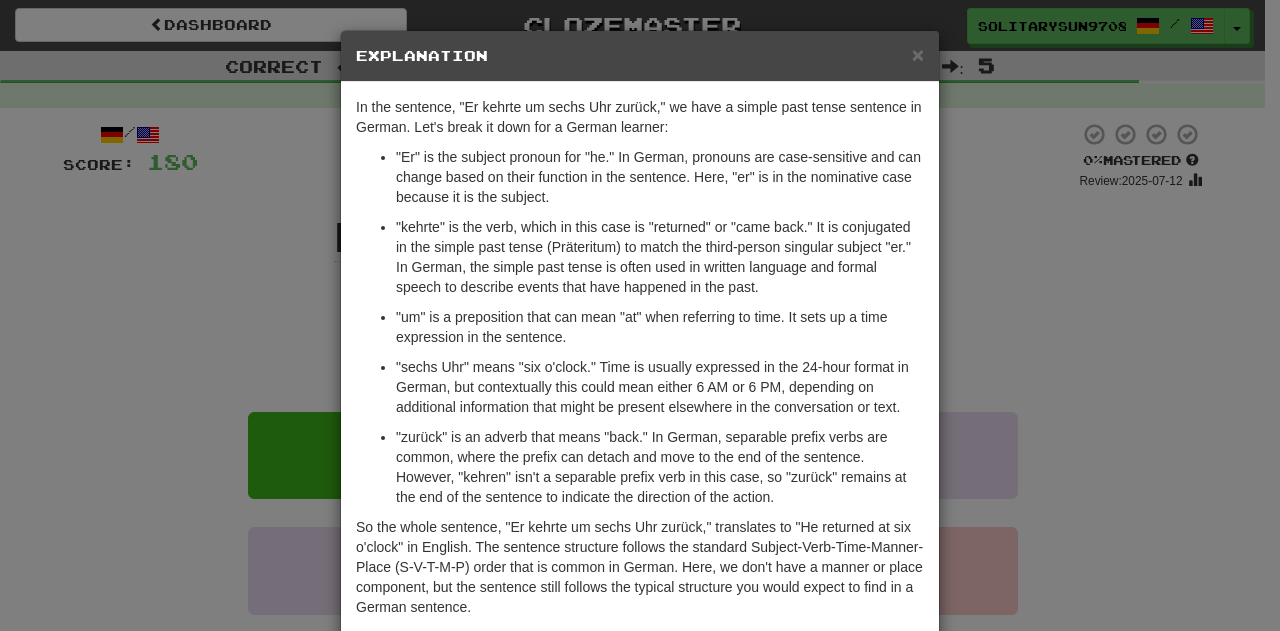 click on "× Explanation In the sentence, "Er kehrte um sechs Uhr zurück," we have a simple past tense sentence in German. Let's break it down for a German learner:
"Er" is the subject pronoun for "he." In German, pronouns are case-sensitive and can change based on their function in the sentence. Here, "er" is in the nominative case because it is the subject.
"kehrte" is the verb, which in this case is "returned" or "came back." It is conjugated in the simple past tense (Präteritum) to match the third-person singular subject "er." In German, the simple past tense is often used in written language and formal speech to describe events that have happened in the past.
"um" is a preposition that can mean "at" when referring to time. It sets up a time expression in the sentence.
In beta. Generated by ChatGPT. Like it? Hate it? Let us know ! Close" at bounding box center [640, 315] 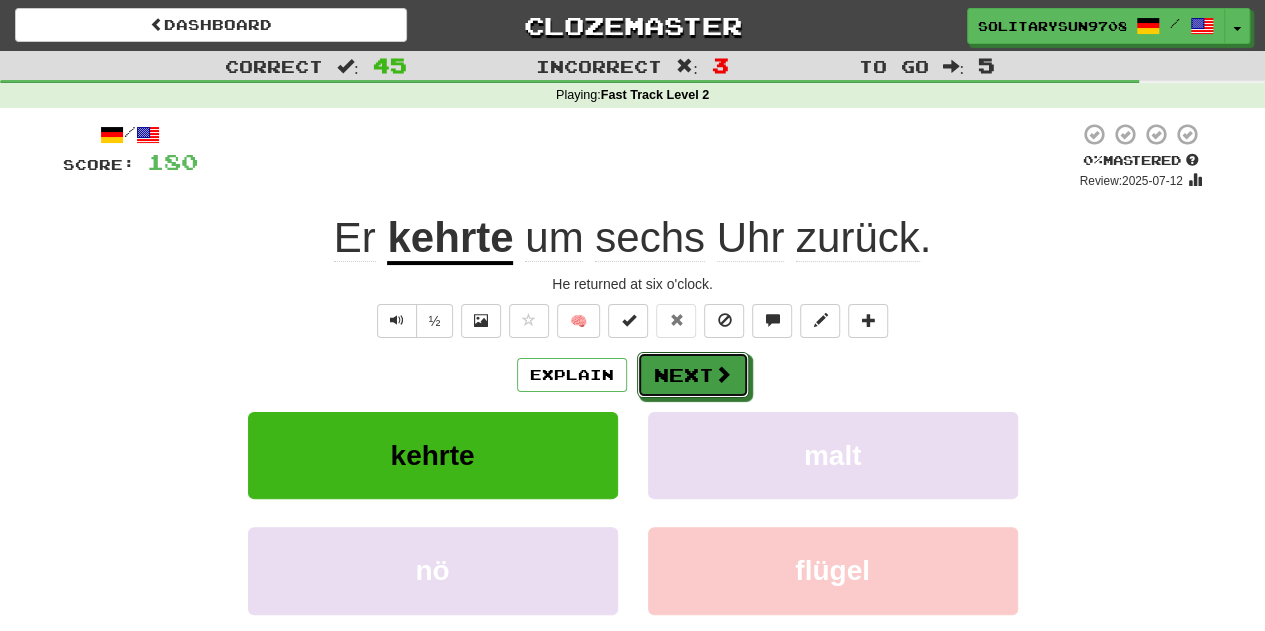 drag, startPoint x: 664, startPoint y: 373, endPoint x: 830, endPoint y: 351, distance: 167.45149 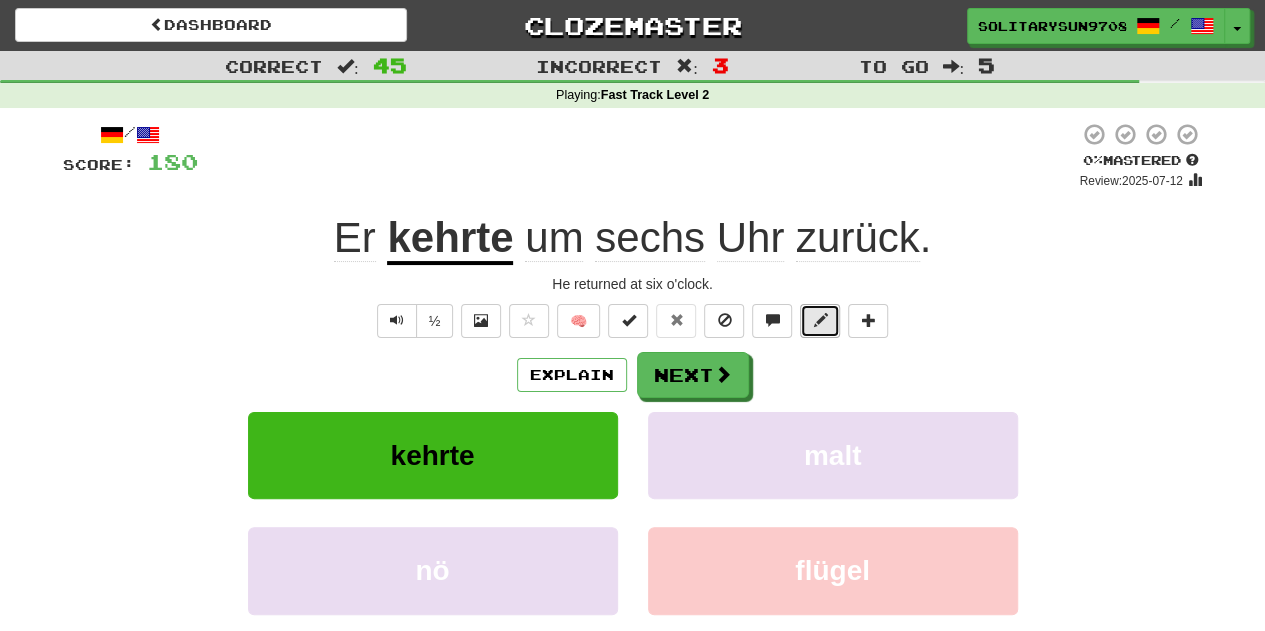 click at bounding box center [820, 321] 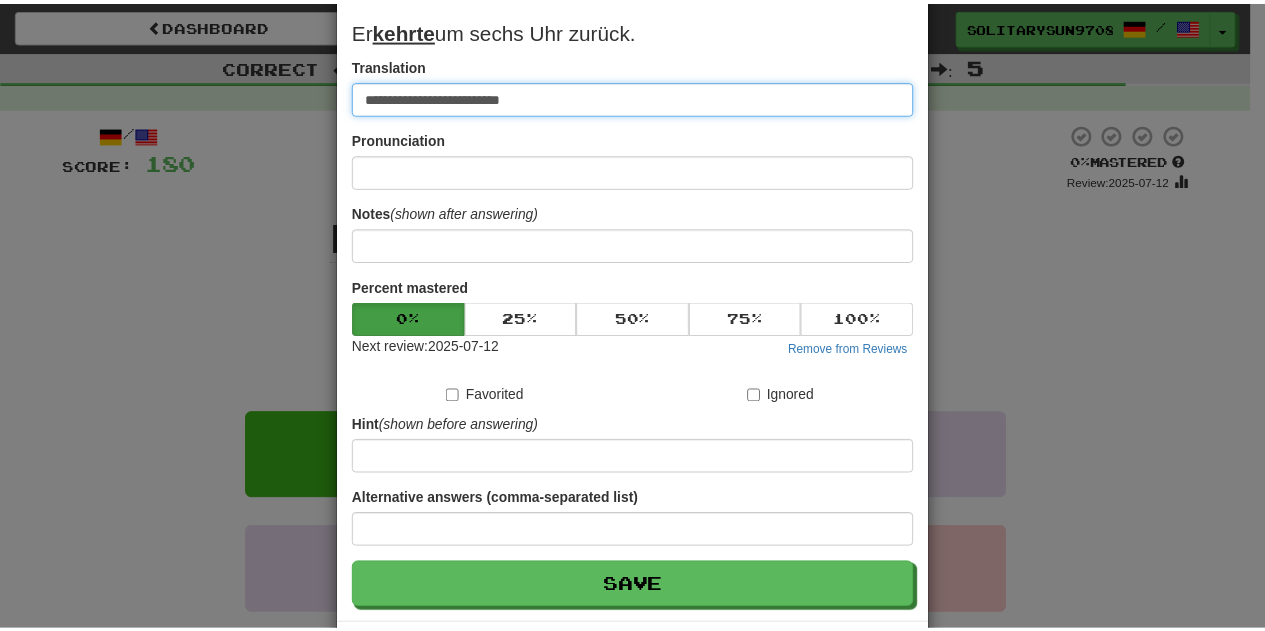 scroll, scrollTop: 166, scrollLeft: 0, axis: vertical 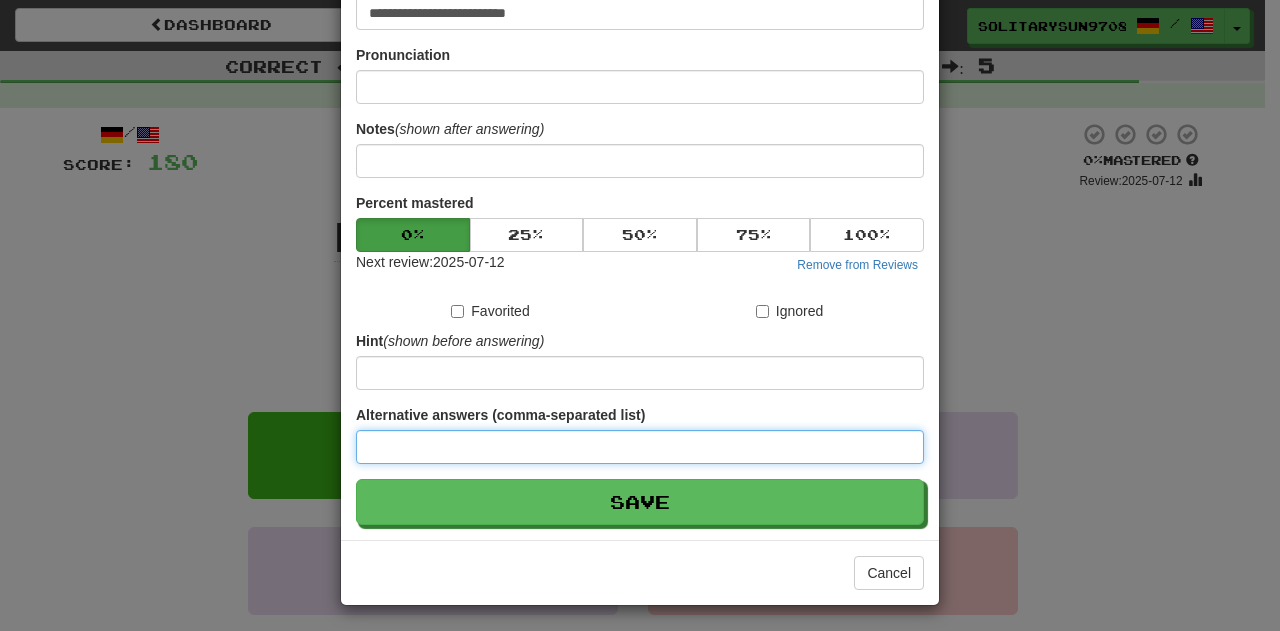 click at bounding box center (640, 447) 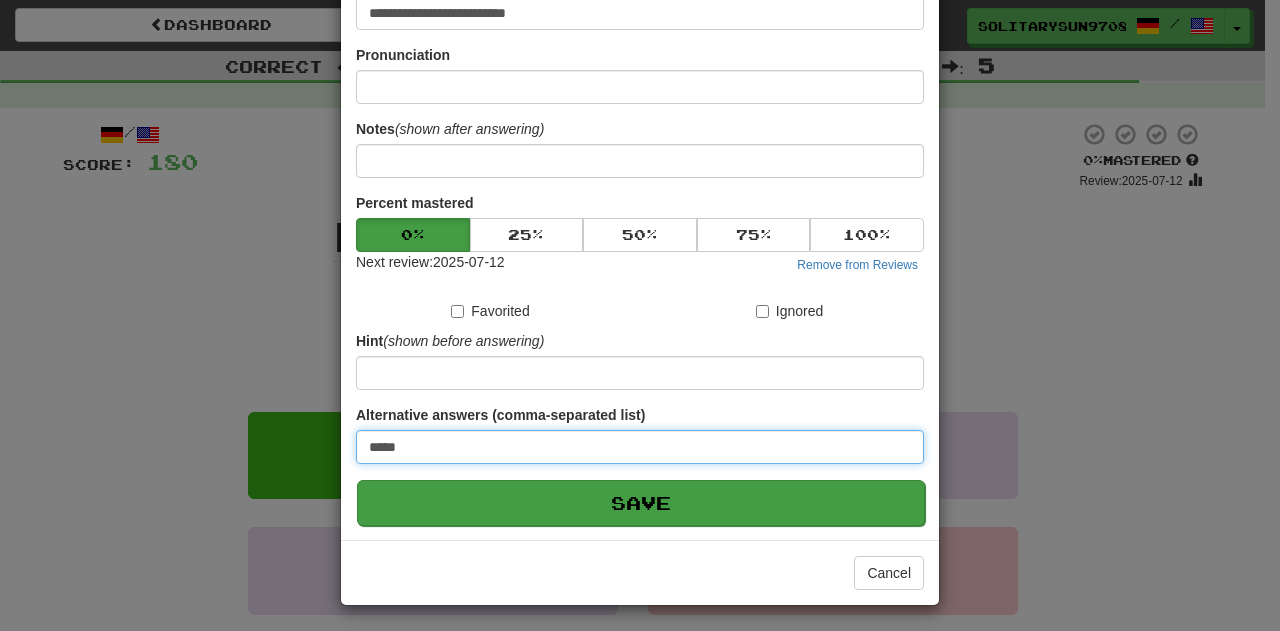 type on "*****" 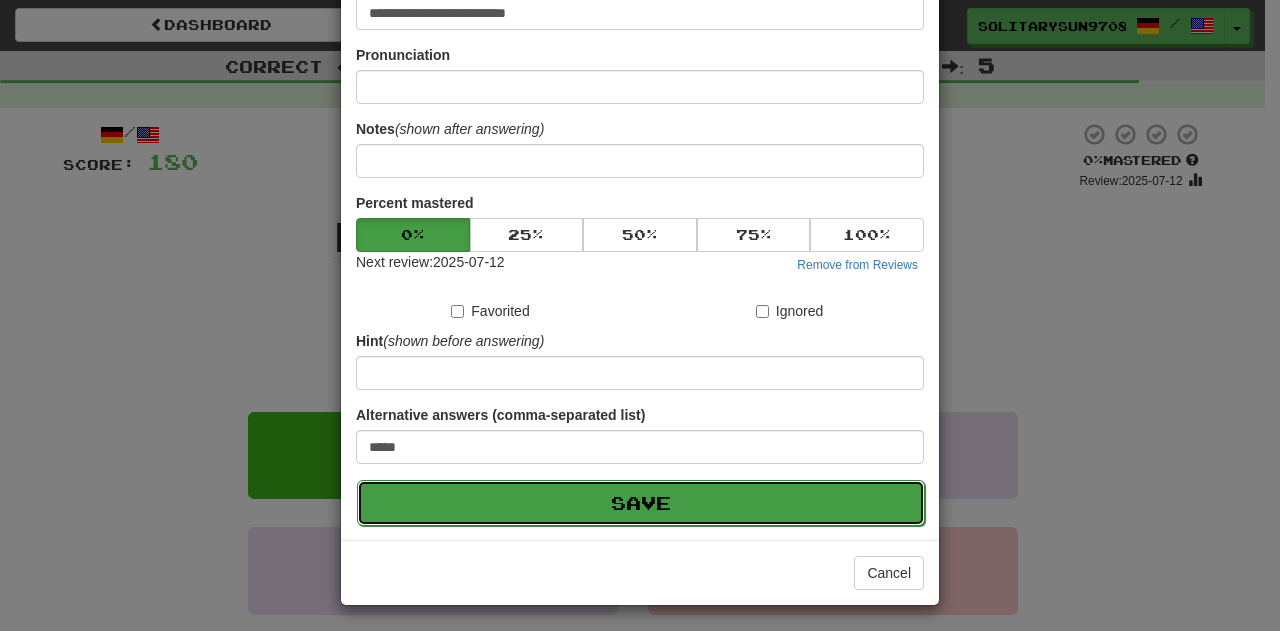 click on "Save" at bounding box center (641, 503) 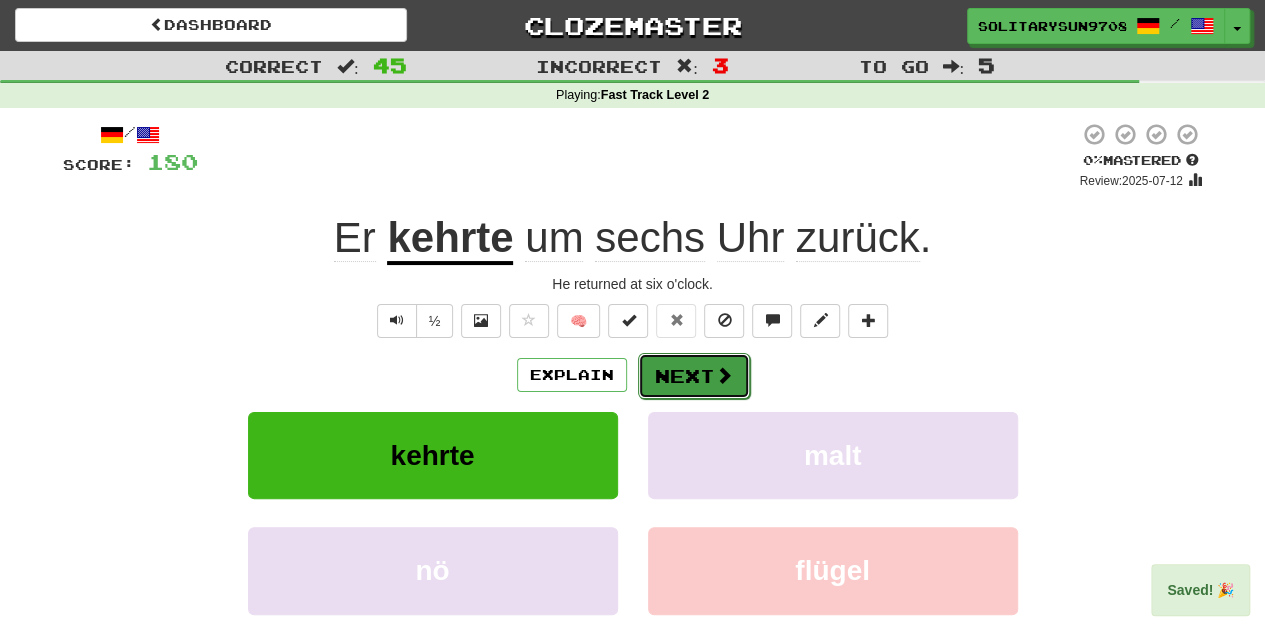 click on "Next" at bounding box center [694, 376] 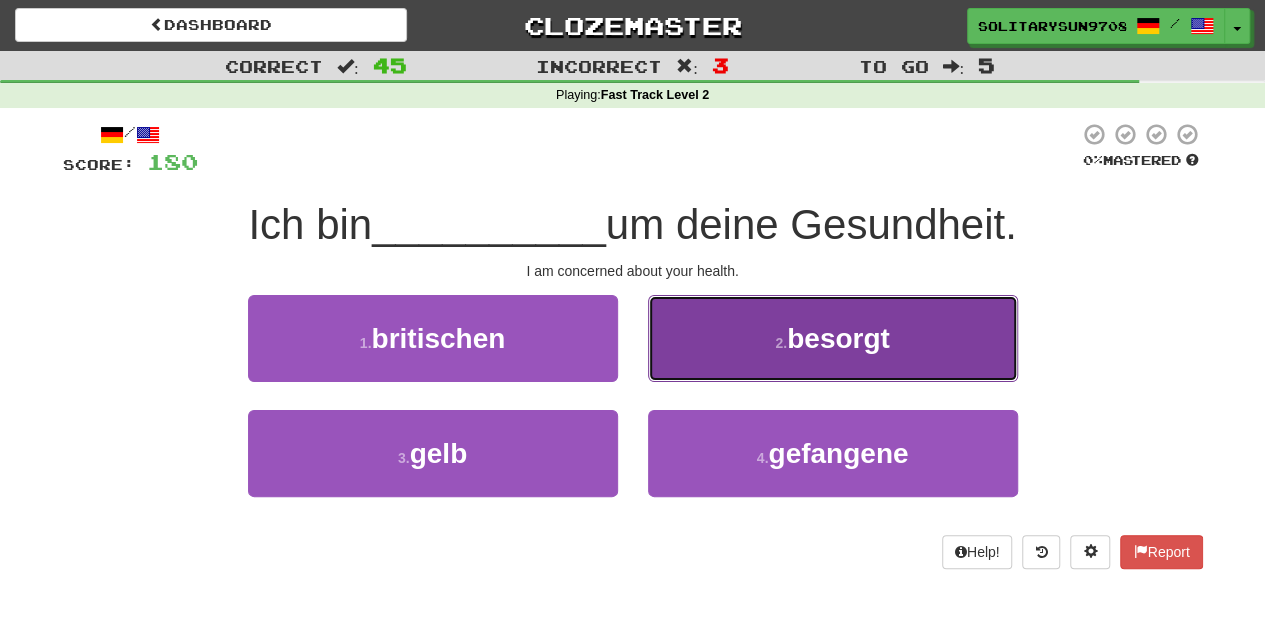 click on "besorgt" at bounding box center (838, 338) 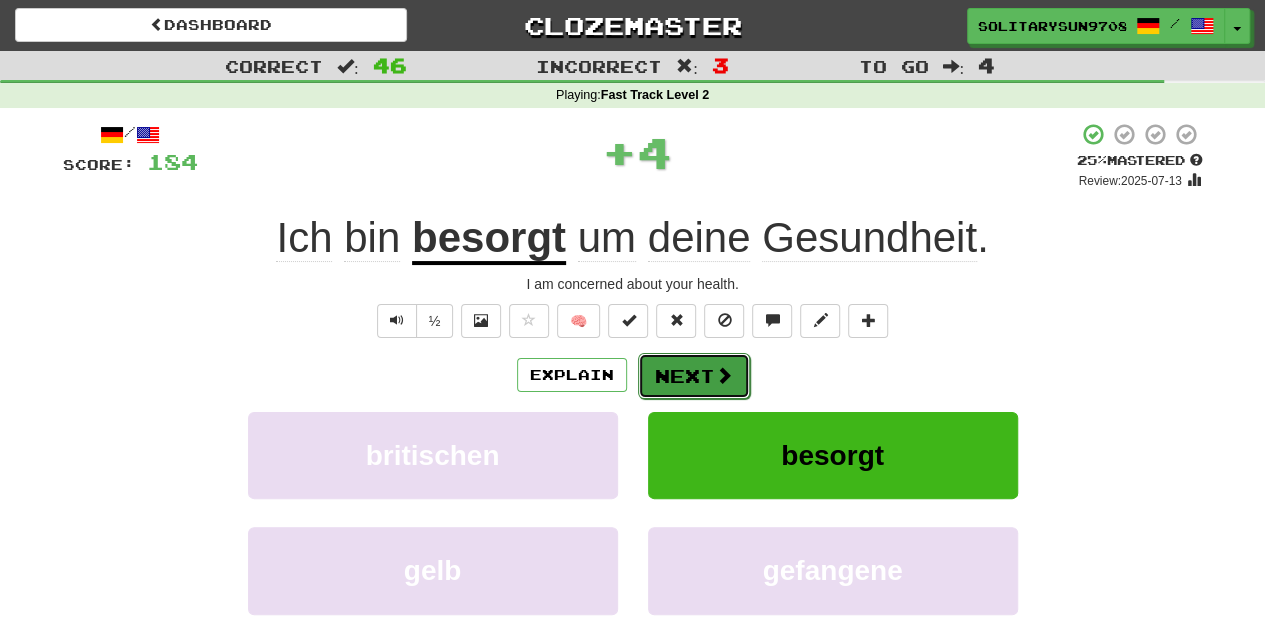 click on "Next" at bounding box center [694, 376] 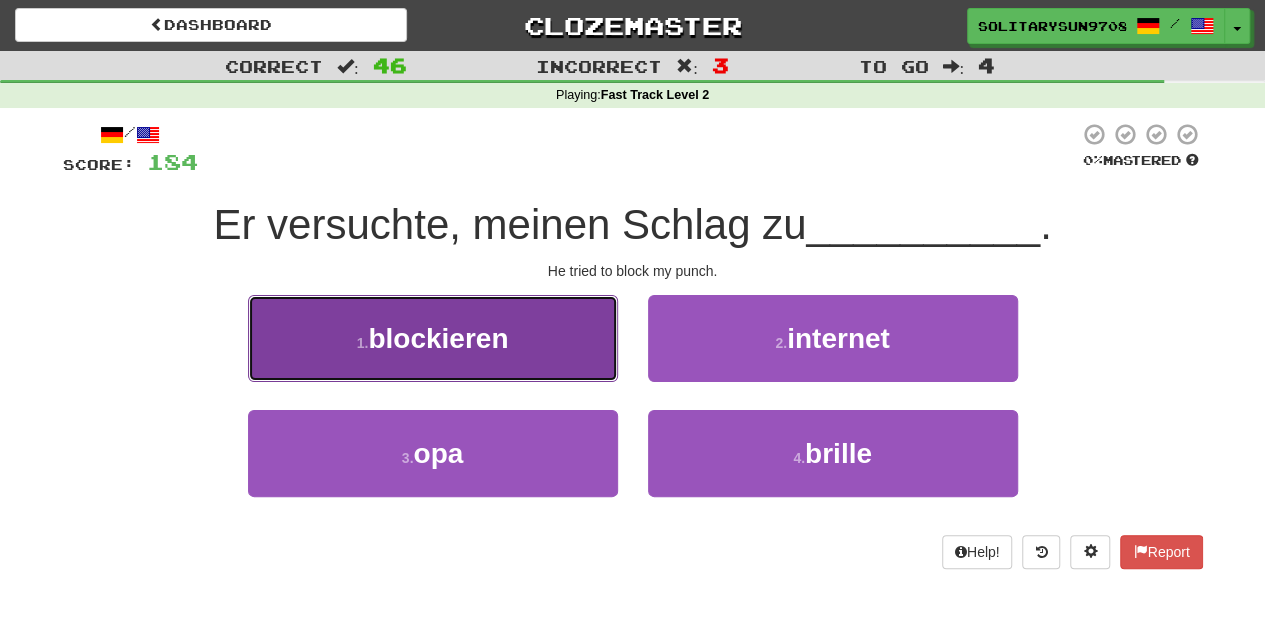 click on "blockieren" at bounding box center [438, 338] 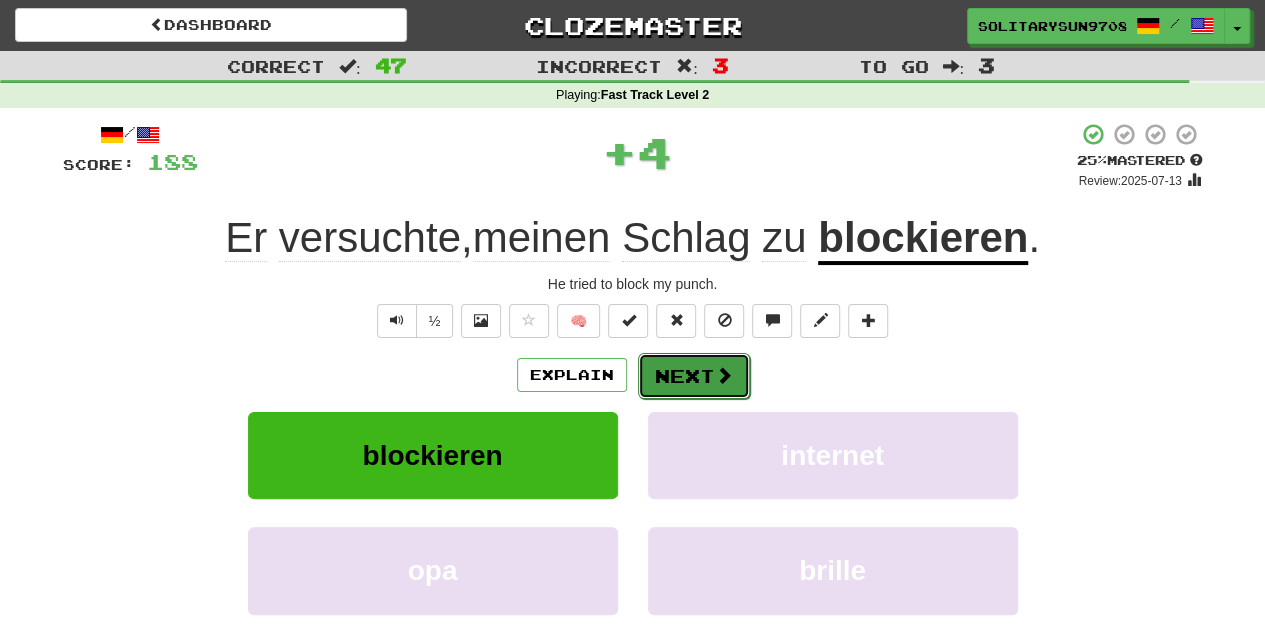 click on "Next" at bounding box center (694, 376) 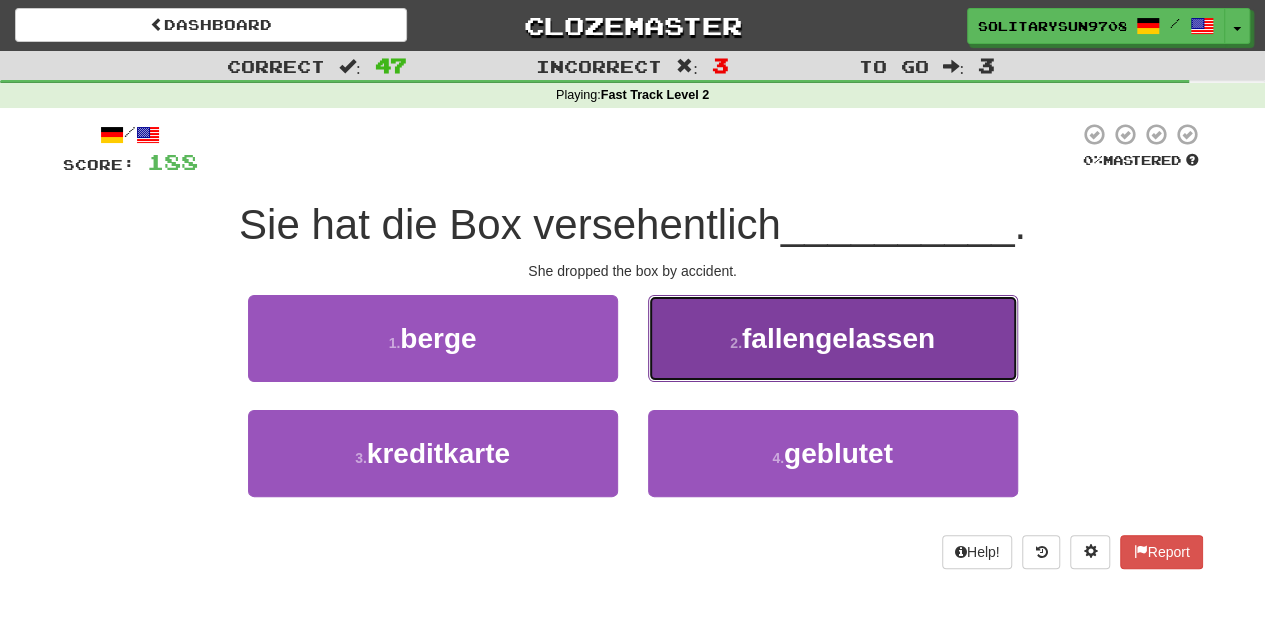 click on "2 .  fallengelassen" at bounding box center (833, 338) 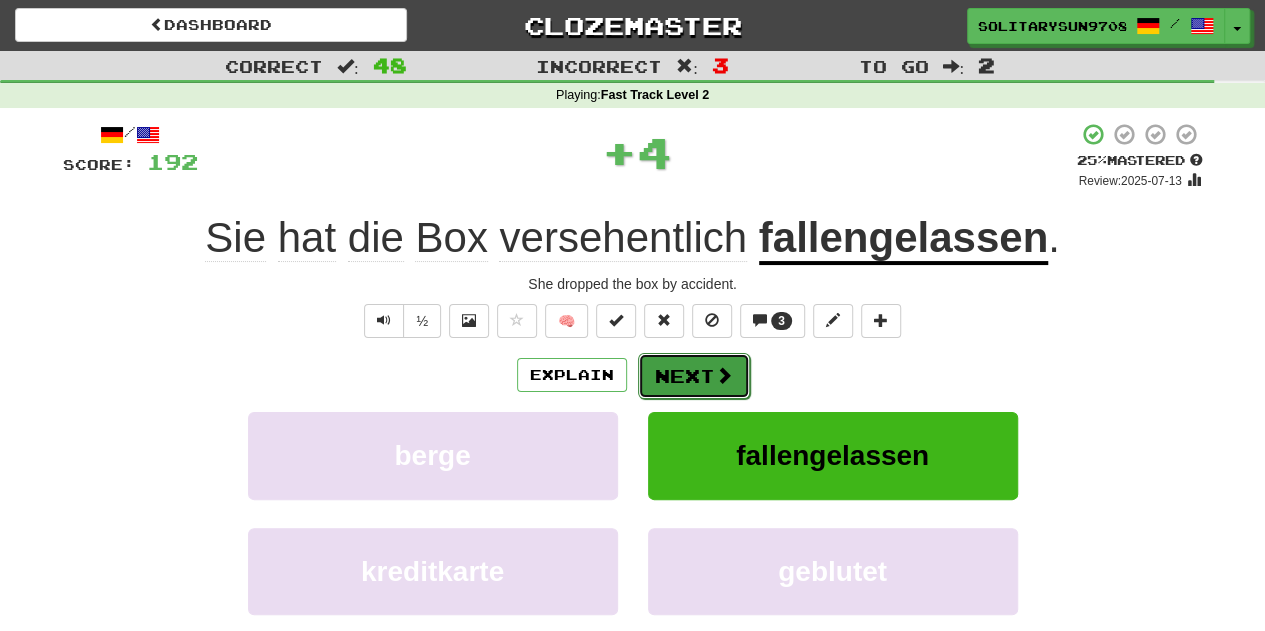 click on "Next" at bounding box center [694, 376] 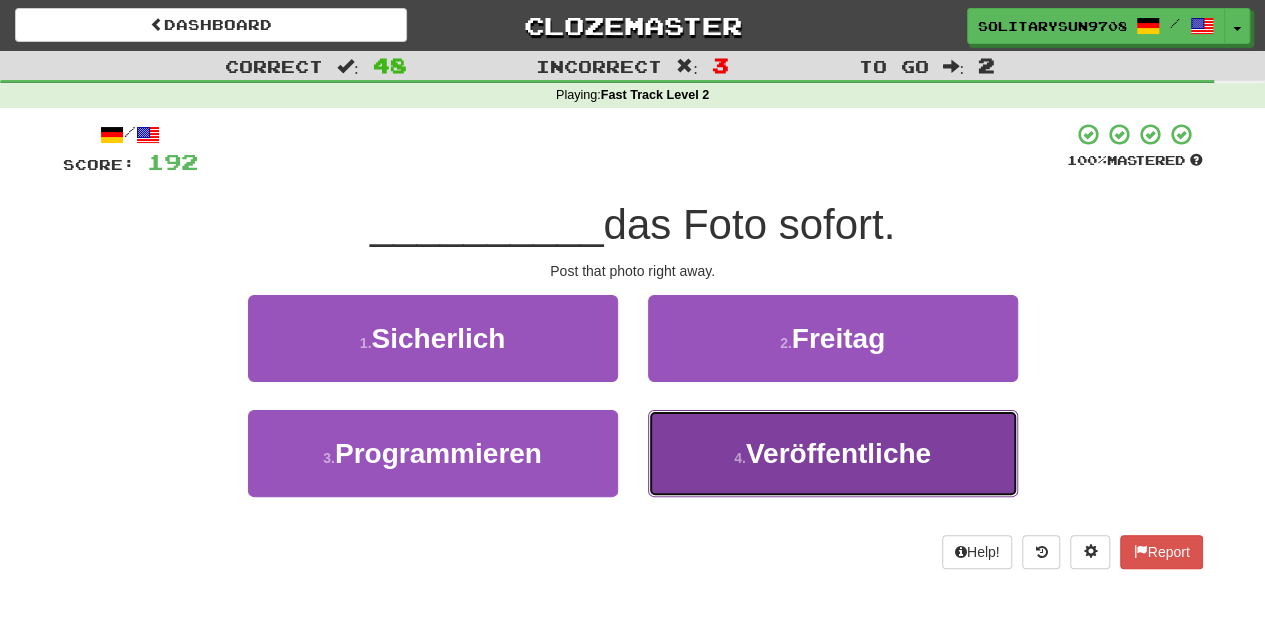 click on "4 . Veröffentliche" at bounding box center [833, 453] 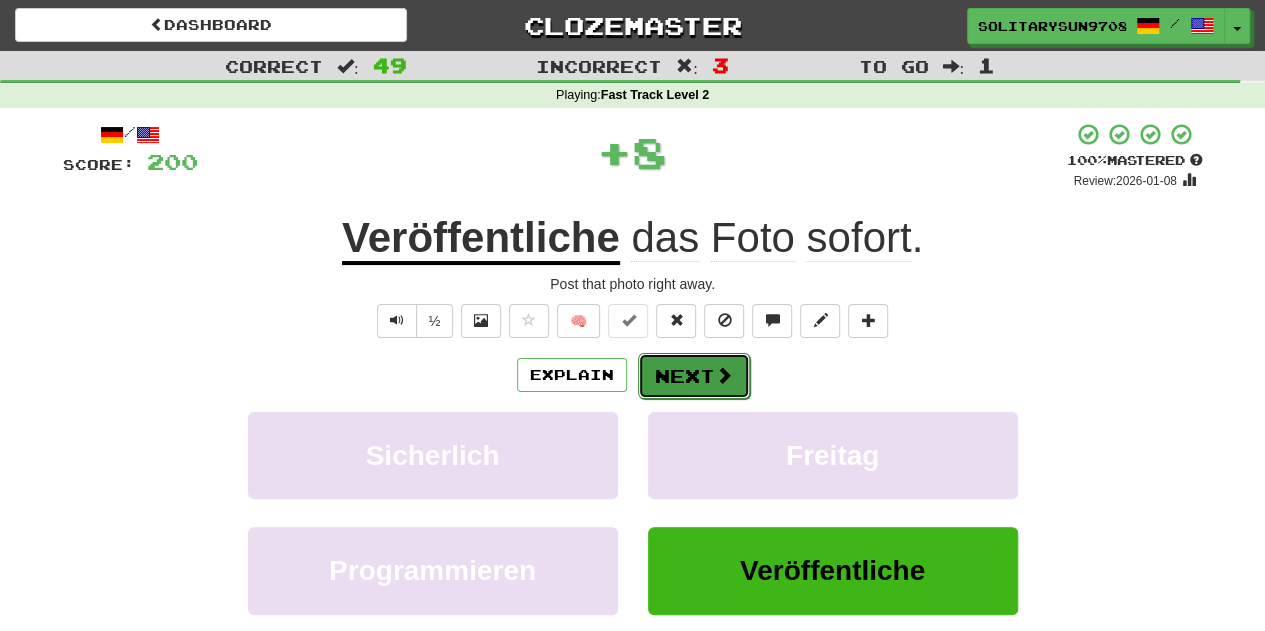 click on "Next" at bounding box center [694, 376] 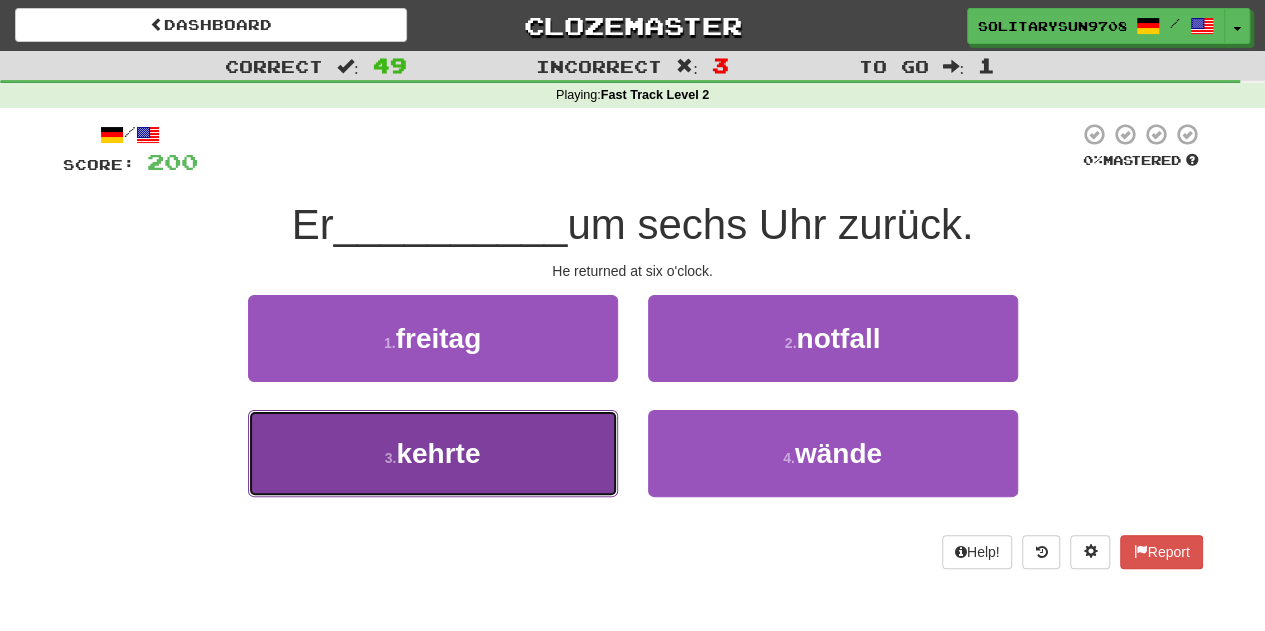 click on "3 .  kehrte" at bounding box center [433, 453] 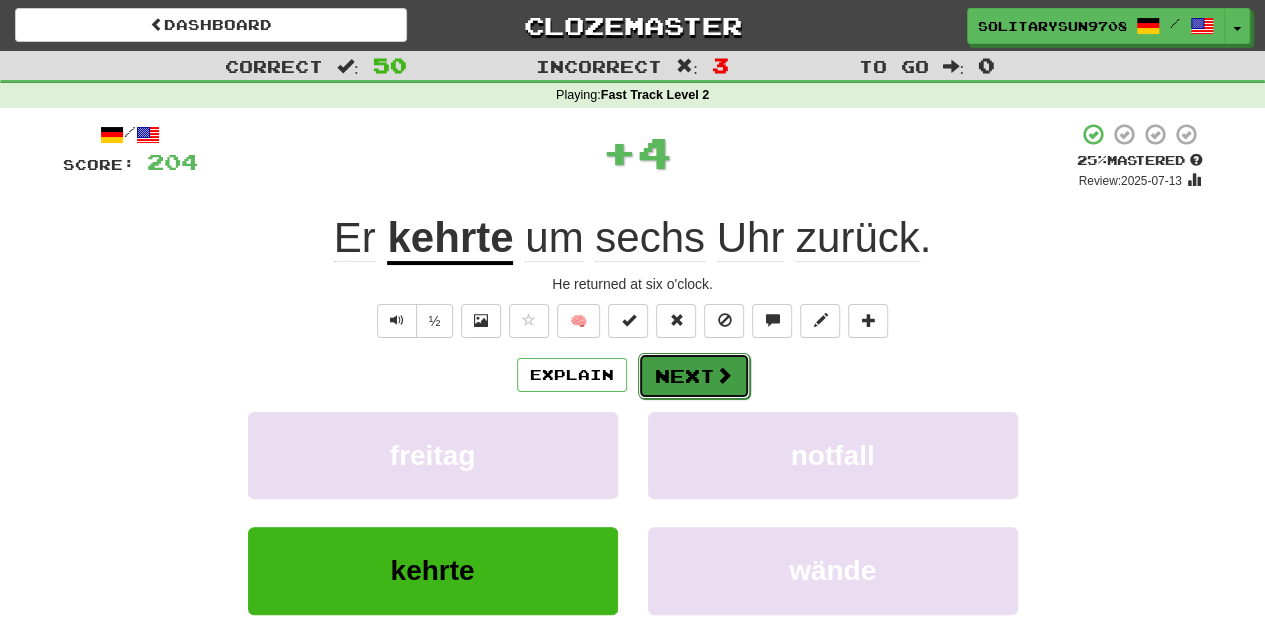 click on "Next" at bounding box center [694, 376] 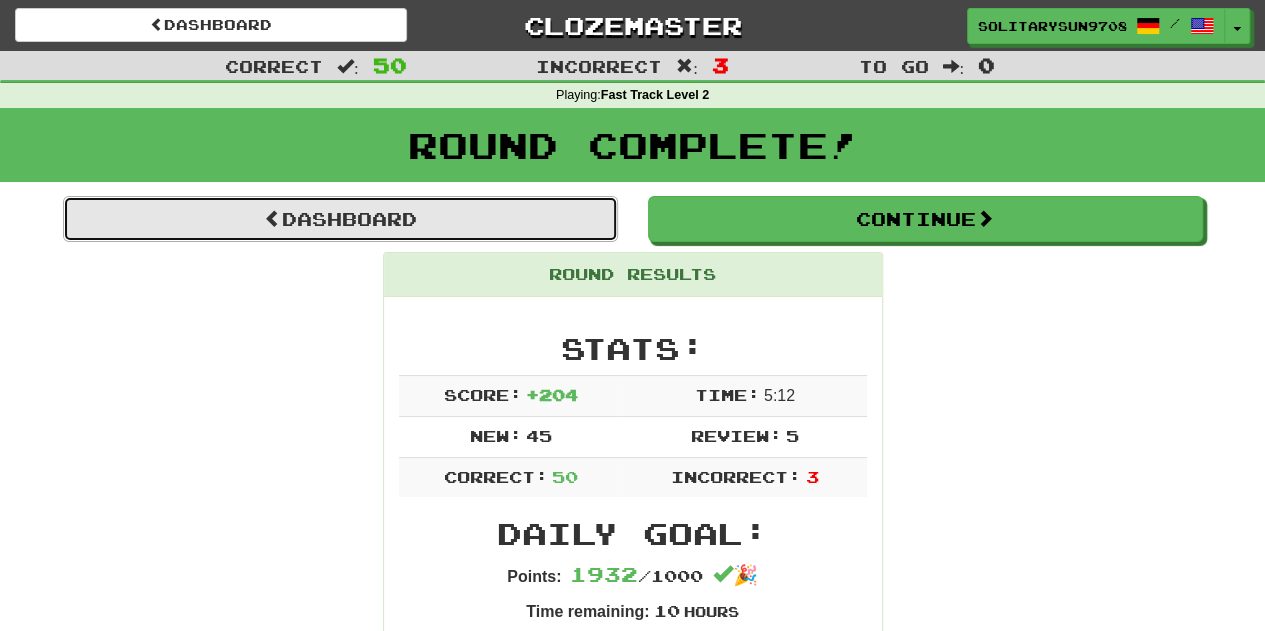 click on "Dashboard" at bounding box center (340, 219) 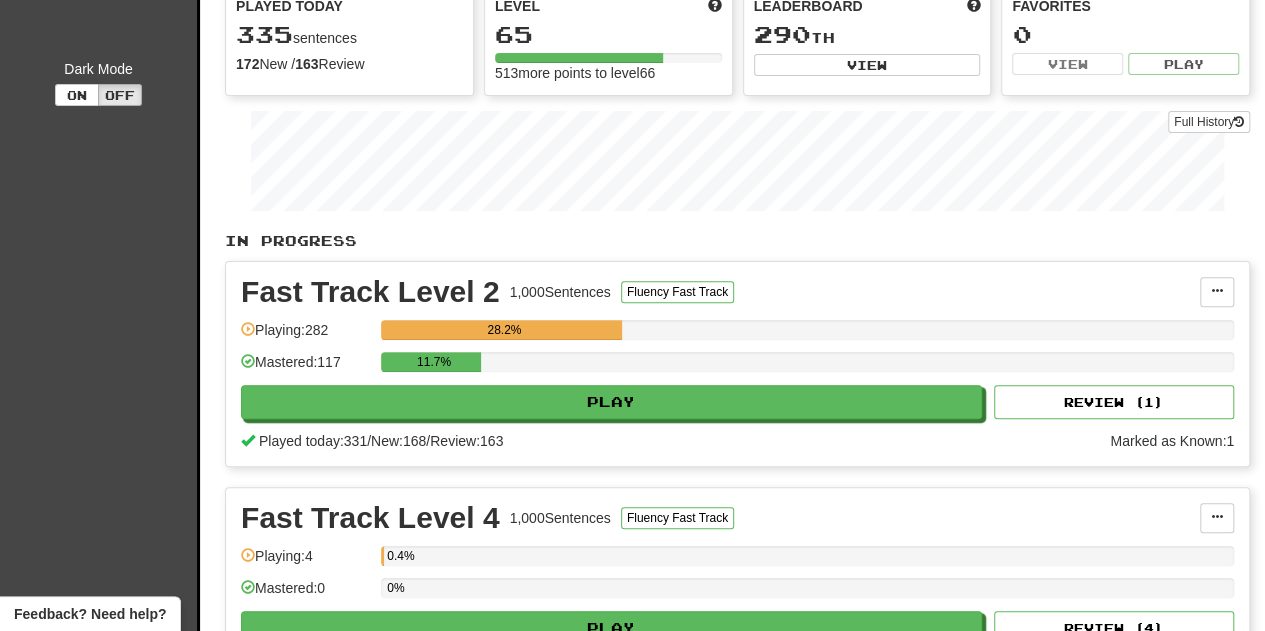 scroll, scrollTop: 300, scrollLeft: 0, axis: vertical 